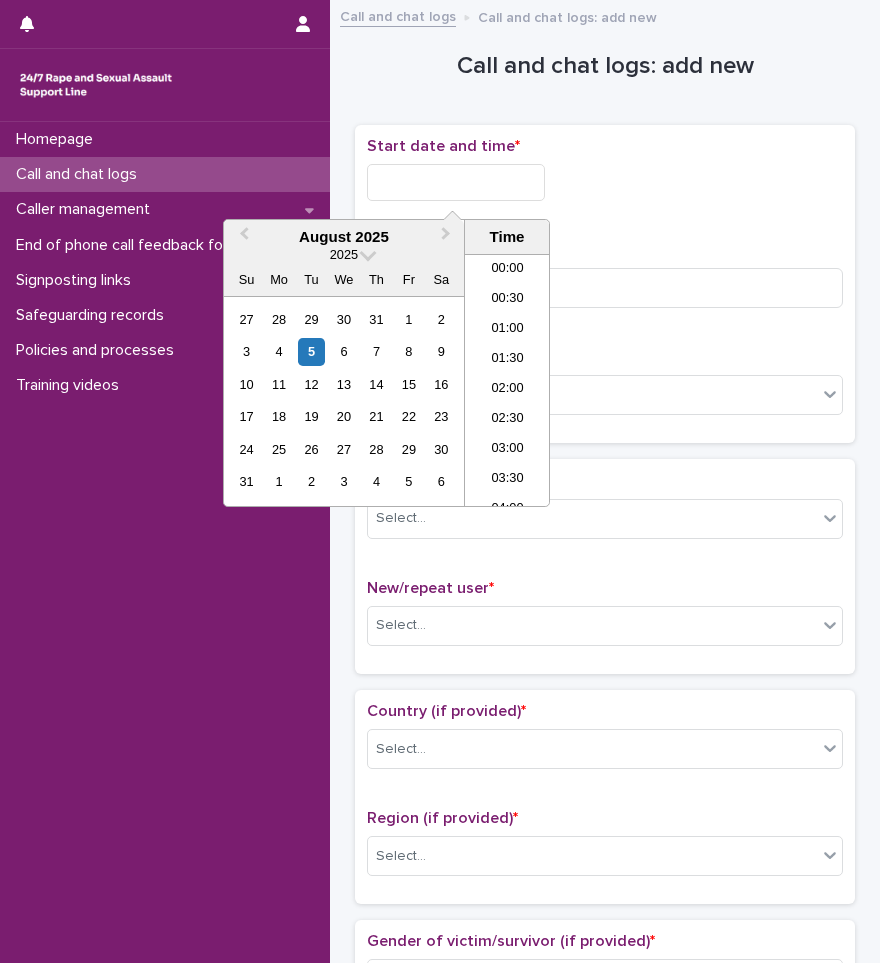 scroll, scrollTop: 0, scrollLeft: 0, axis: both 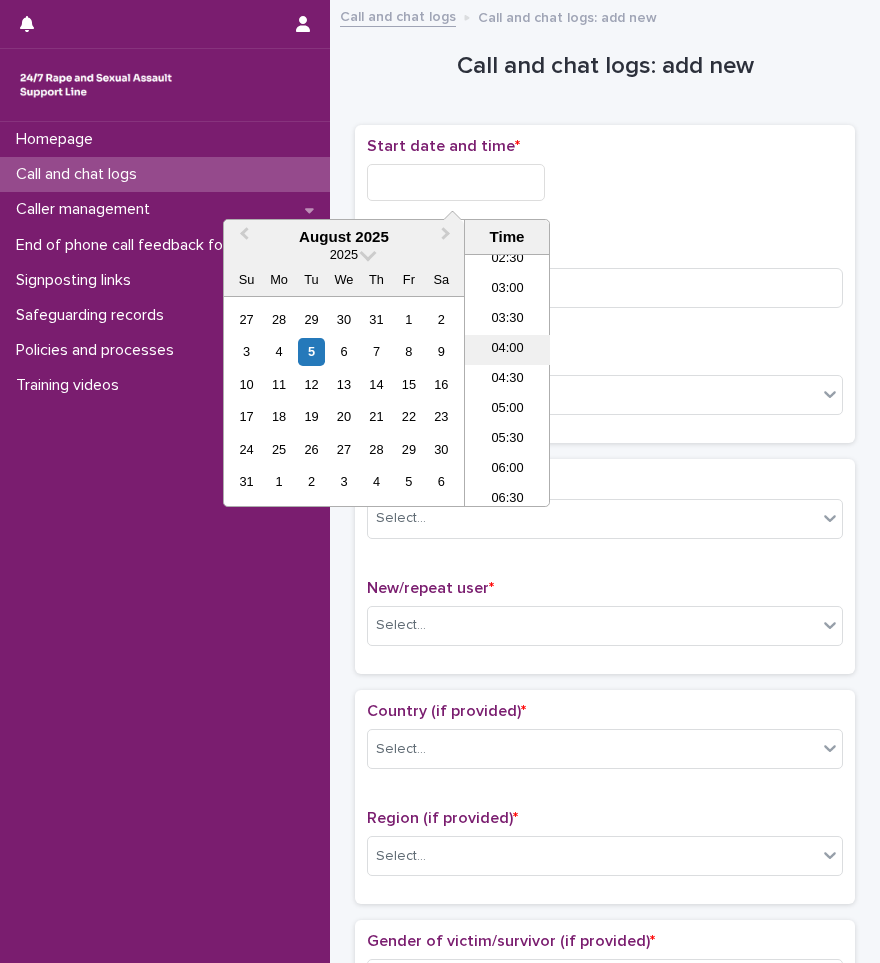 click on "04:00" at bounding box center (507, 350) 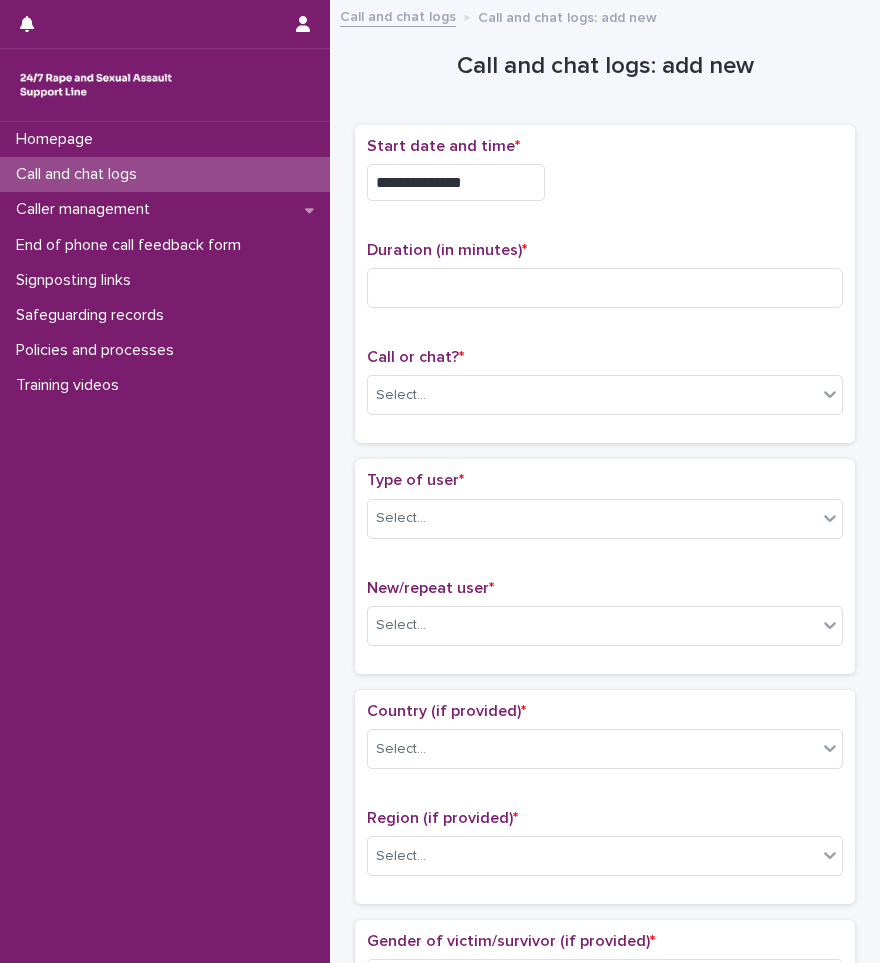click on "**********" at bounding box center [456, 182] 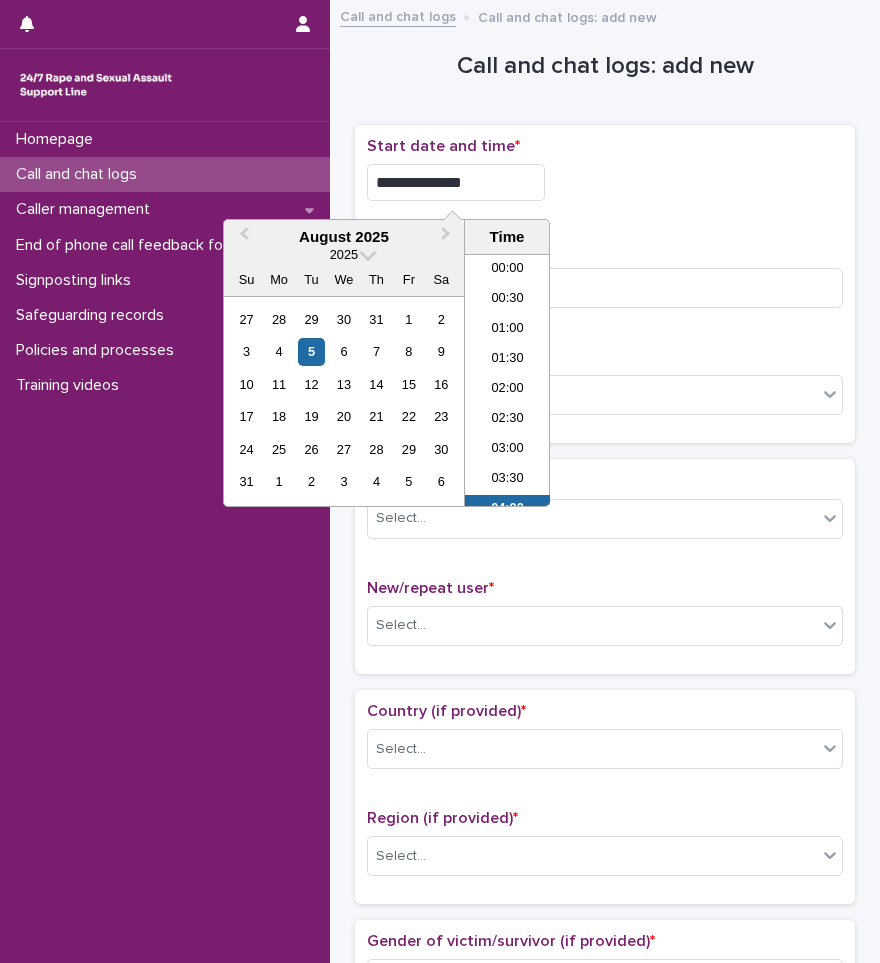 scroll, scrollTop: 130, scrollLeft: 0, axis: vertical 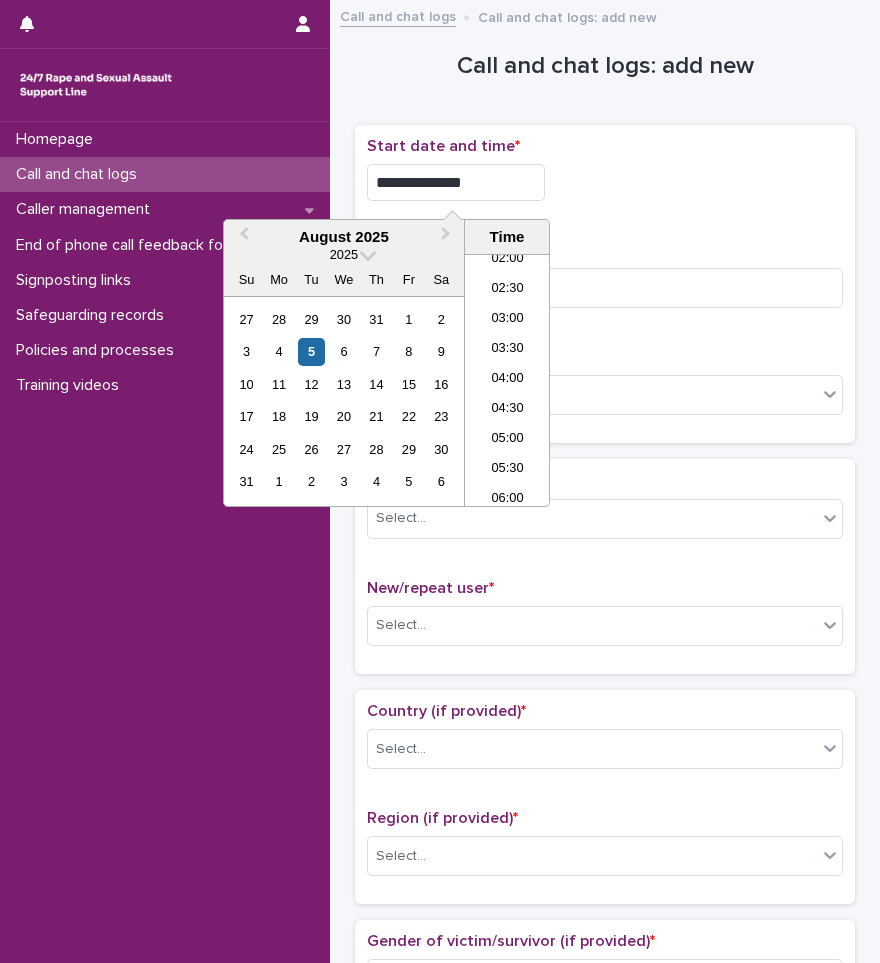 type on "**********" 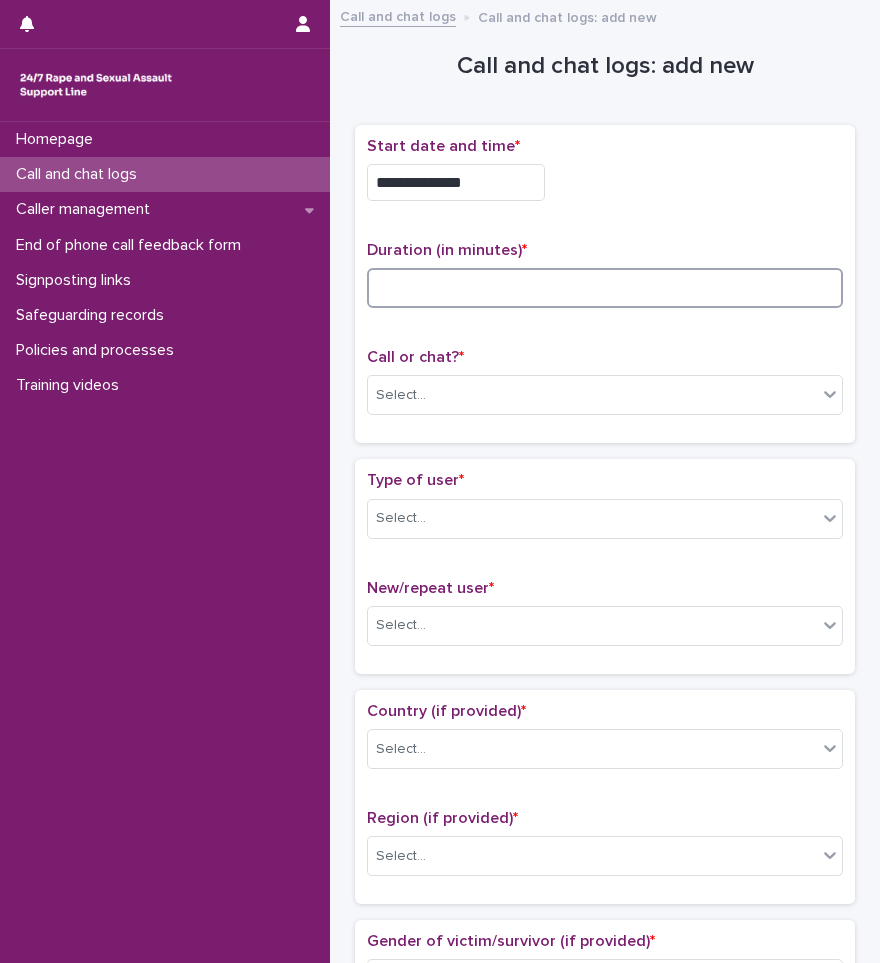 click at bounding box center (605, 288) 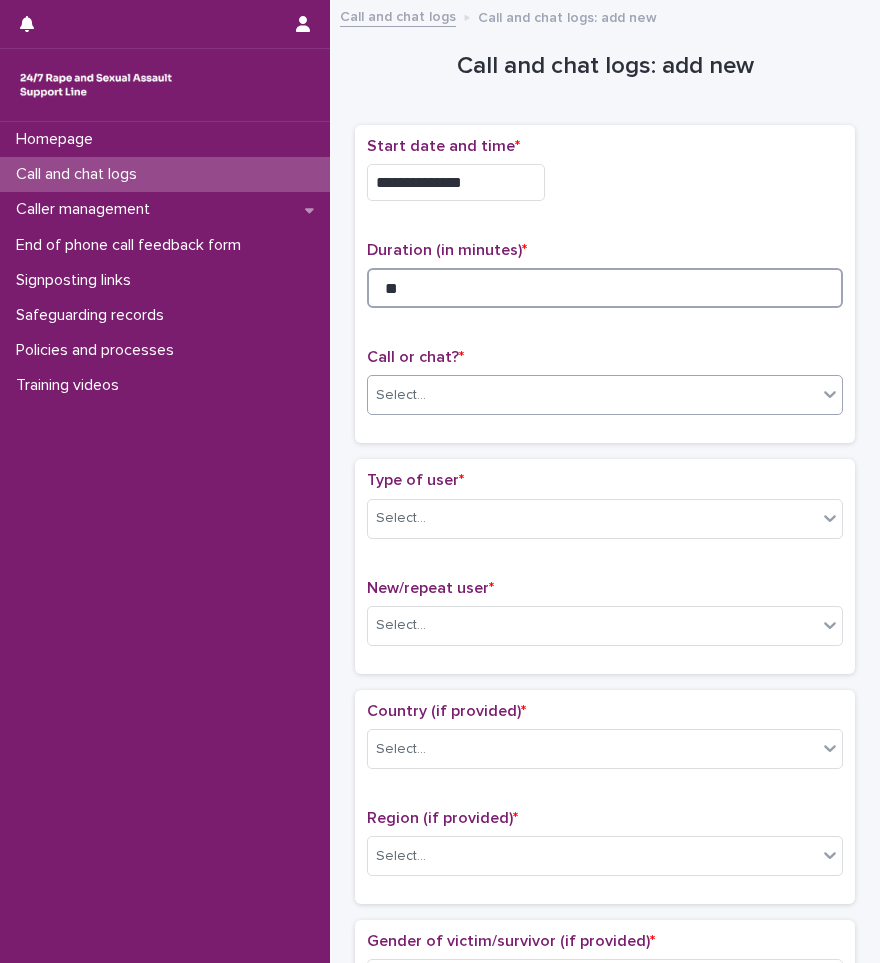 type on "**" 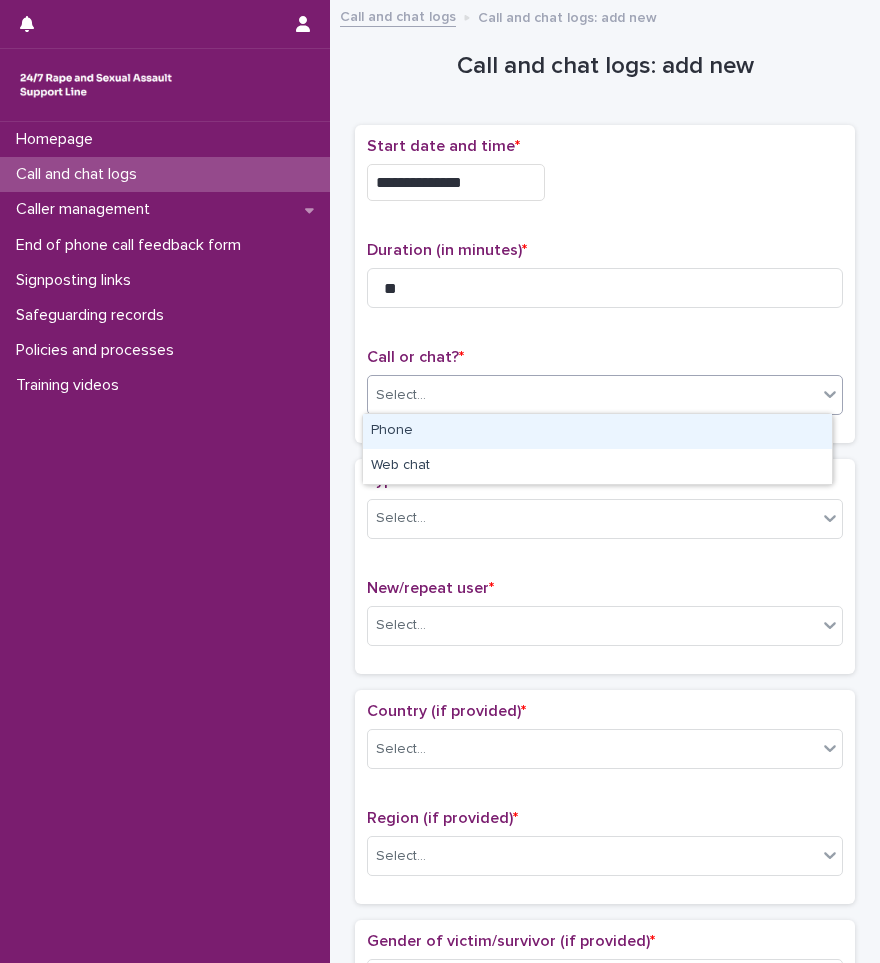 click on "Select..." at bounding box center (592, 395) 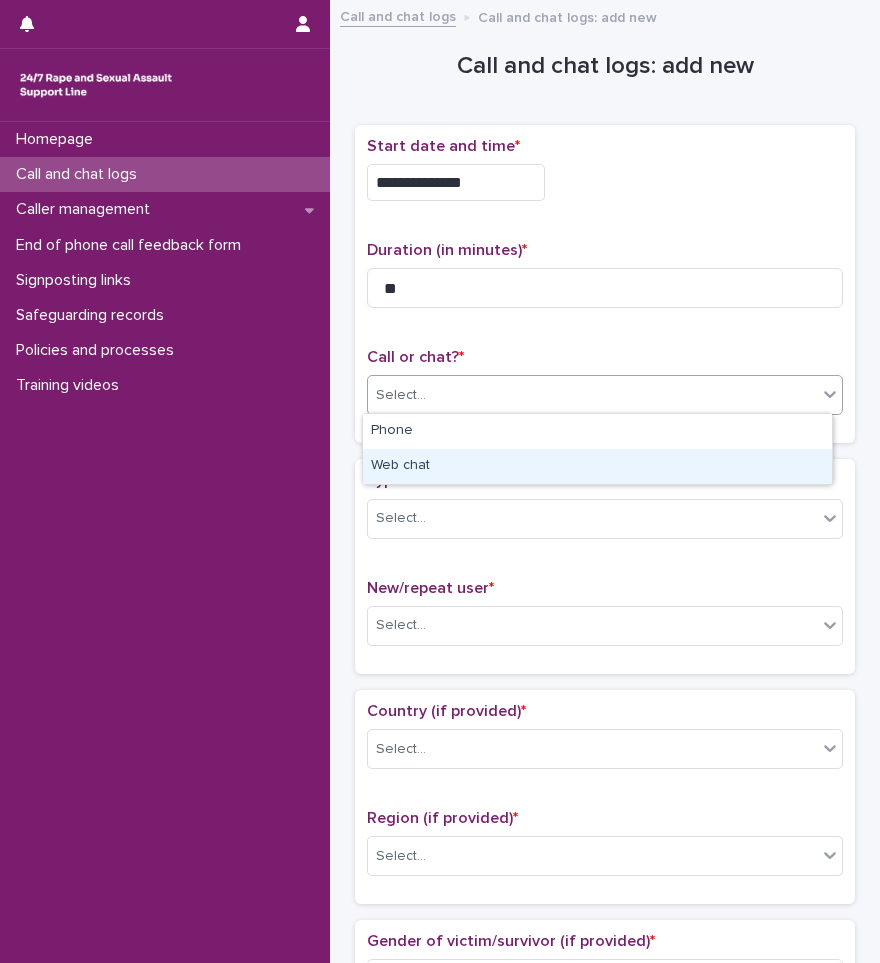 click on "Web chat" at bounding box center (597, 466) 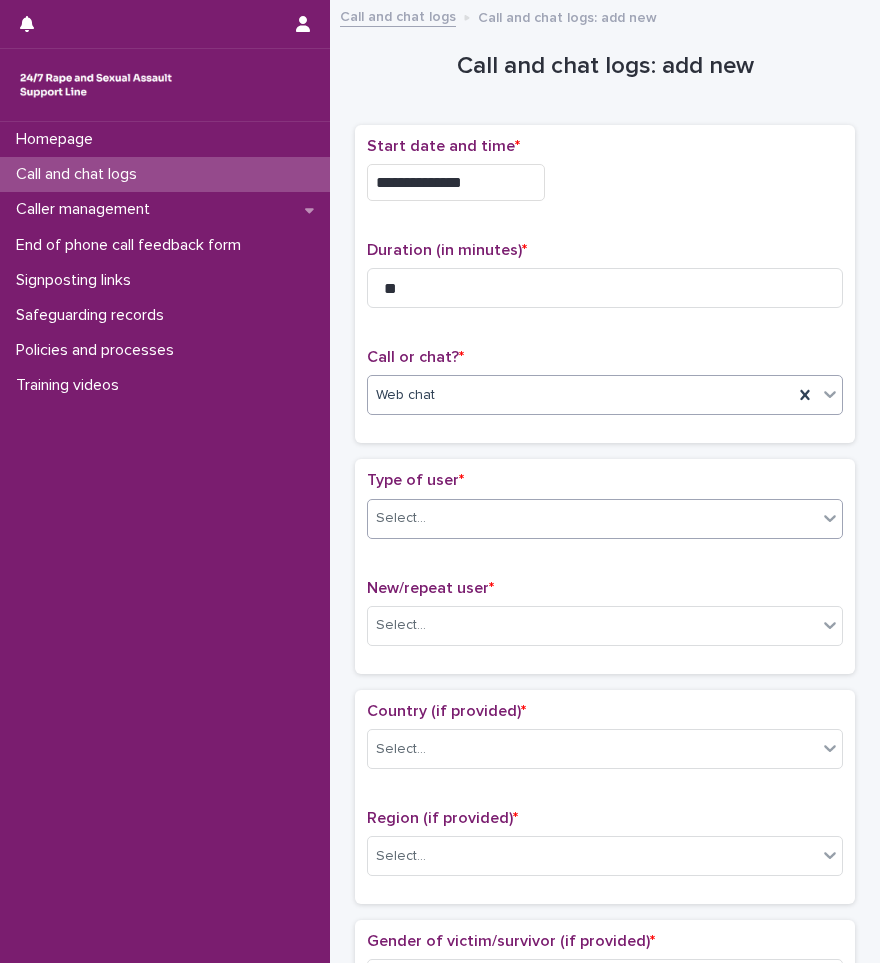 click on "Select..." at bounding box center [605, 519] 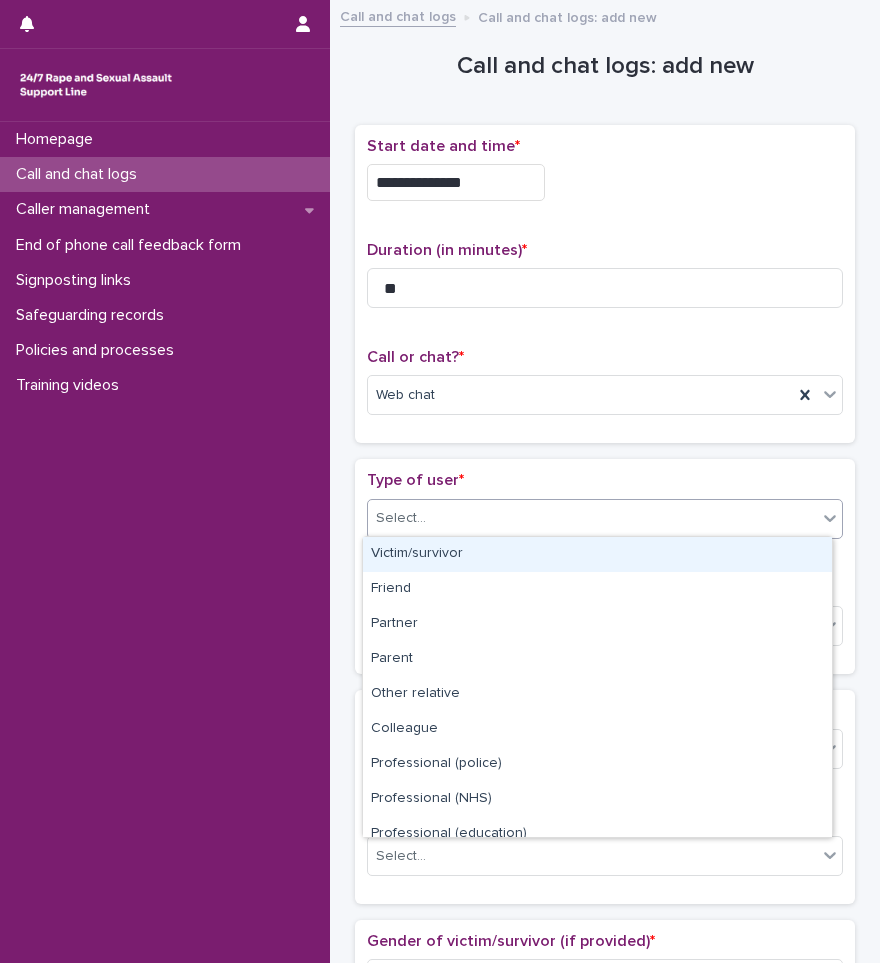 click on "Victim/survivor" at bounding box center [597, 554] 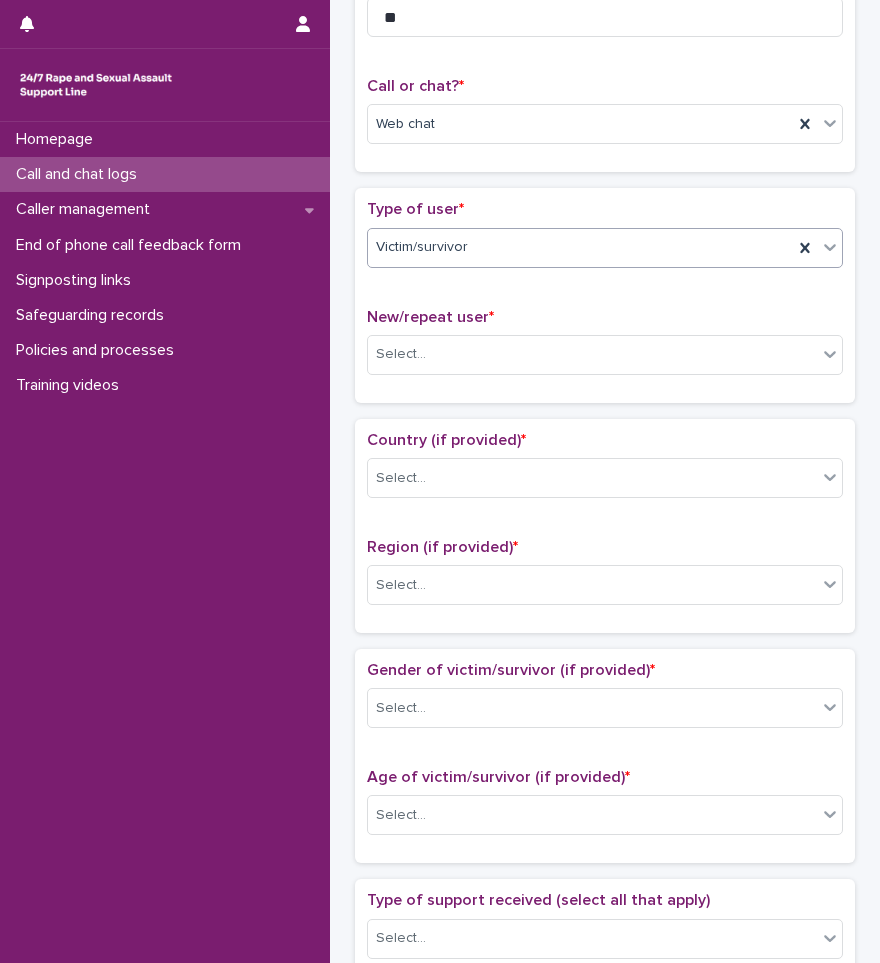 scroll, scrollTop: 300, scrollLeft: 0, axis: vertical 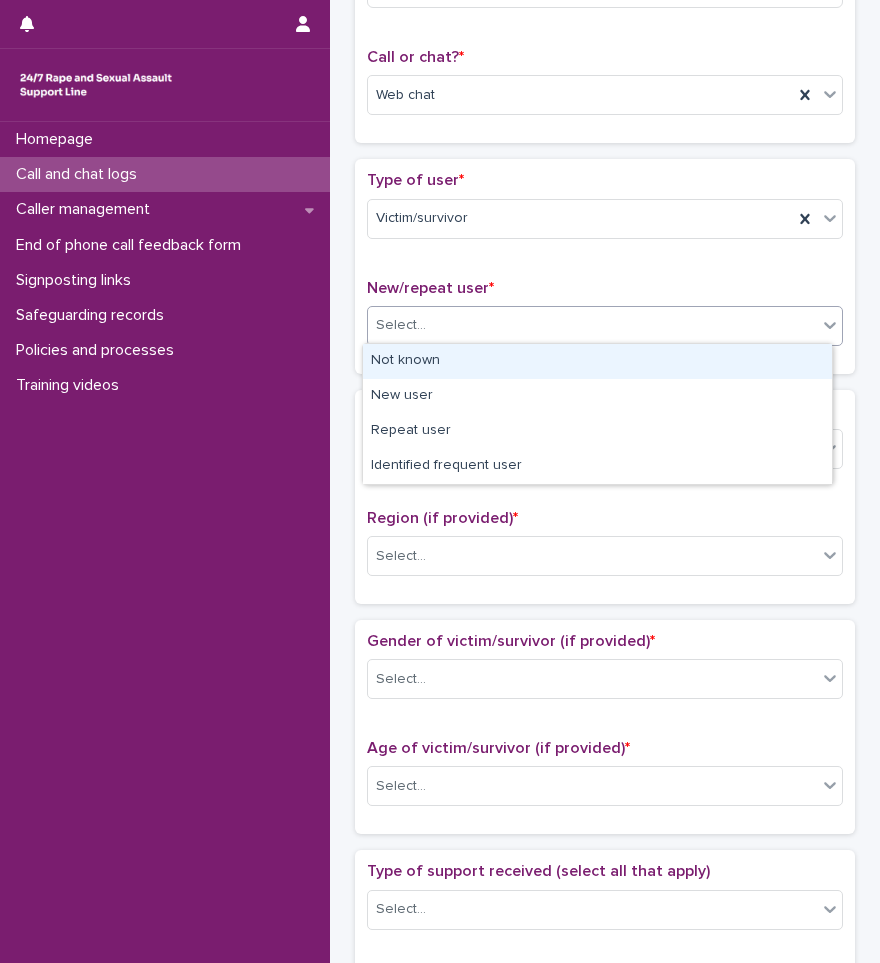 click on "Select..." at bounding box center (592, 325) 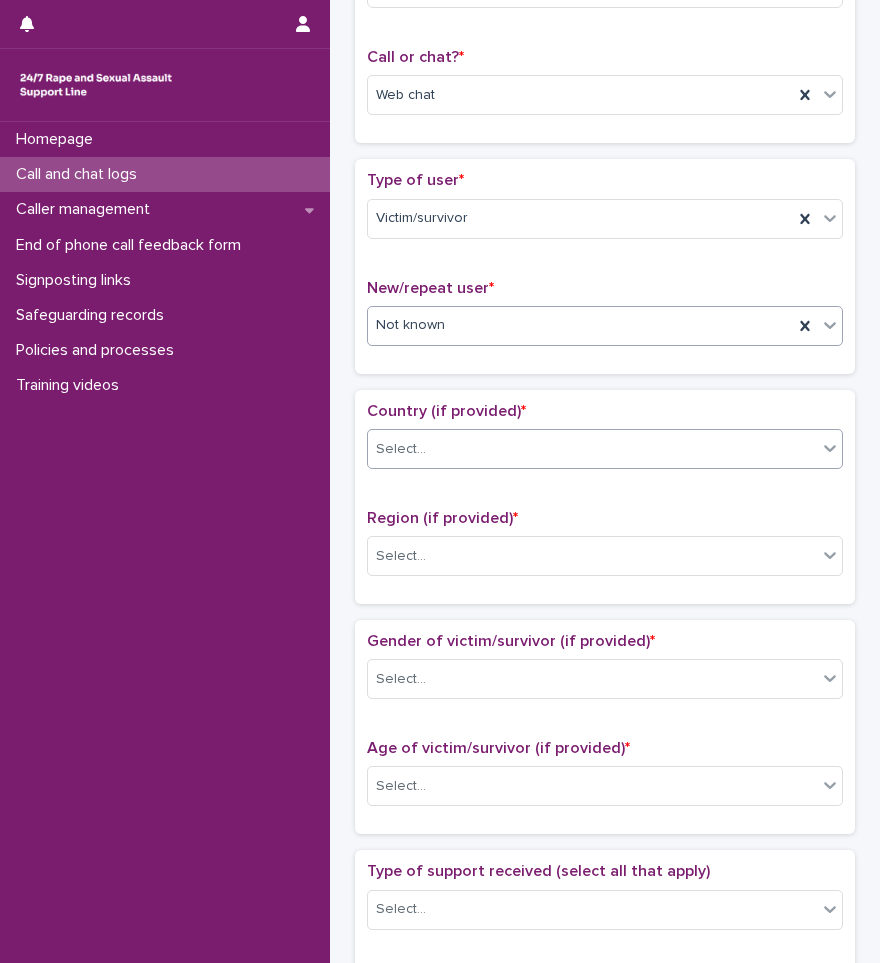 click on "Select..." at bounding box center (592, 449) 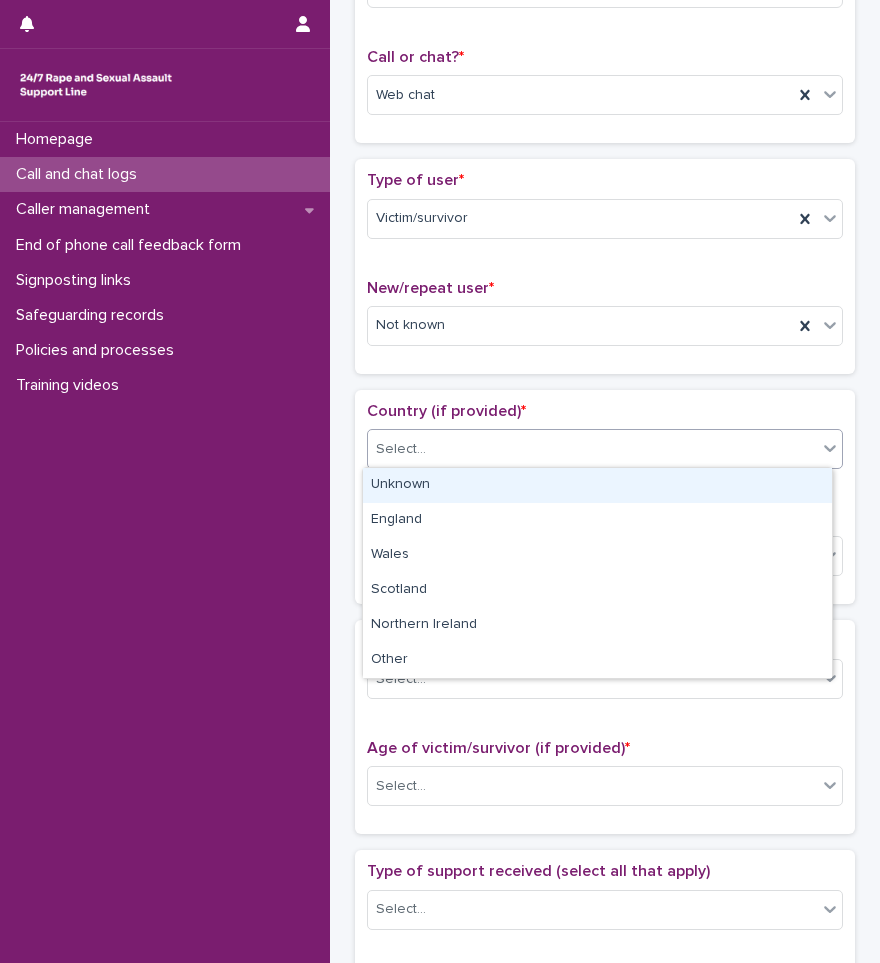 click on "Unknown" at bounding box center [597, 485] 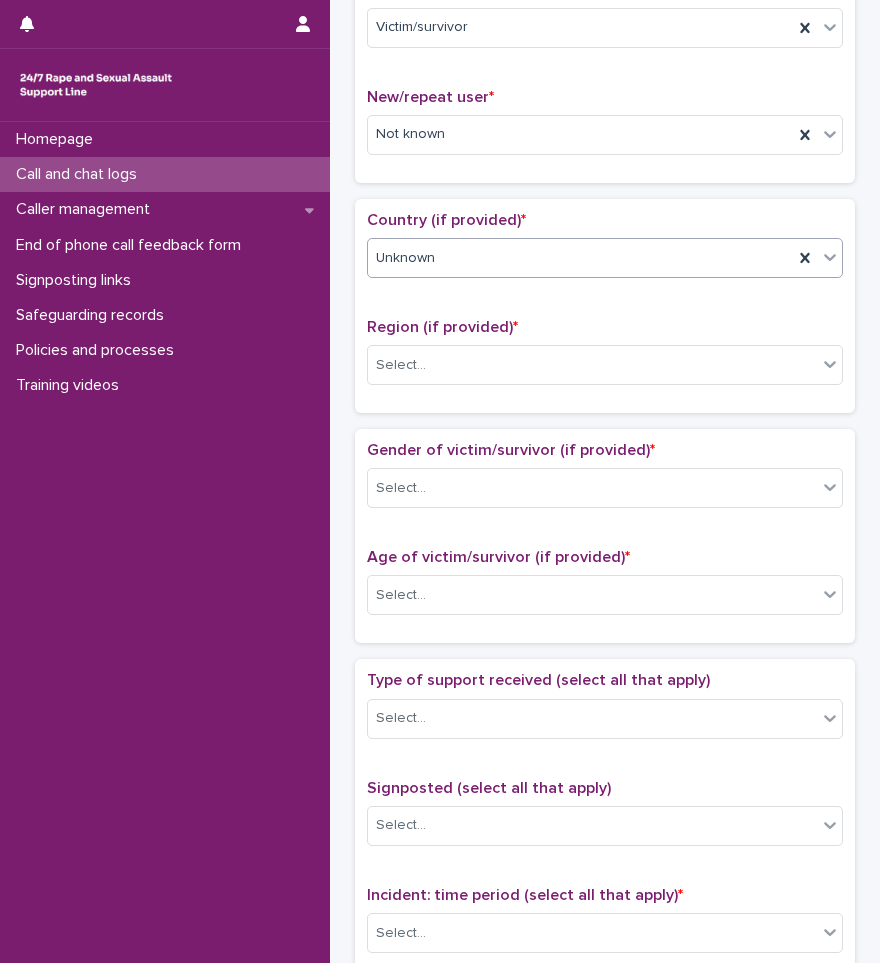 scroll, scrollTop: 500, scrollLeft: 0, axis: vertical 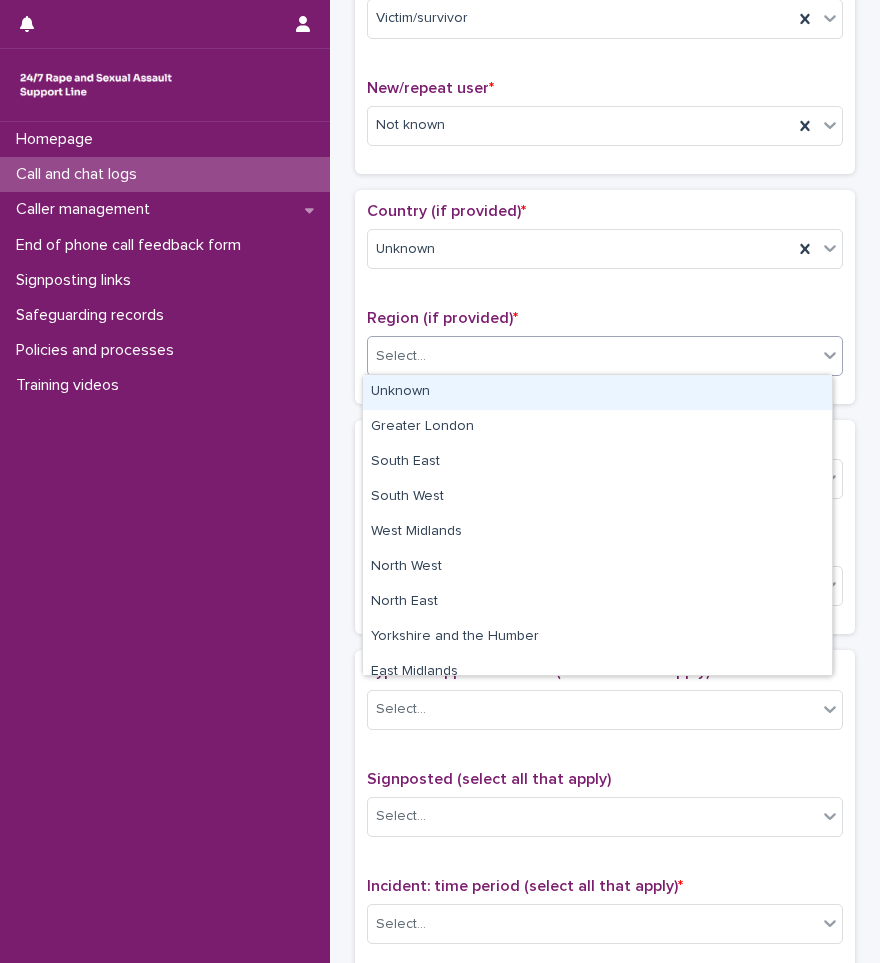 drag, startPoint x: 465, startPoint y: 353, endPoint x: 435, endPoint y: 379, distance: 39.698868 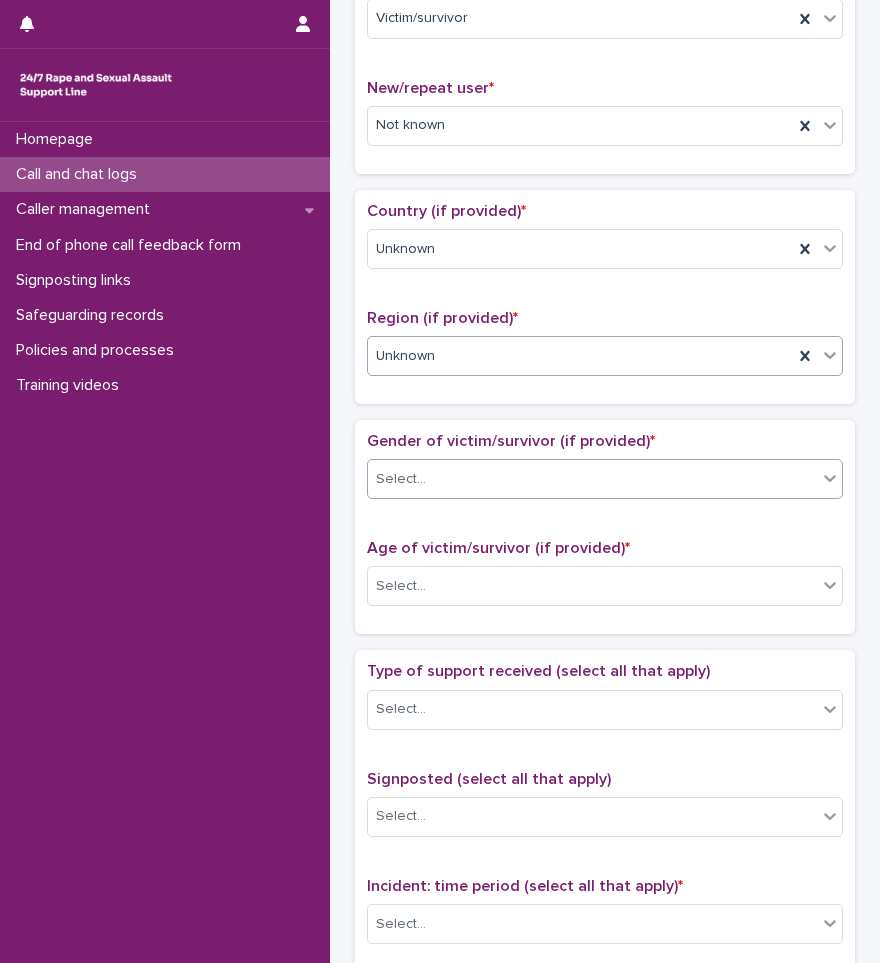 click on "Select..." at bounding box center (592, 479) 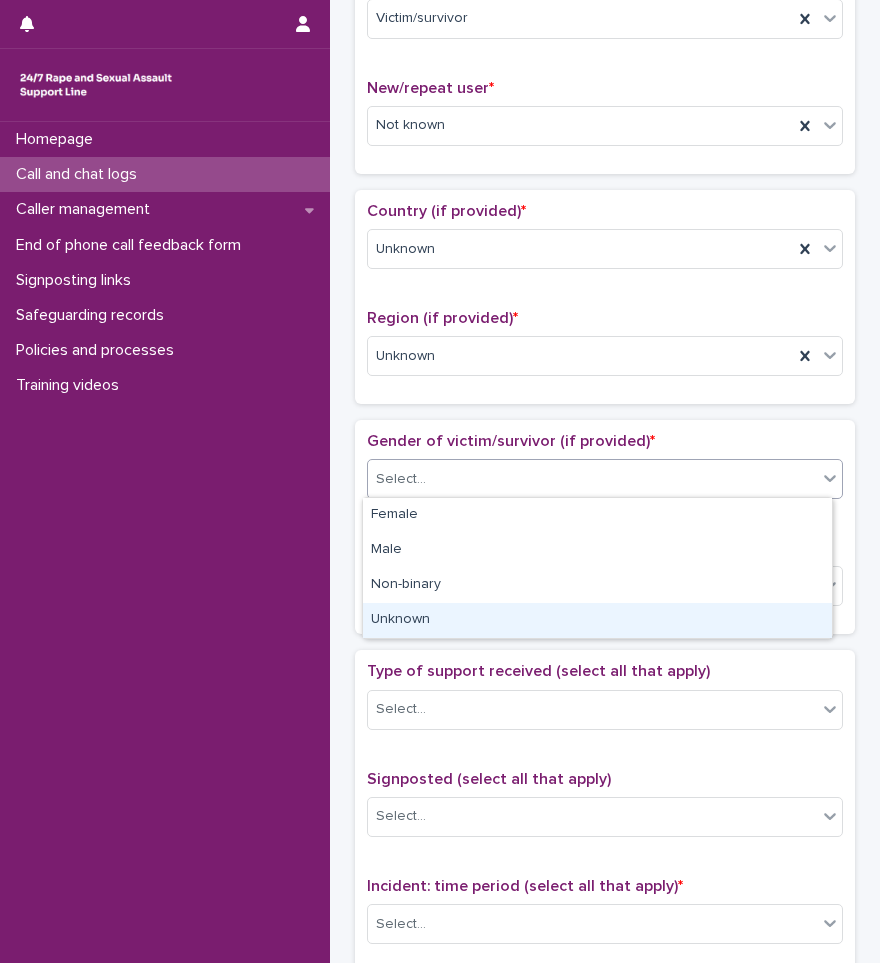 click on "Unknown" at bounding box center [597, 620] 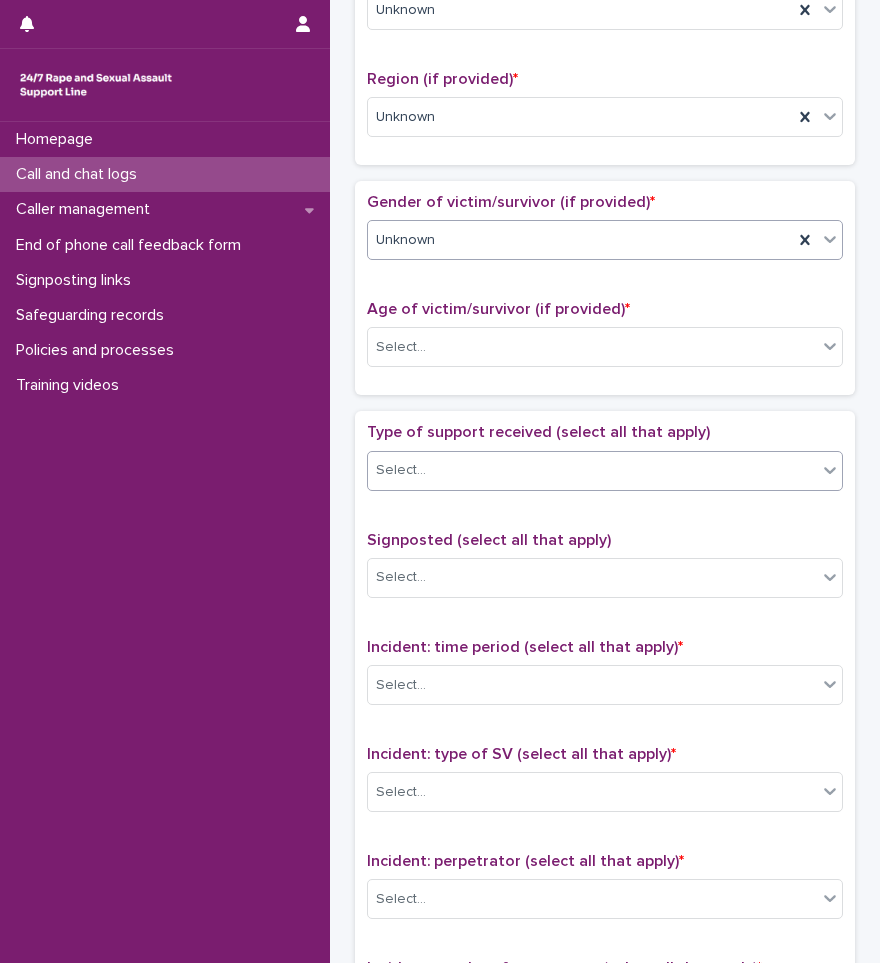 scroll, scrollTop: 800, scrollLeft: 0, axis: vertical 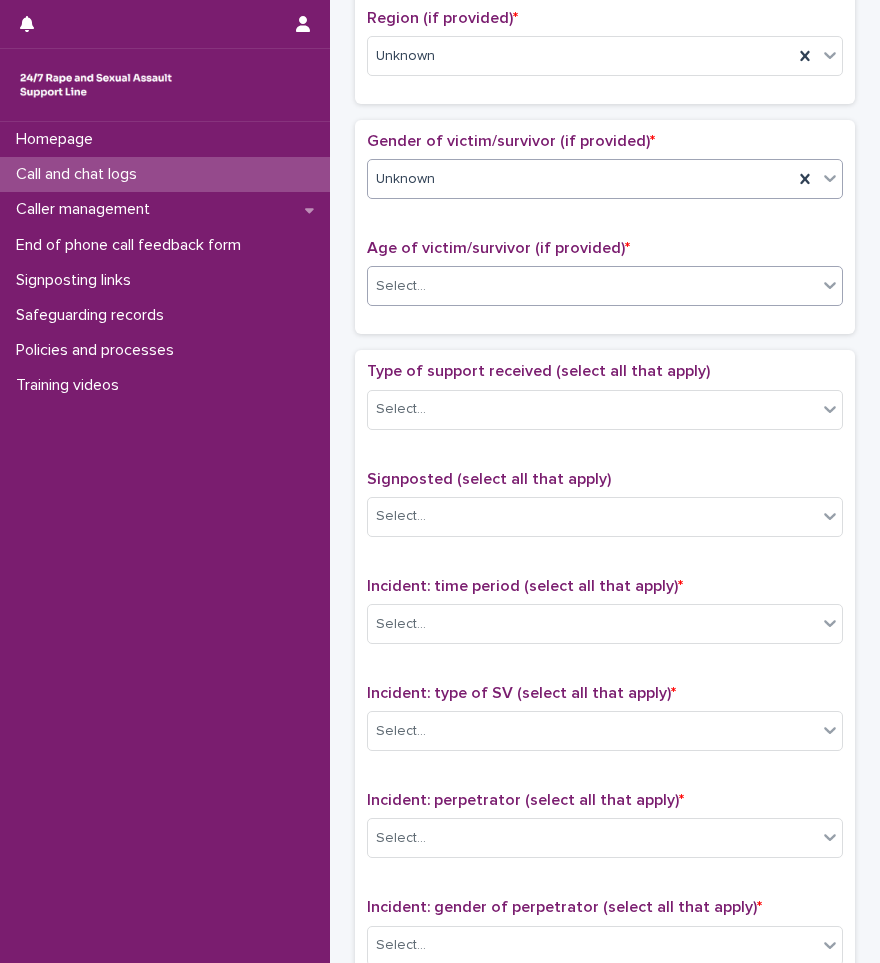click on "Select..." at bounding box center (592, 286) 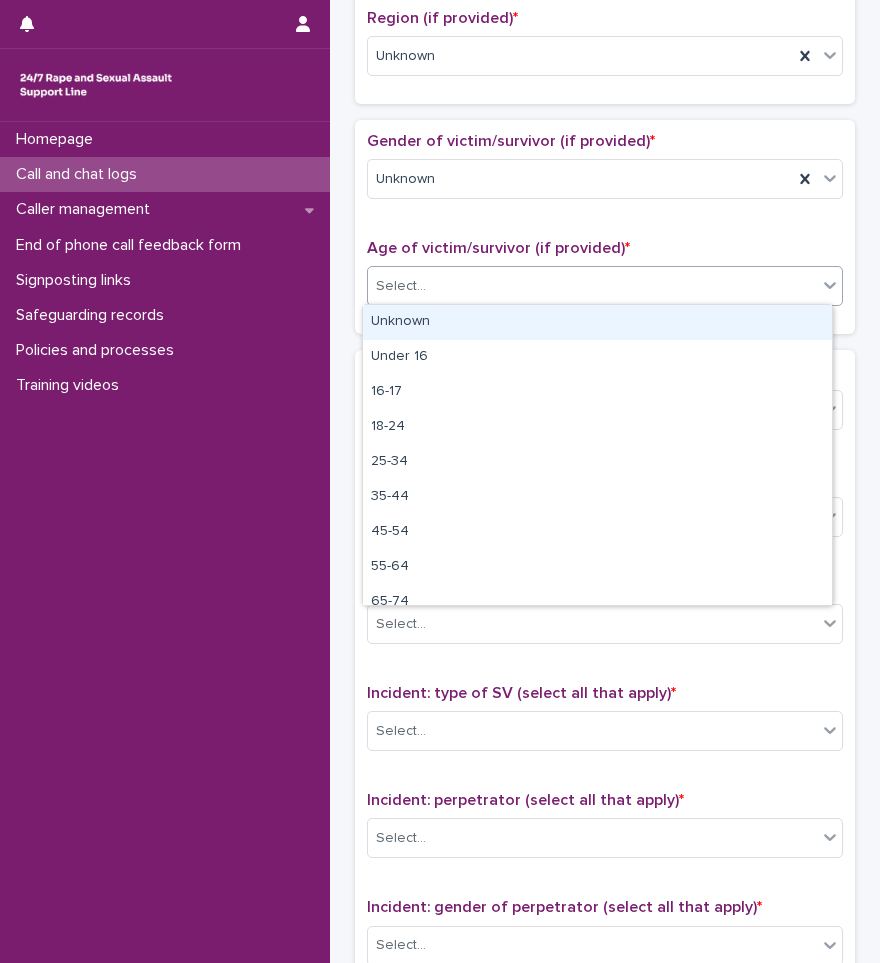 click on "Unknown" at bounding box center [597, 322] 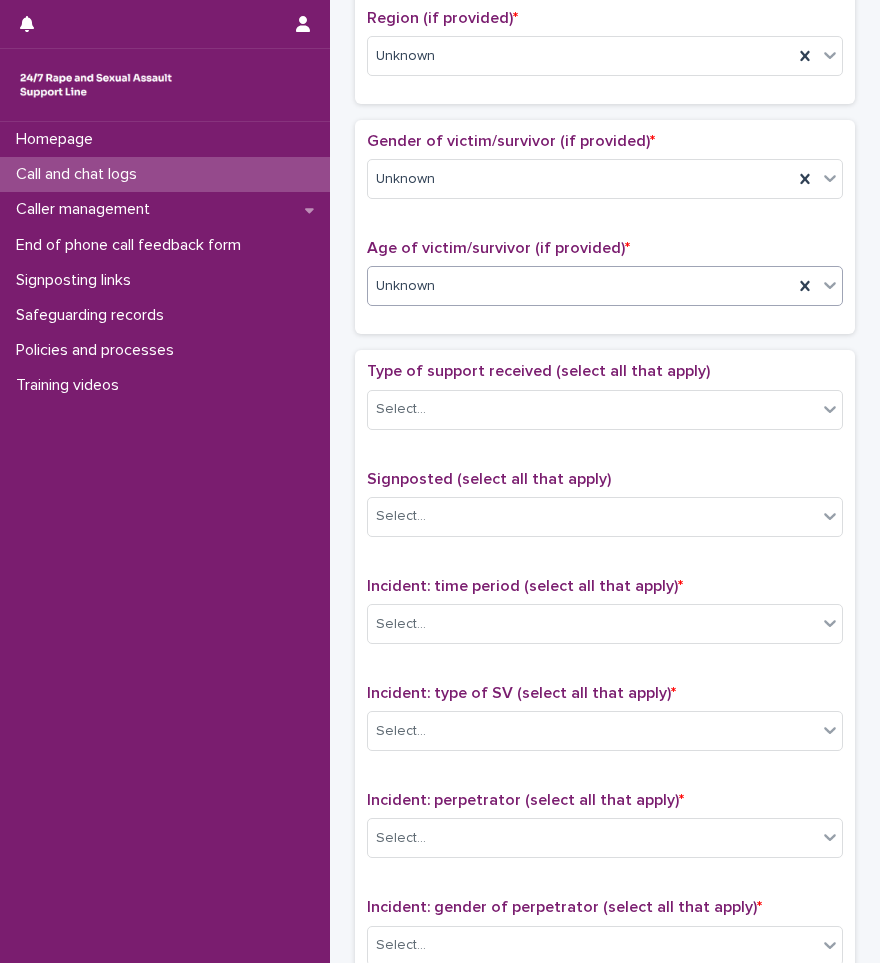 scroll, scrollTop: 1000, scrollLeft: 0, axis: vertical 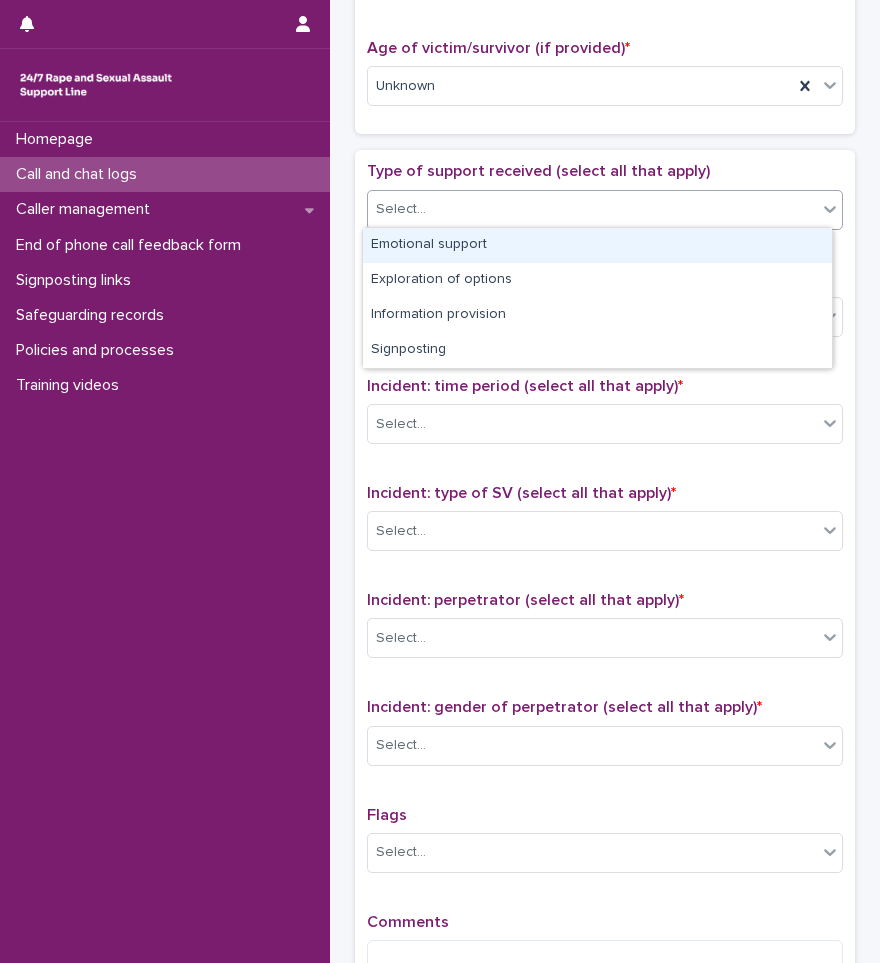 click on "Select..." at bounding box center (592, 209) 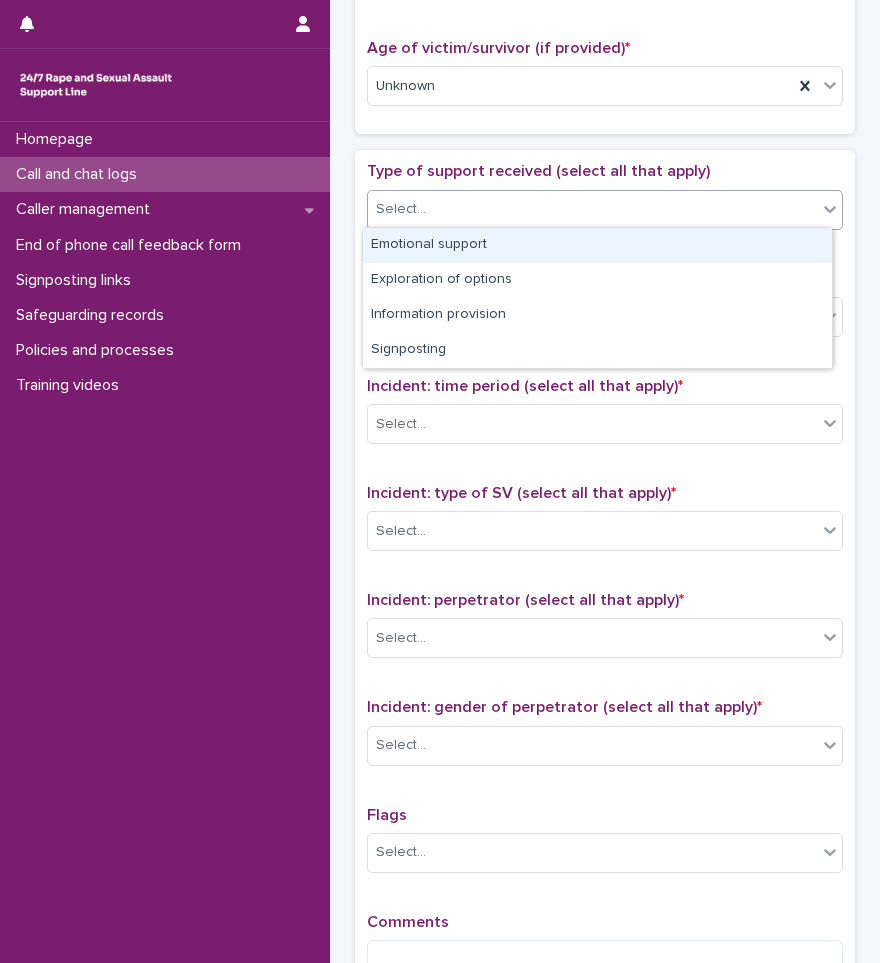 click on "Emotional support" at bounding box center (597, 245) 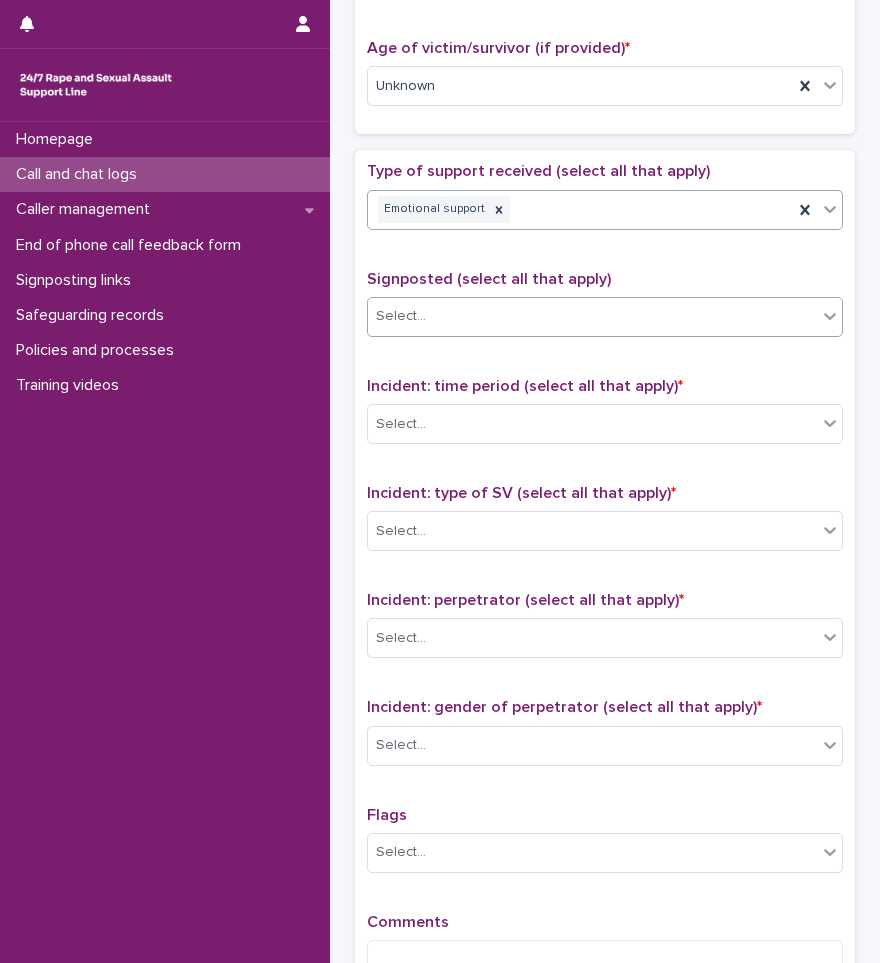 click on "Select..." at bounding box center [592, 316] 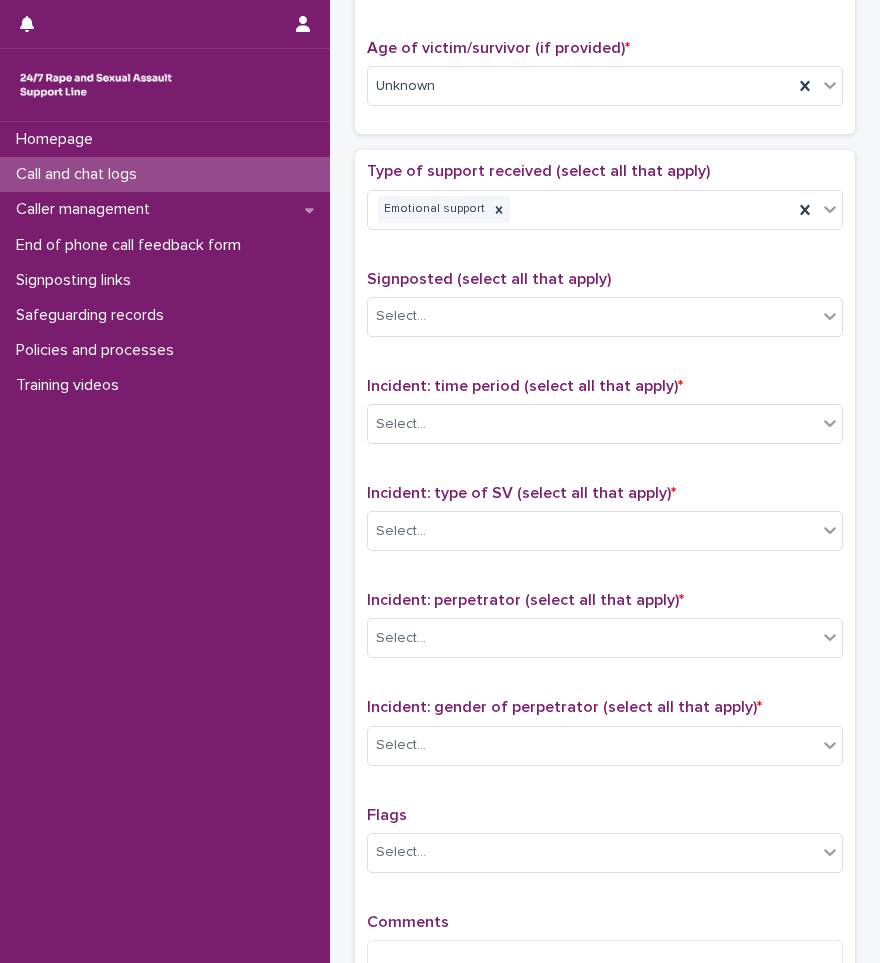 click on "Signposted (select all that apply)" at bounding box center (489, 279) 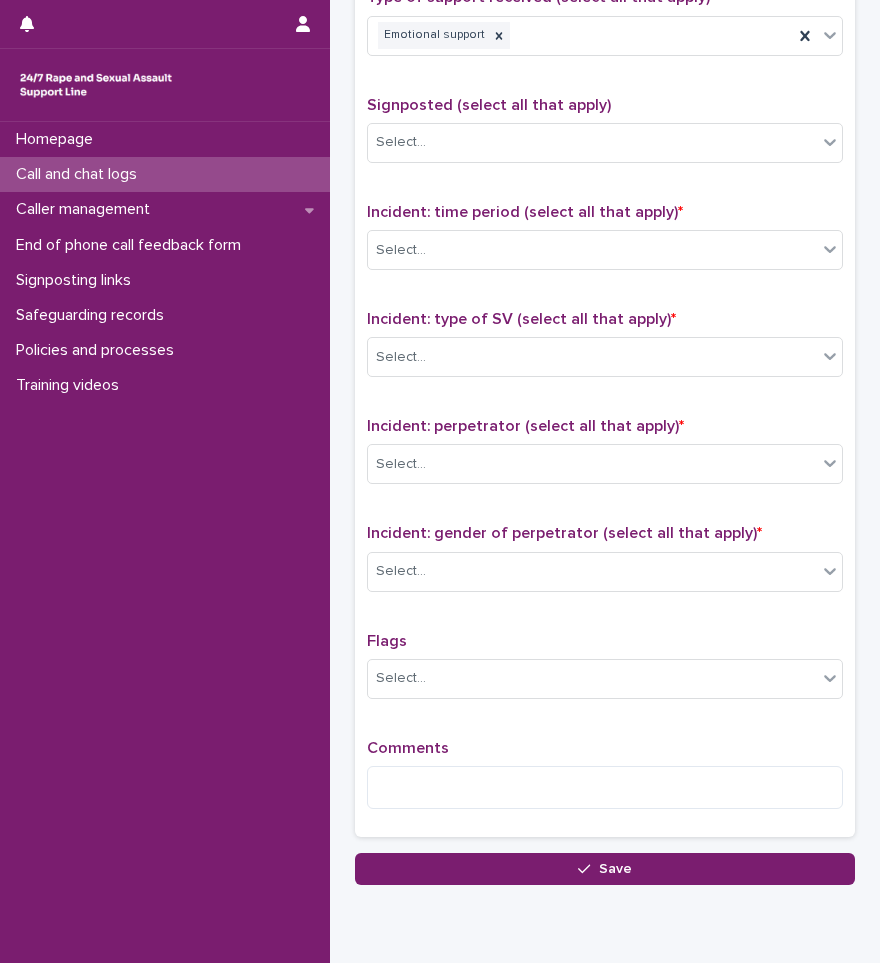 scroll, scrollTop: 1200, scrollLeft: 0, axis: vertical 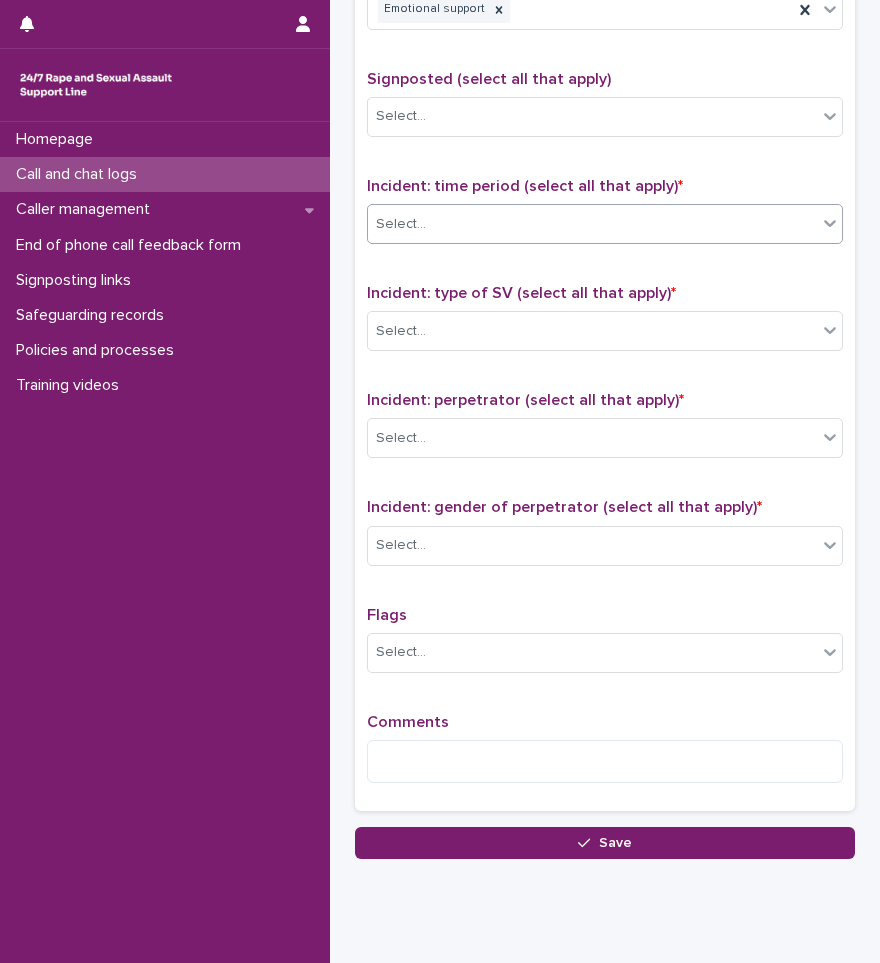 click on "Select..." at bounding box center [592, 224] 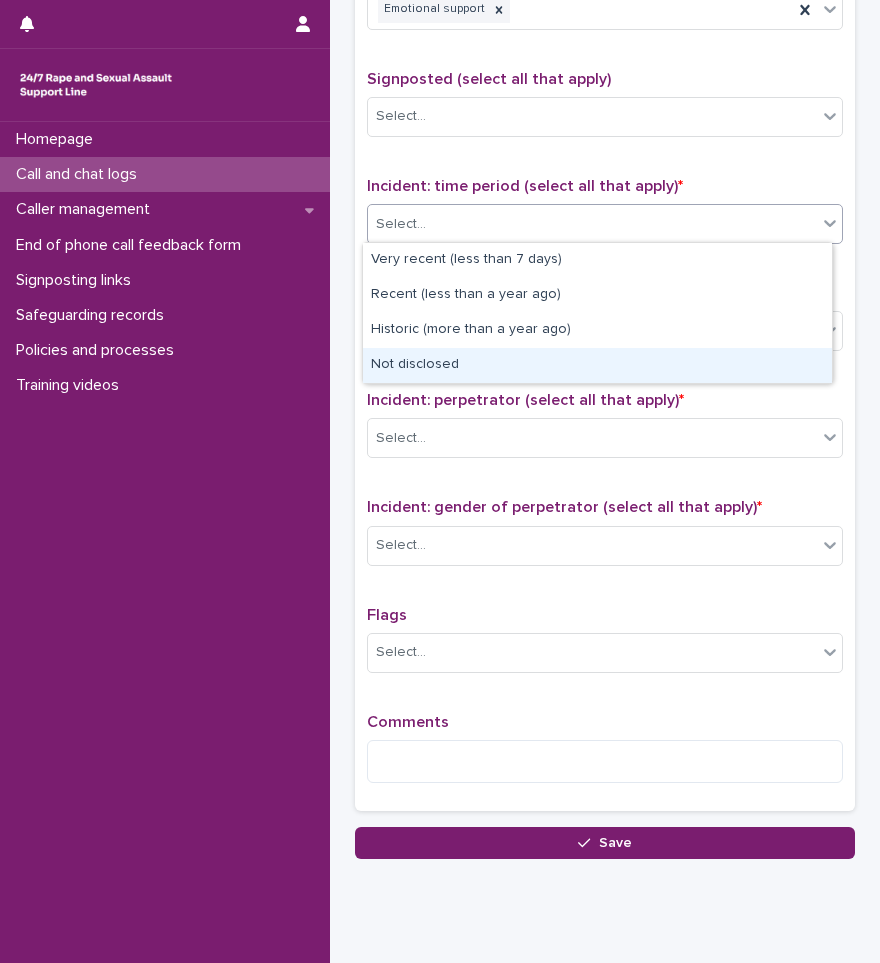 click on "Not disclosed" at bounding box center [597, 365] 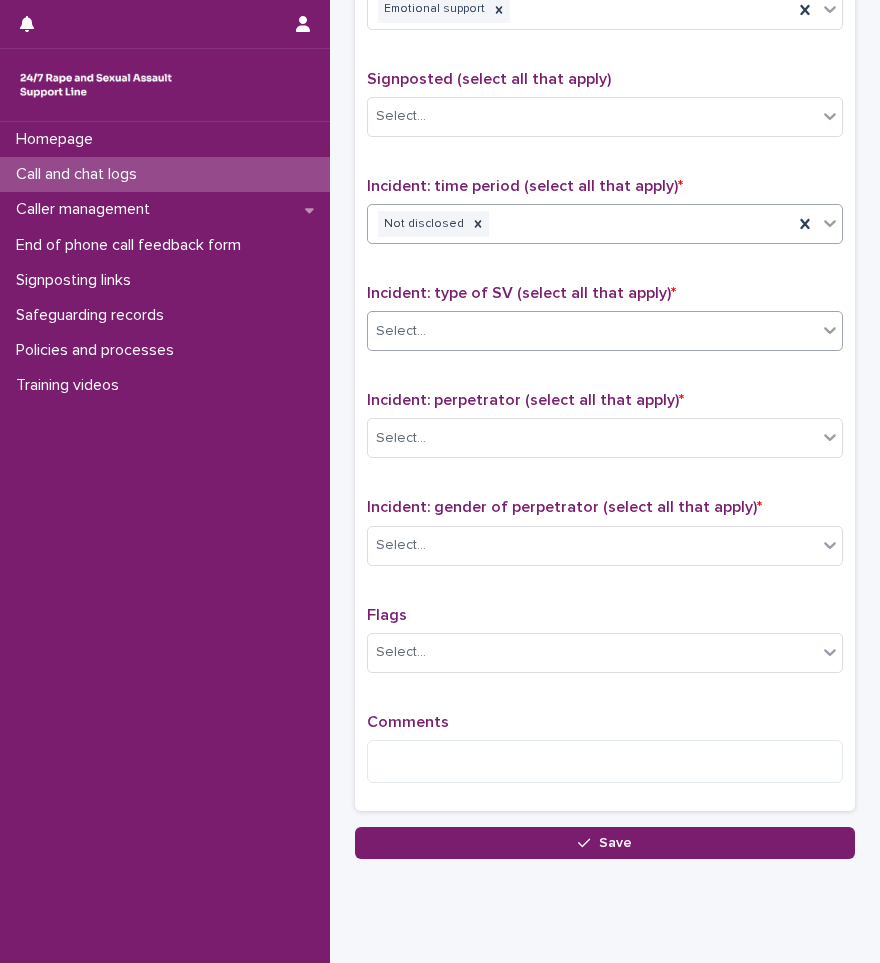 click on "Select..." at bounding box center [592, 331] 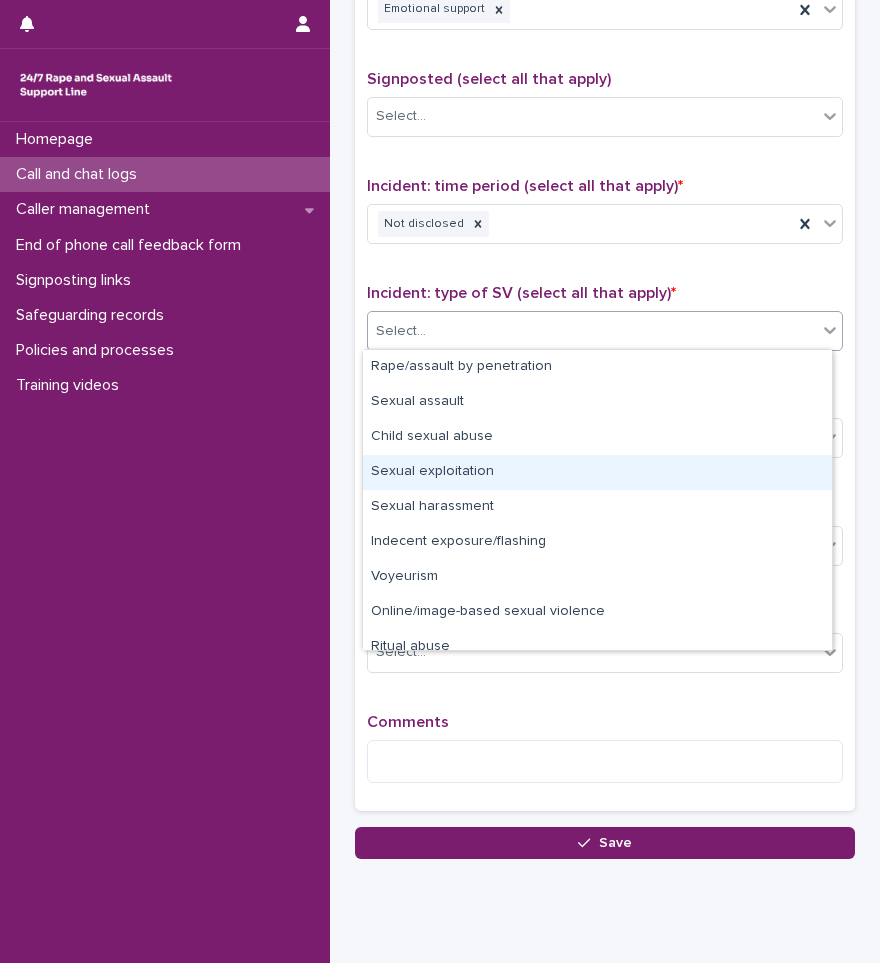 scroll, scrollTop: 50, scrollLeft: 0, axis: vertical 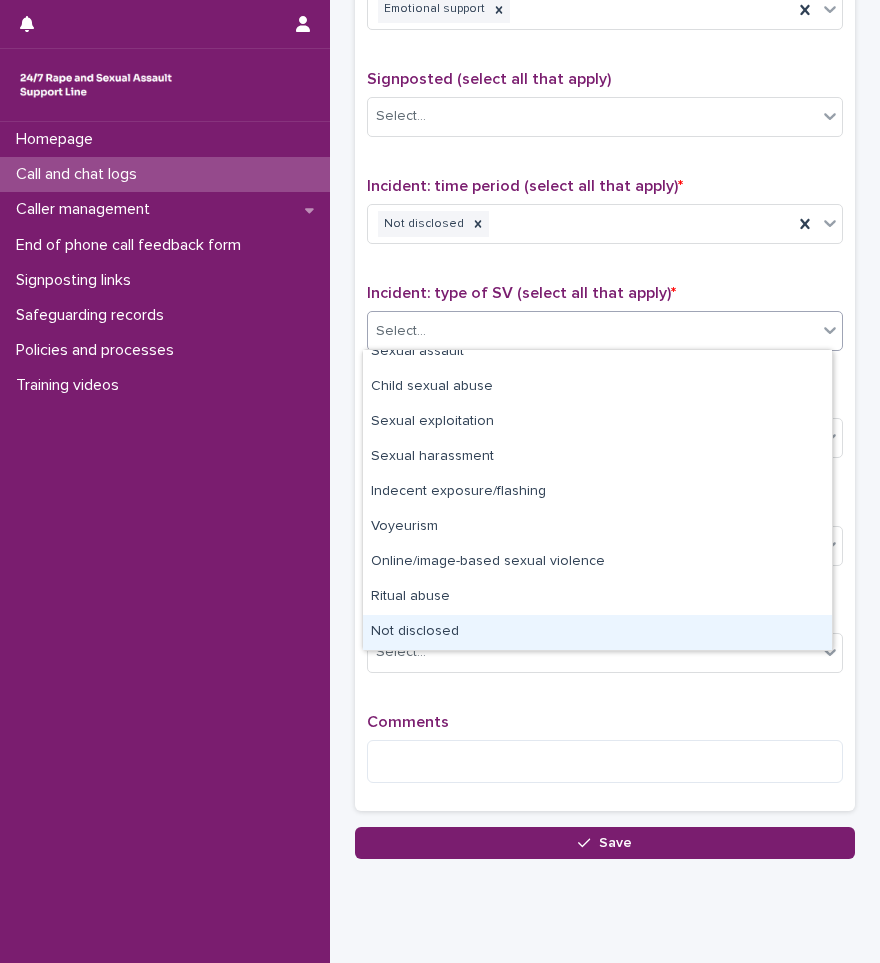click on "Not disclosed" at bounding box center [597, 632] 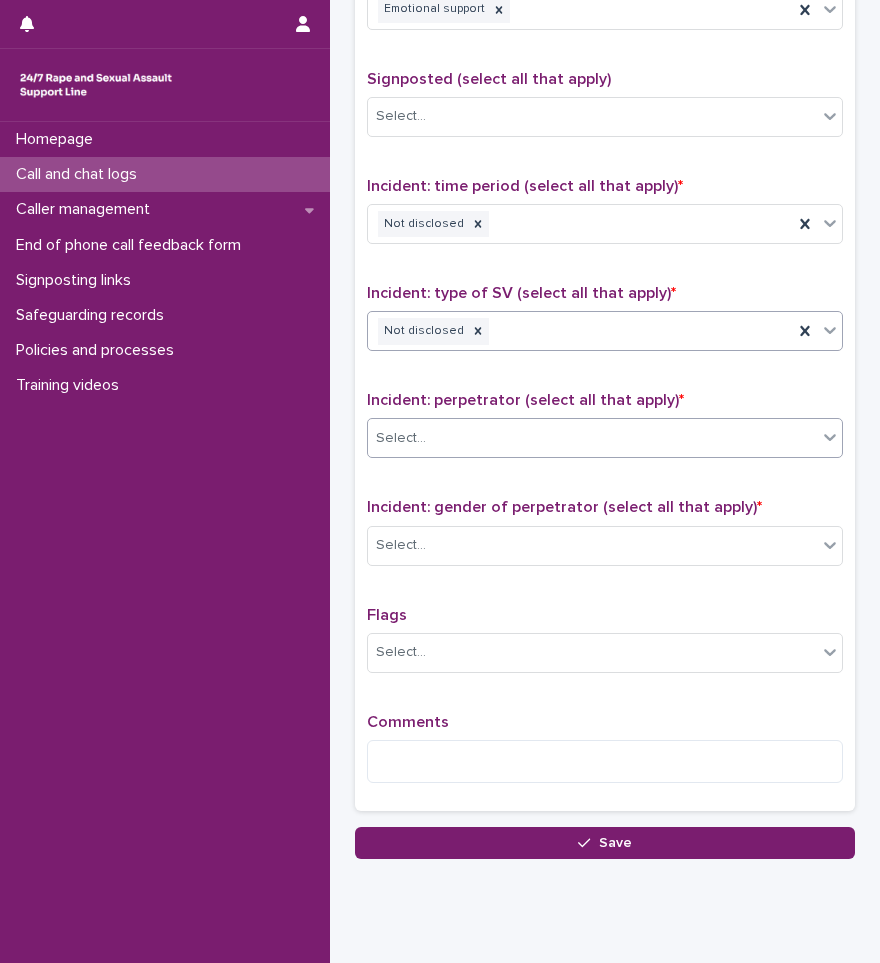 click on "Select..." at bounding box center [605, 438] 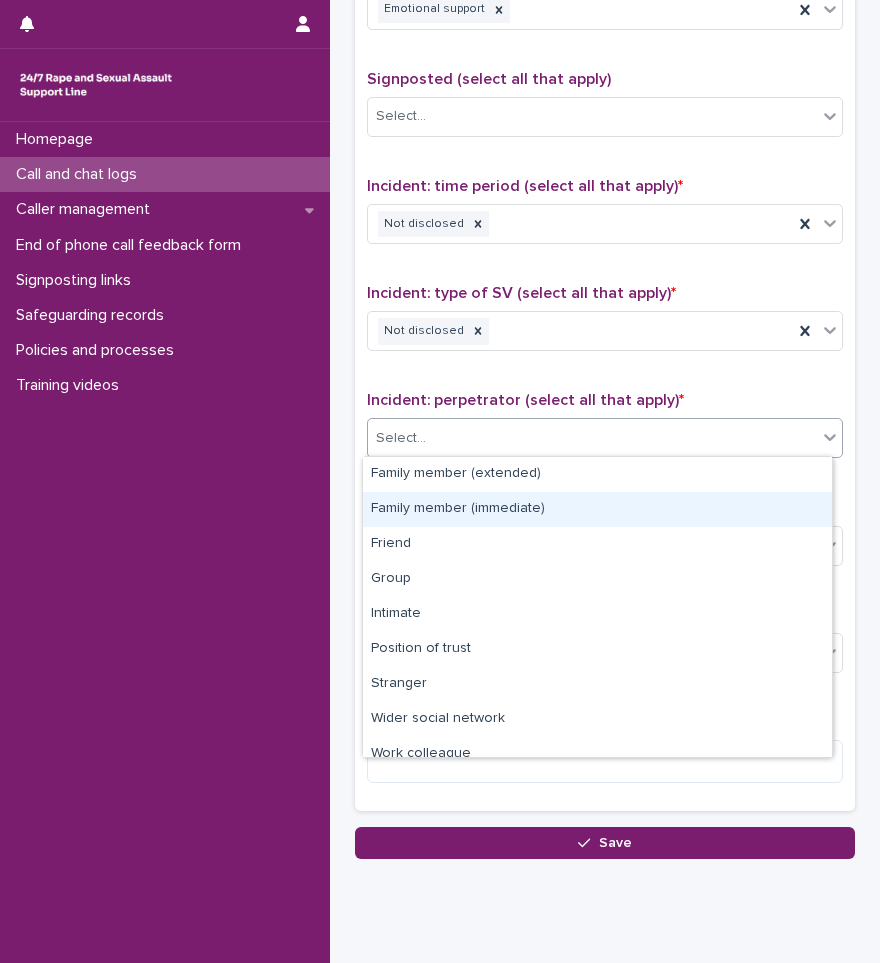 scroll, scrollTop: 85, scrollLeft: 0, axis: vertical 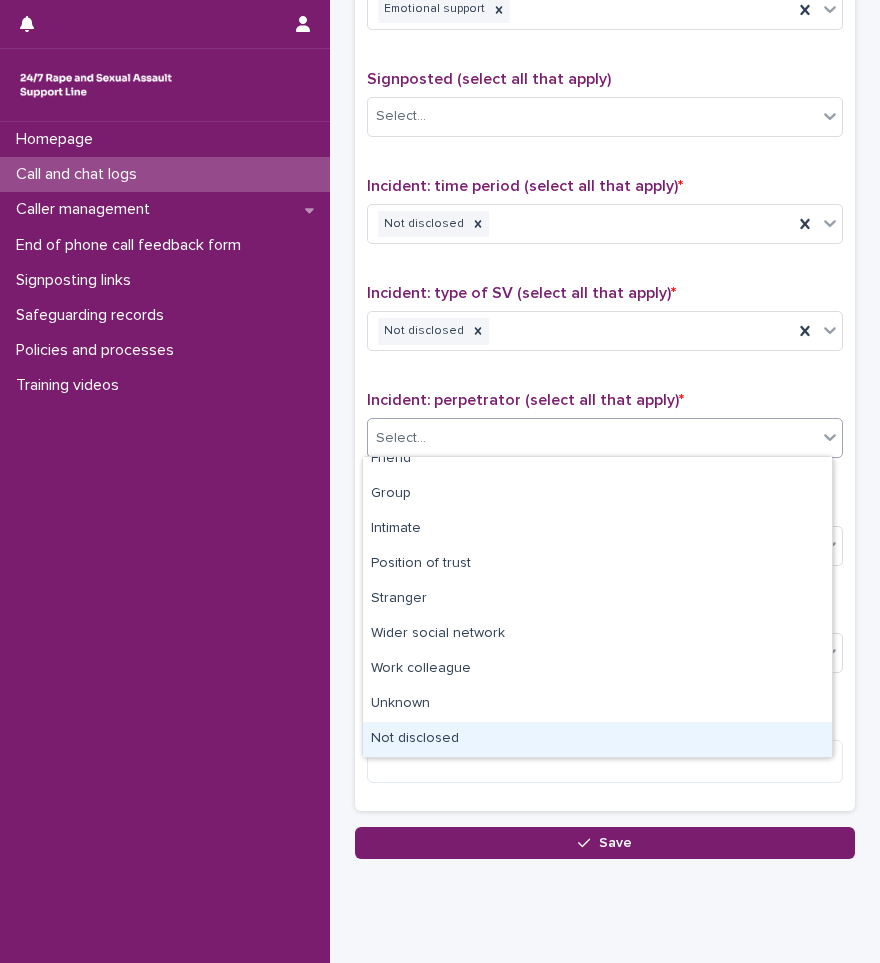 click on "Not disclosed" at bounding box center (597, 739) 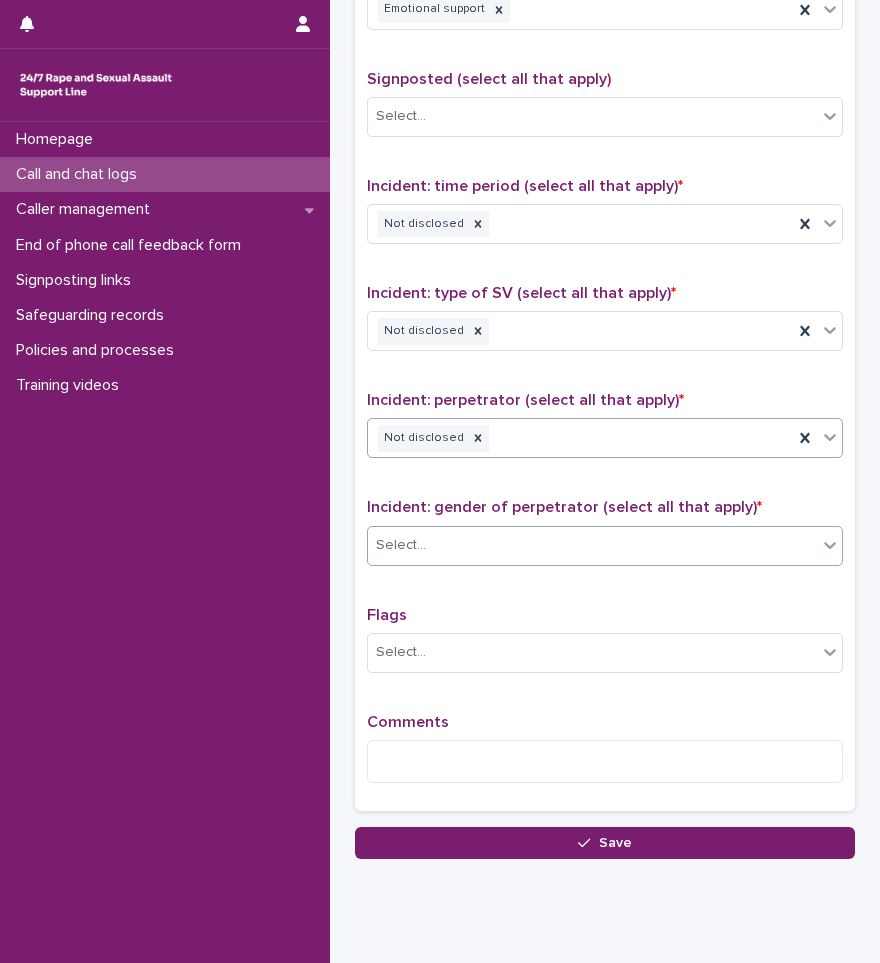 click on "Select..." at bounding box center (592, 545) 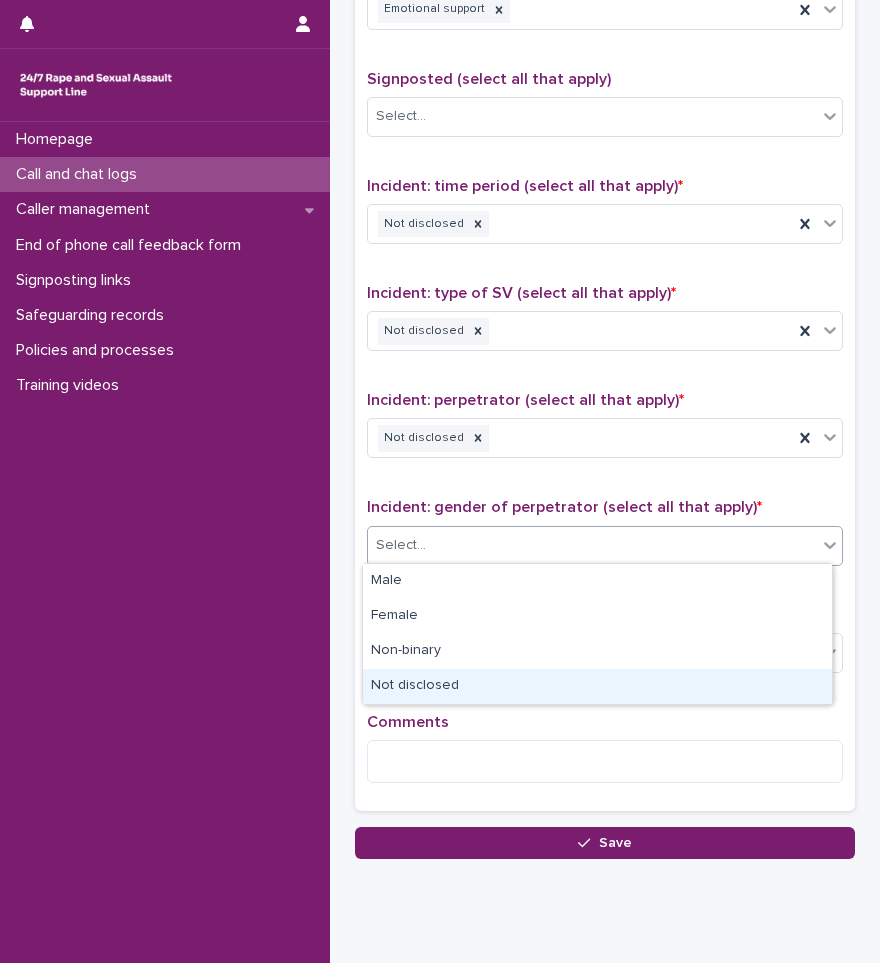 click on "Not disclosed" at bounding box center (597, 686) 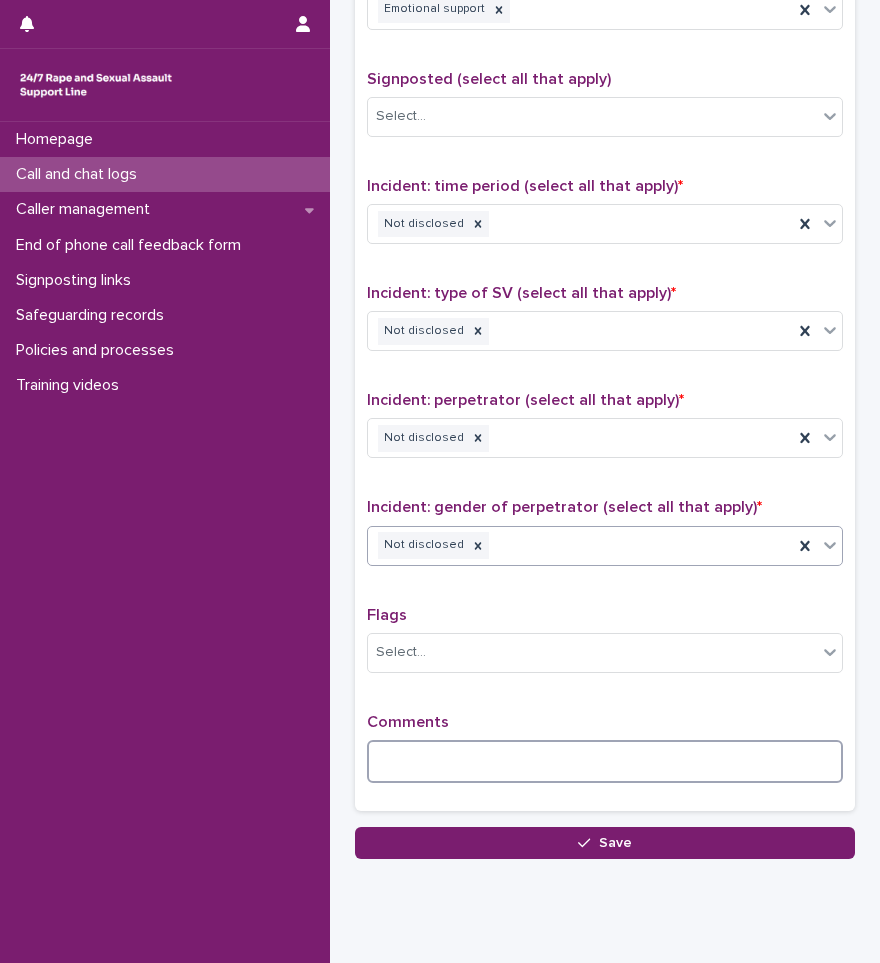 click at bounding box center [605, 761] 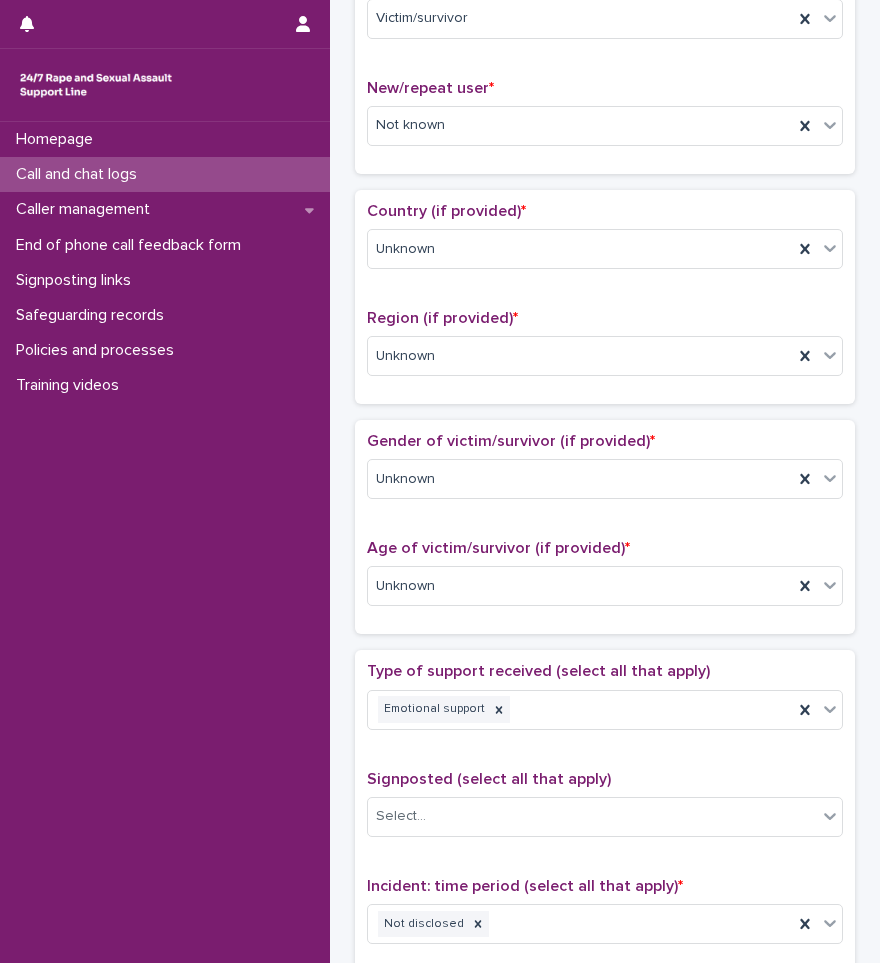 scroll, scrollTop: 1300, scrollLeft: 0, axis: vertical 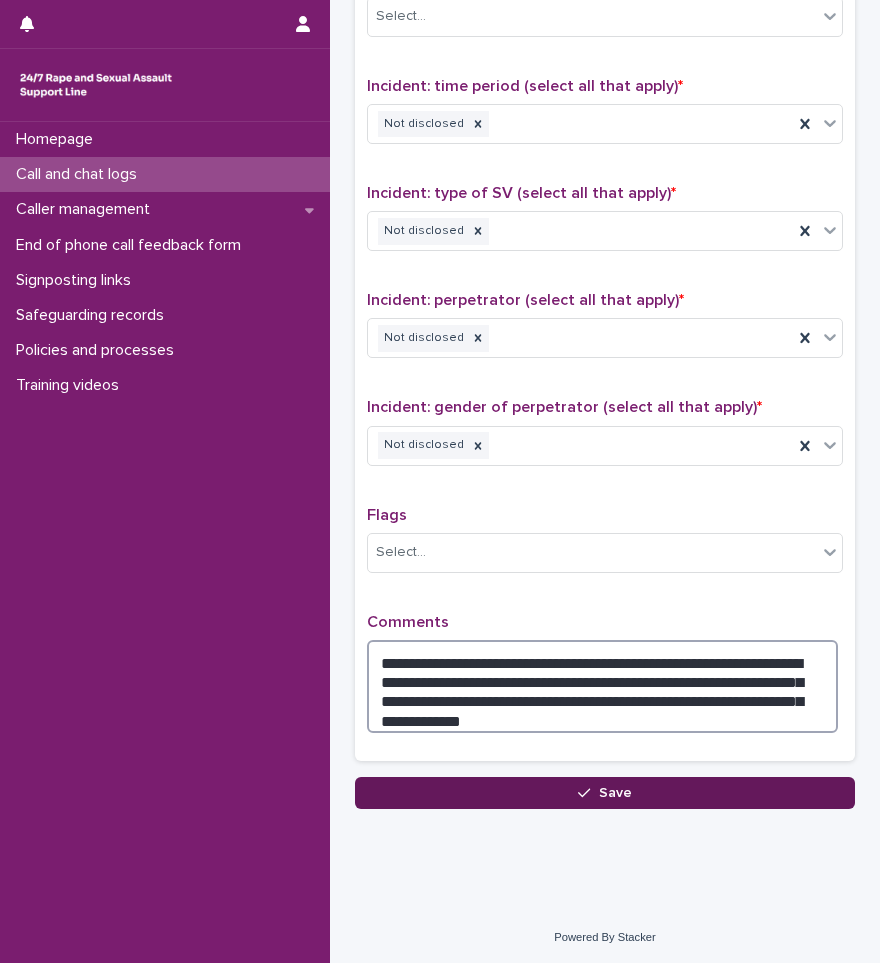 type on "**********" 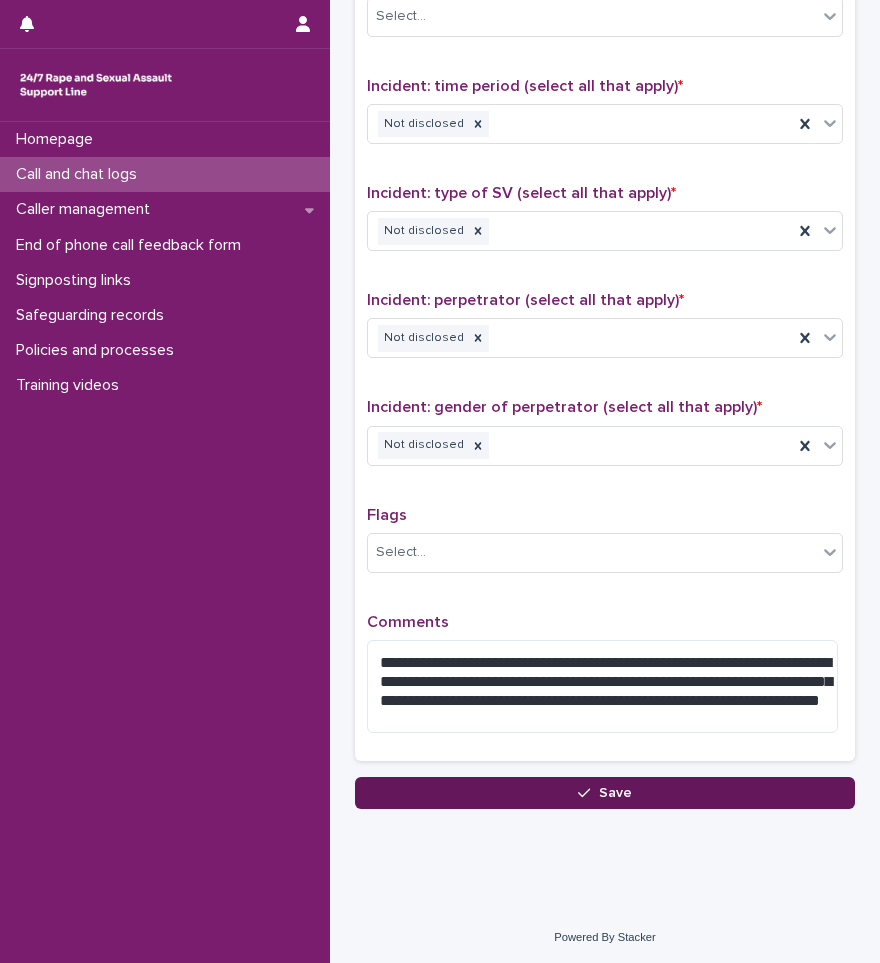 click on "Save" at bounding box center (605, 793) 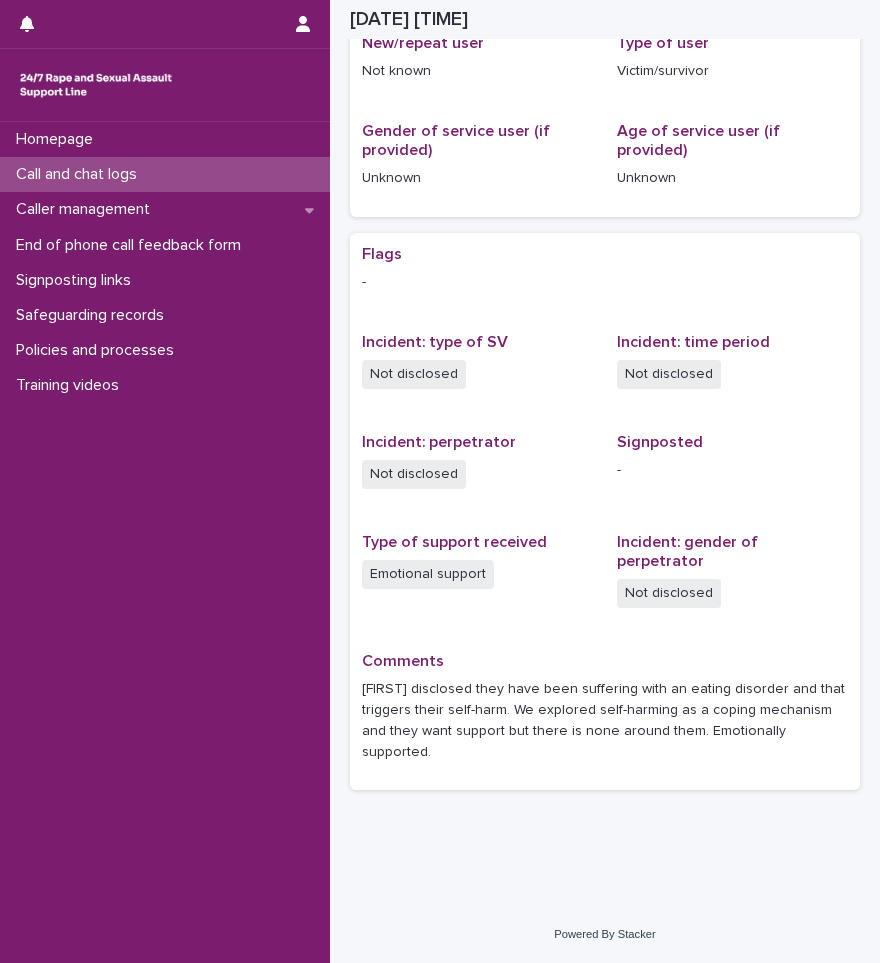 scroll, scrollTop: 359, scrollLeft: 0, axis: vertical 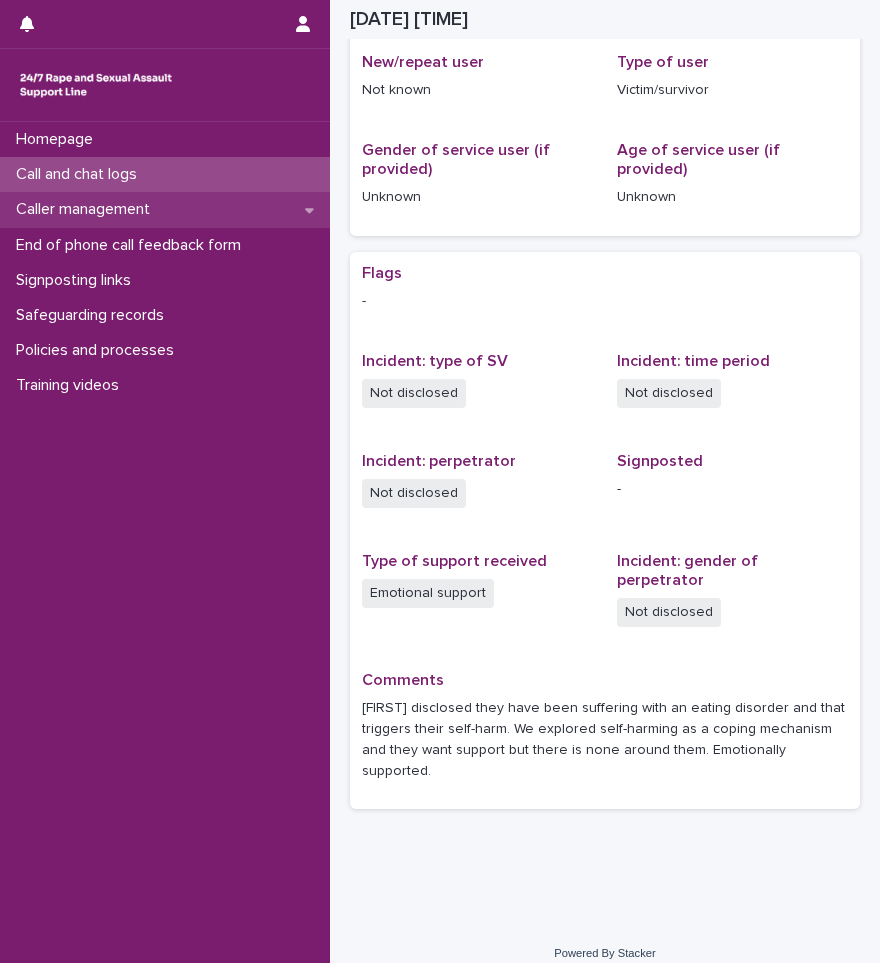 click on "Caller management" at bounding box center [87, 209] 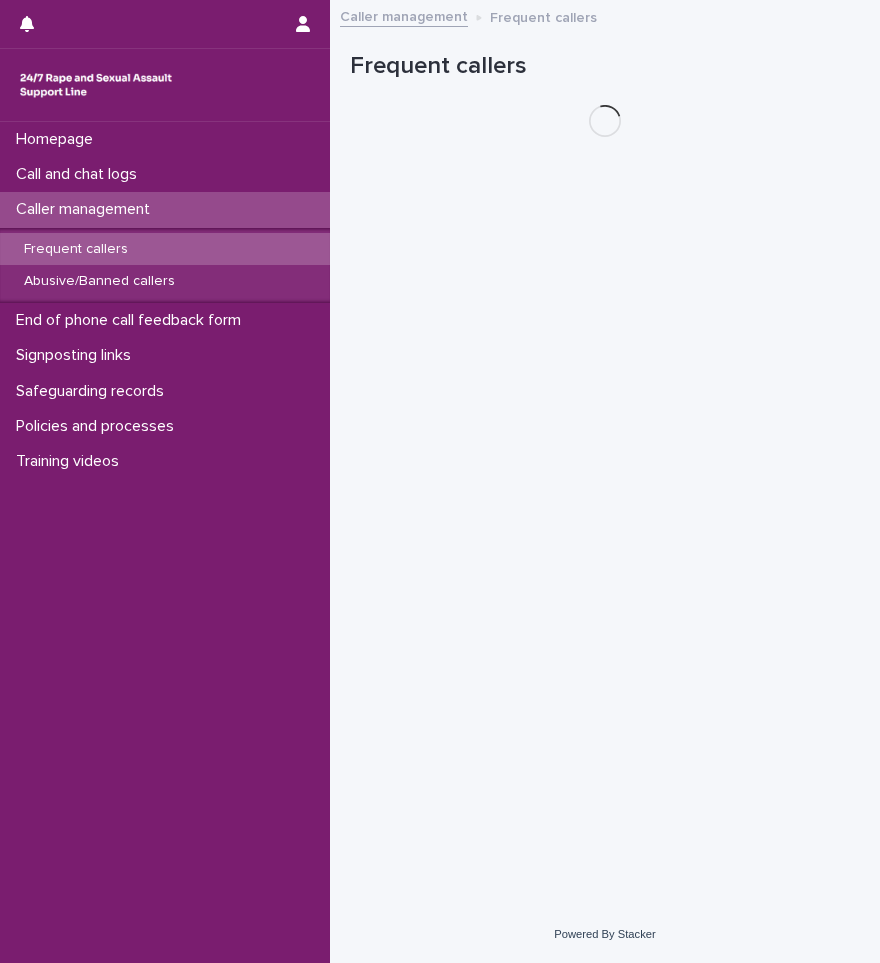 scroll, scrollTop: 0, scrollLeft: 0, axis: both 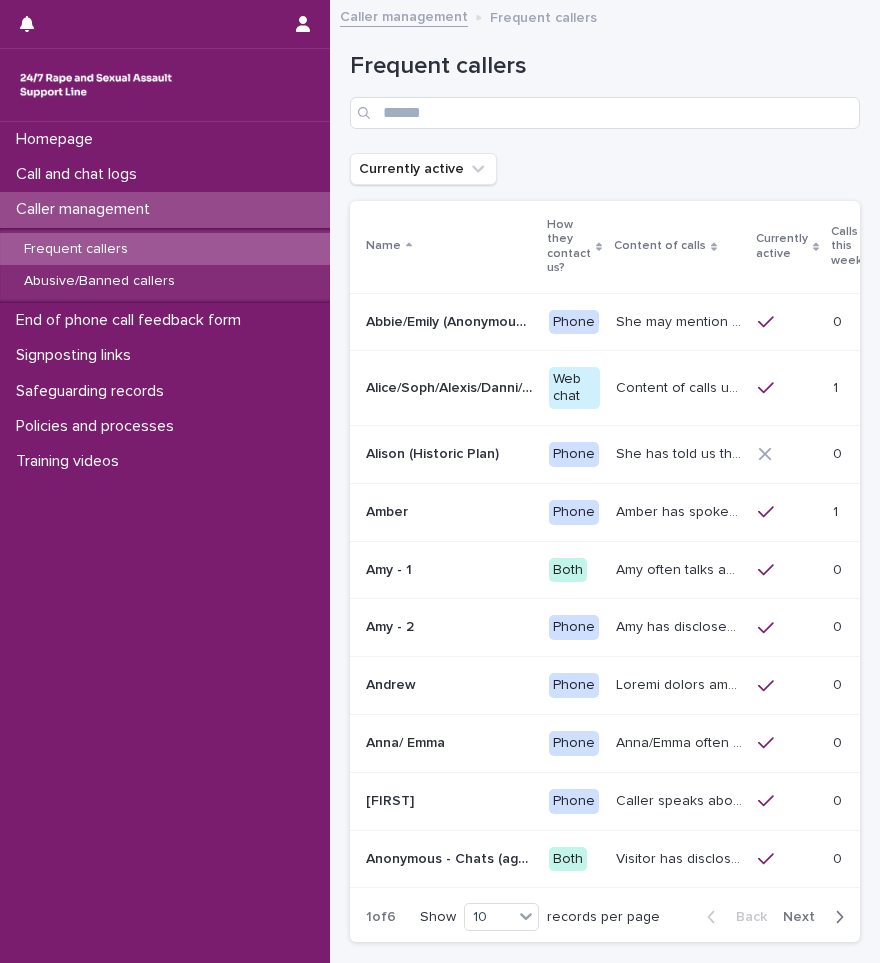 click on "Frequent callers" at bounding box center [76, 249] 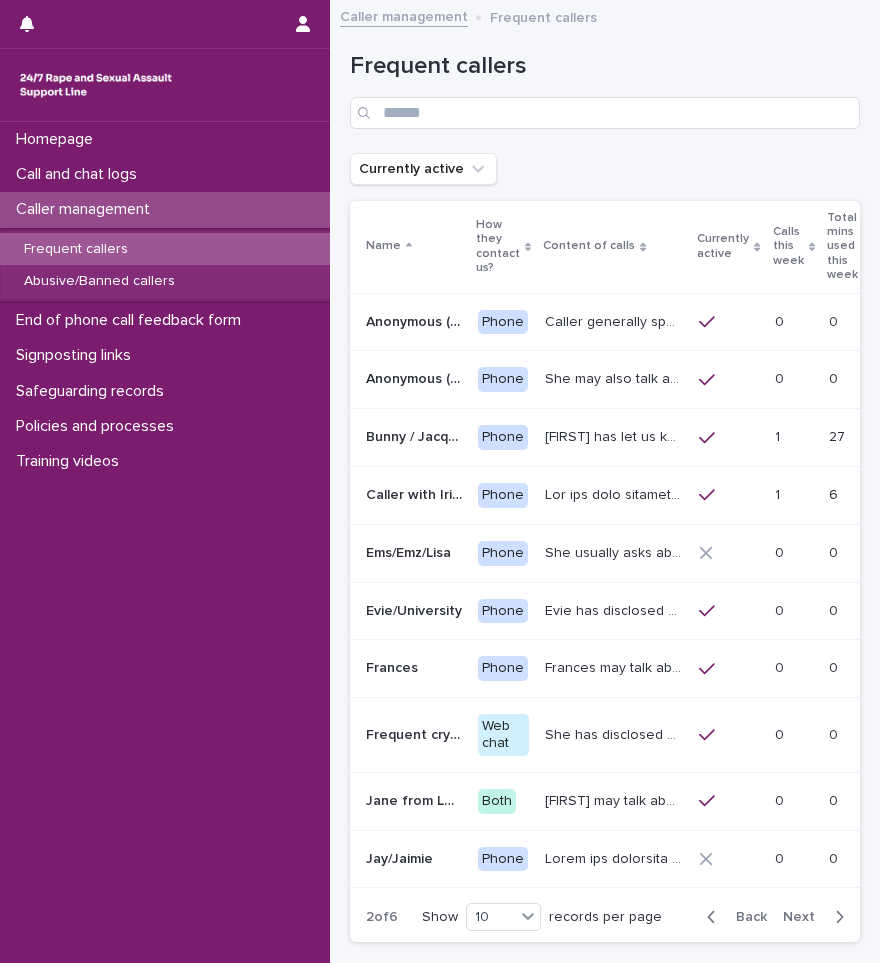 click on "Next" at bounding box center [805, 917] 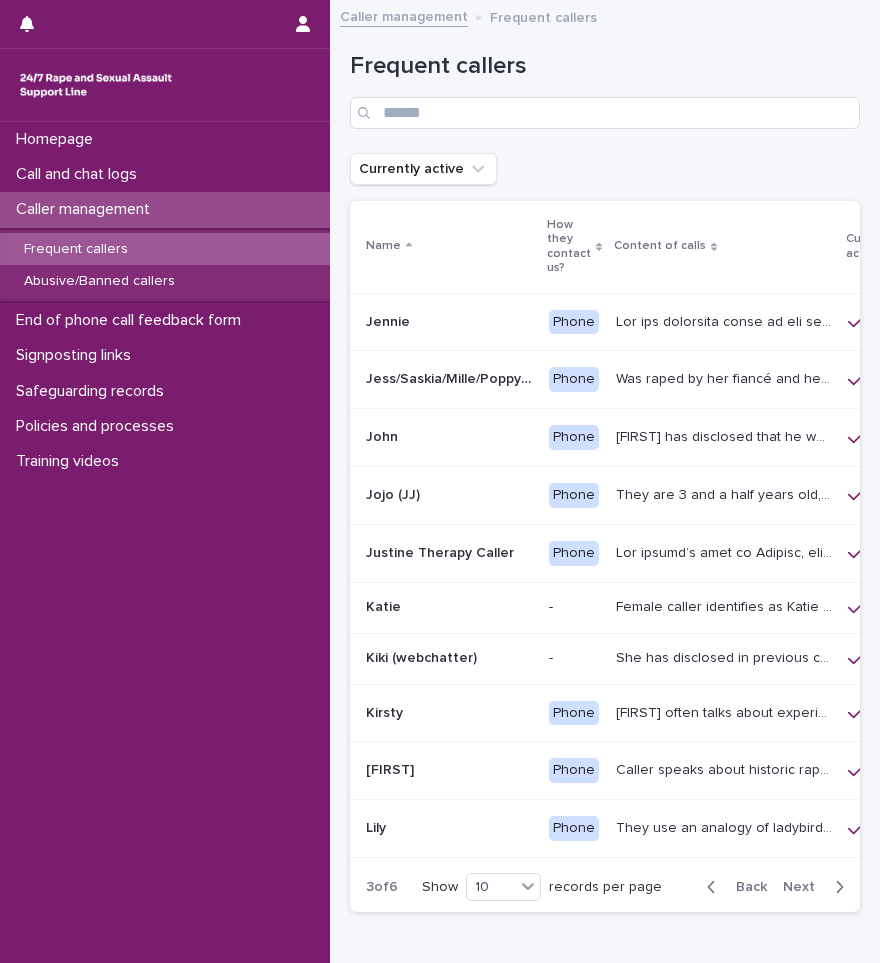 click on "Frequent callers Currently active Name How they contact us? Content of calls Currently active Calls this week Total mins used this week [FIRST]  [FIRST]    Phone   0 0   0 0   [FIRST]/[FIRST]/[FIRST]/[FIRST]/[FIRST] ('HOLD ME' HOLD MY HAND)  [FIRST]/[FIRST]/[FIRST]/[FIRST]/[FIRST] ('HOLD ME' HOLD MY HAND)    Phone [EMAIL] . Please let her know this.
W/B [DATE] - caller would like HSW's to know that it is the retrial of her perpetrator this week.
W/B [DATE] - [FIRST] has advised that the retrial has now been completed and perpetrator was found guilty and remains in prison
W/B [DATE] - [FIRST] has advised she is isolated as her mother has passed away and her friend has sided with the perpetrator [EMAIL]   0 0   0 0   [FIRST] [FIRST]   Phone   0 0   0 0   [FIRST] ([INITIAL]) [FIRST] ([INITIAL])   Phone   0 0   0 0   [FIRST] Therapy Caller [FIRST] Therapy Caller   Phone   0 0   0 0   [FIRST]  [FIRST]    -   0 0   0 0   [FIRST] (webchatter) [FIRST] (webchatter)   -   0 0   0 0   [FIRST] [FIRST]   Phone   [NUMBER]  [NUMBER]  0" at bounding box center [605, 470] 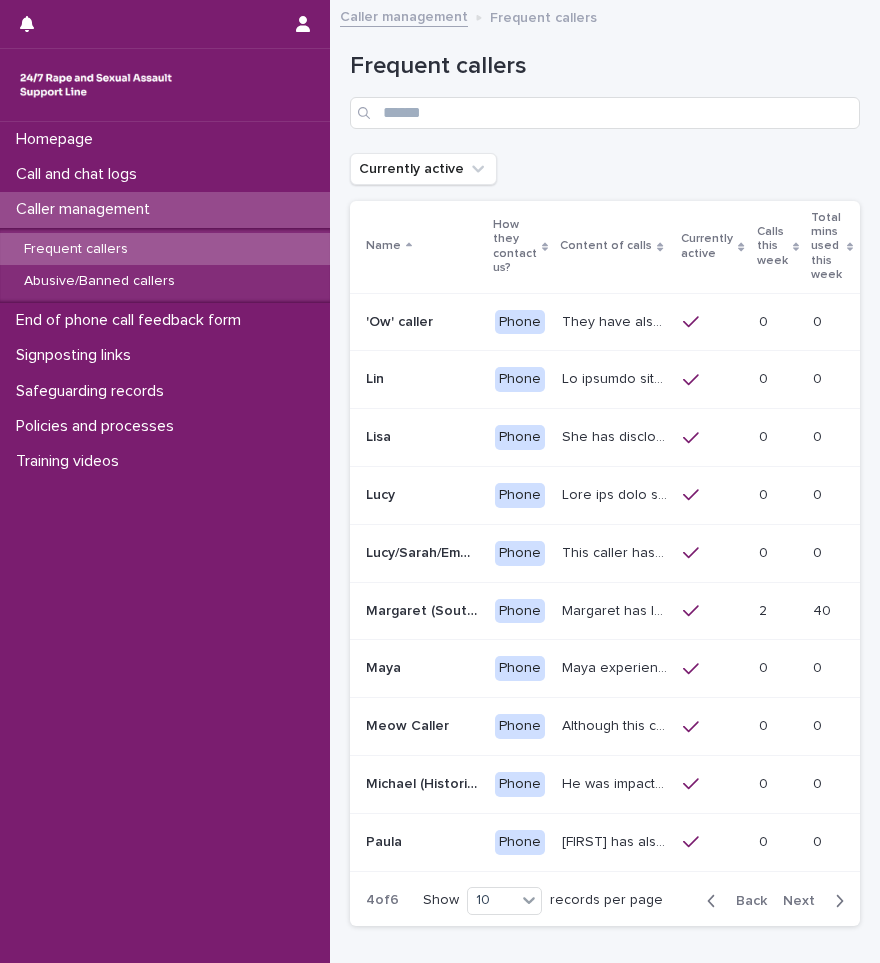 click on "She has disclosed in previous calls that she is a survivor of rape by her ex-partner who is a police officer.
She has also mentioned that she used to work as a police officer for 16 years. She has also disclosed a few times that she is experiencing discrimination and intimidation by the perpetrator’s colleagues.
Lisa has said that the case is in court and has been ongoing for 5 years." at bounding box center (616, 435) 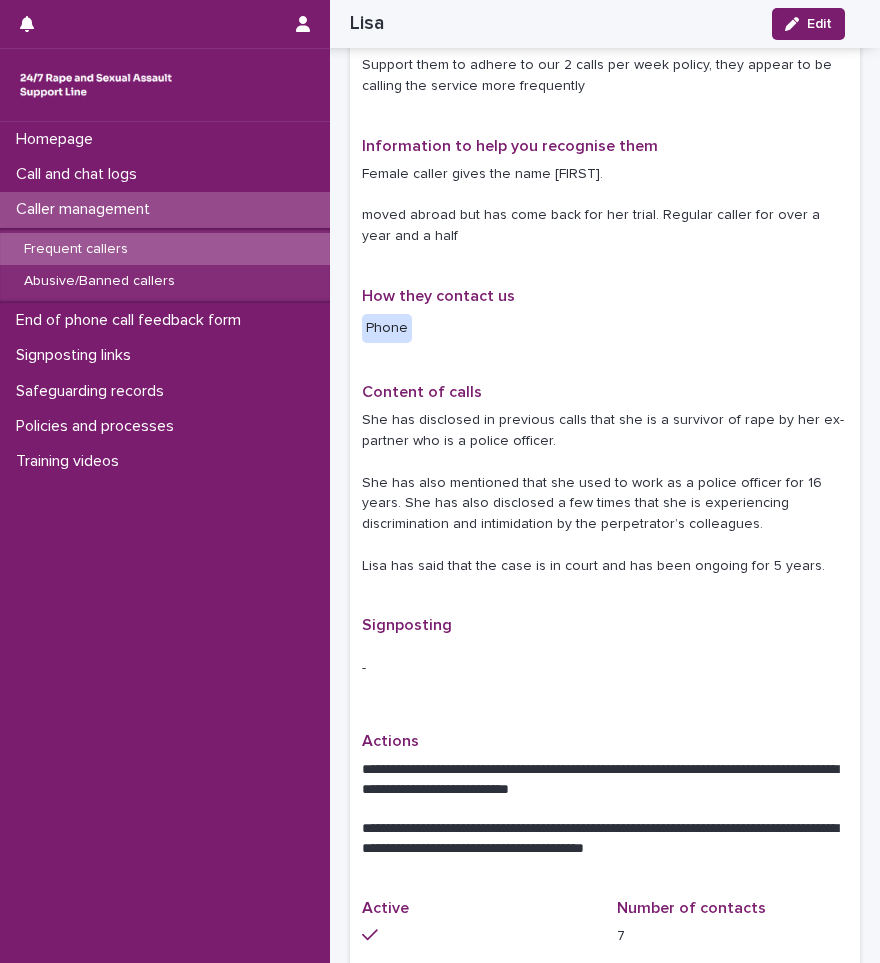 scroll, scrollTop: 0, scrollLeft: 0, axis: both 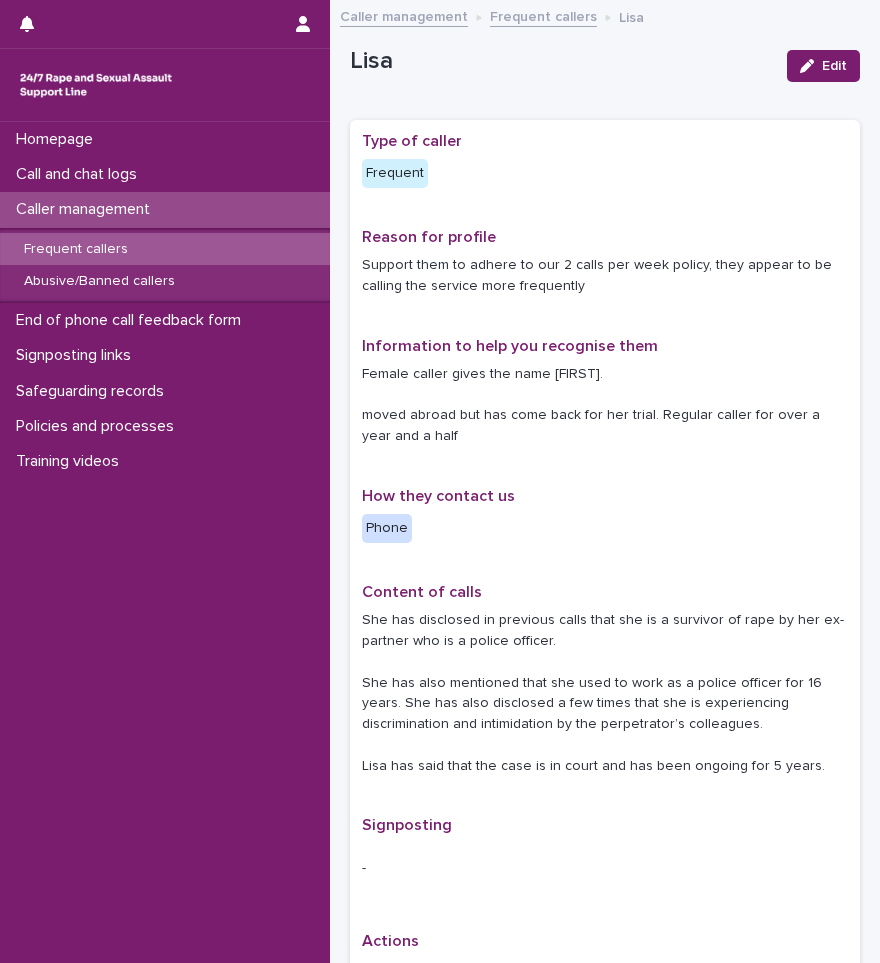 click on "Frequent callers" at bounding box center (543, 15) 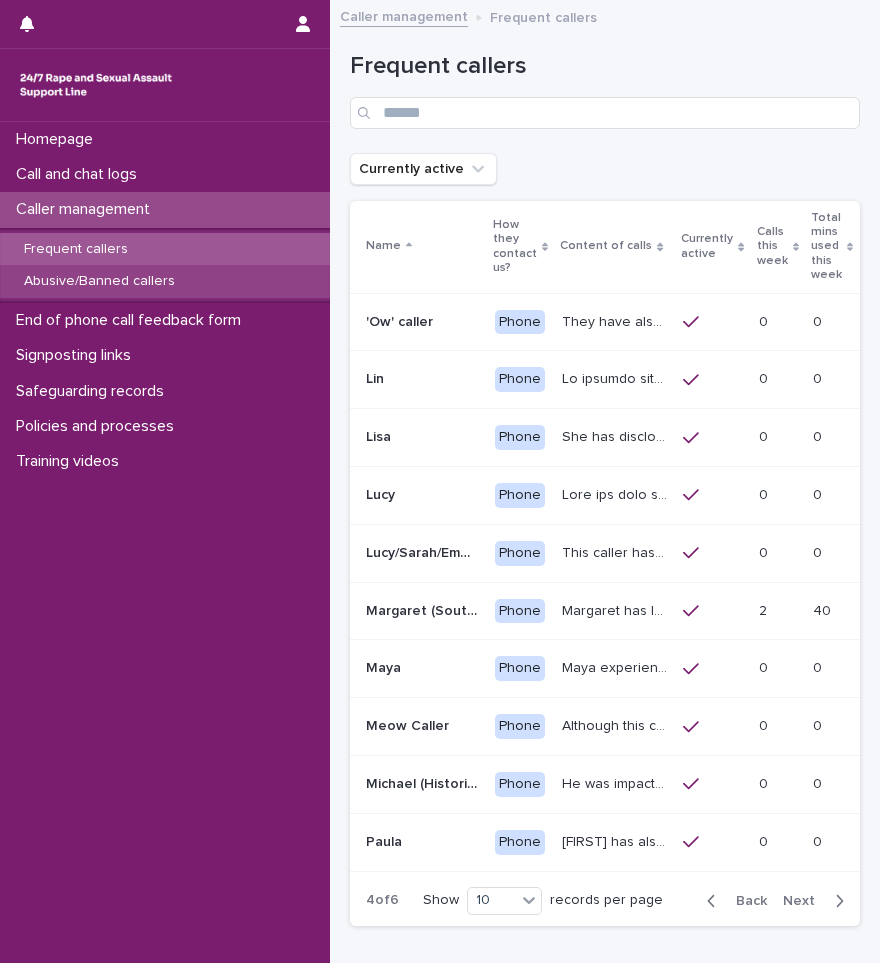 click on "Abusive/Banned callers" at bounding box center (165, 281) 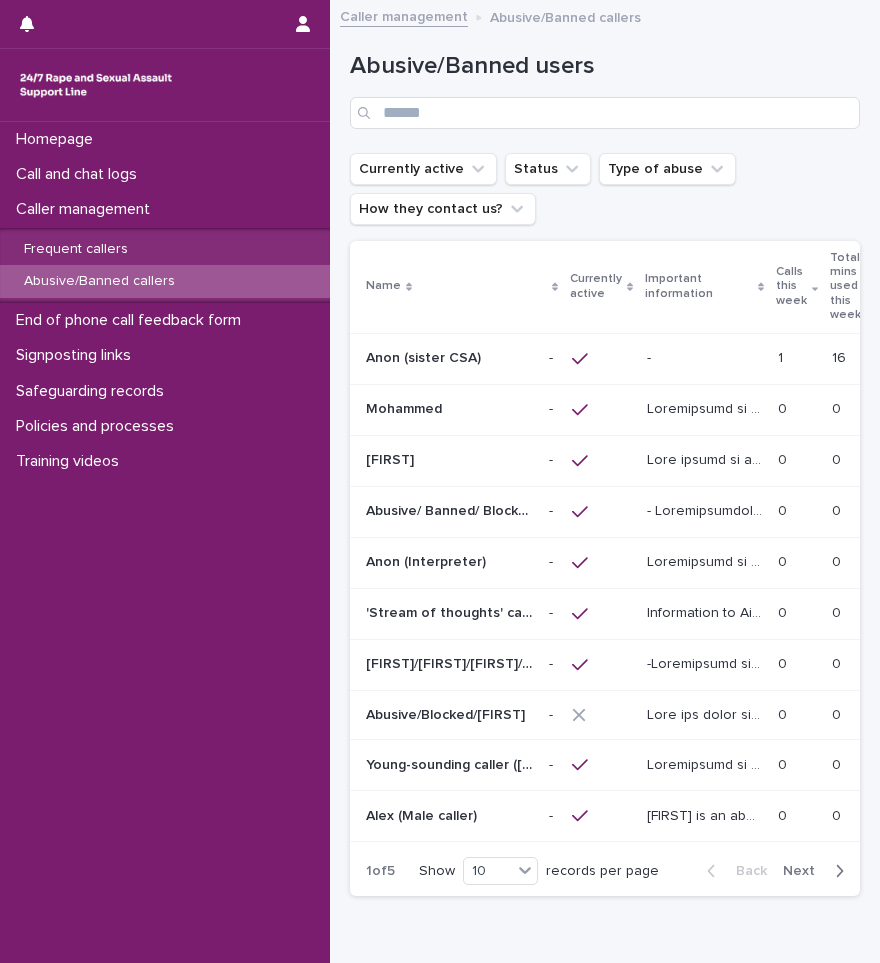 click on "Next" at bounding box center [805, 871] 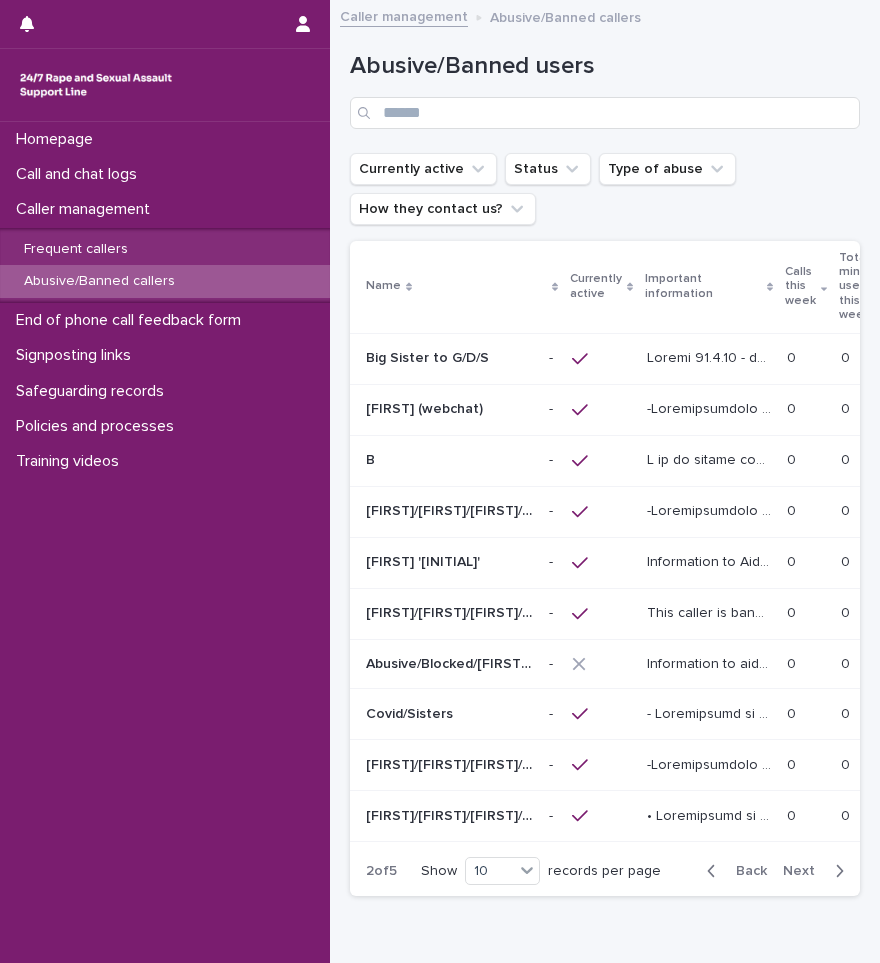 click on "Next" at bounding box center (805, 871) 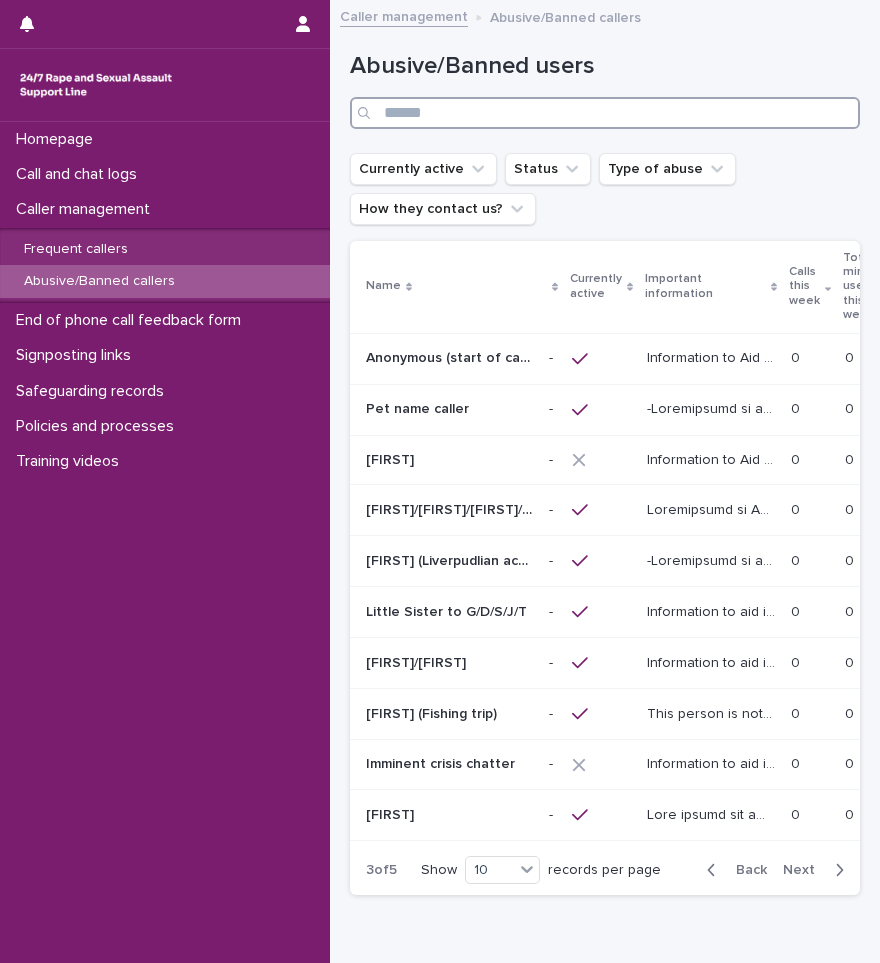 click at bounding box center [605, 113] 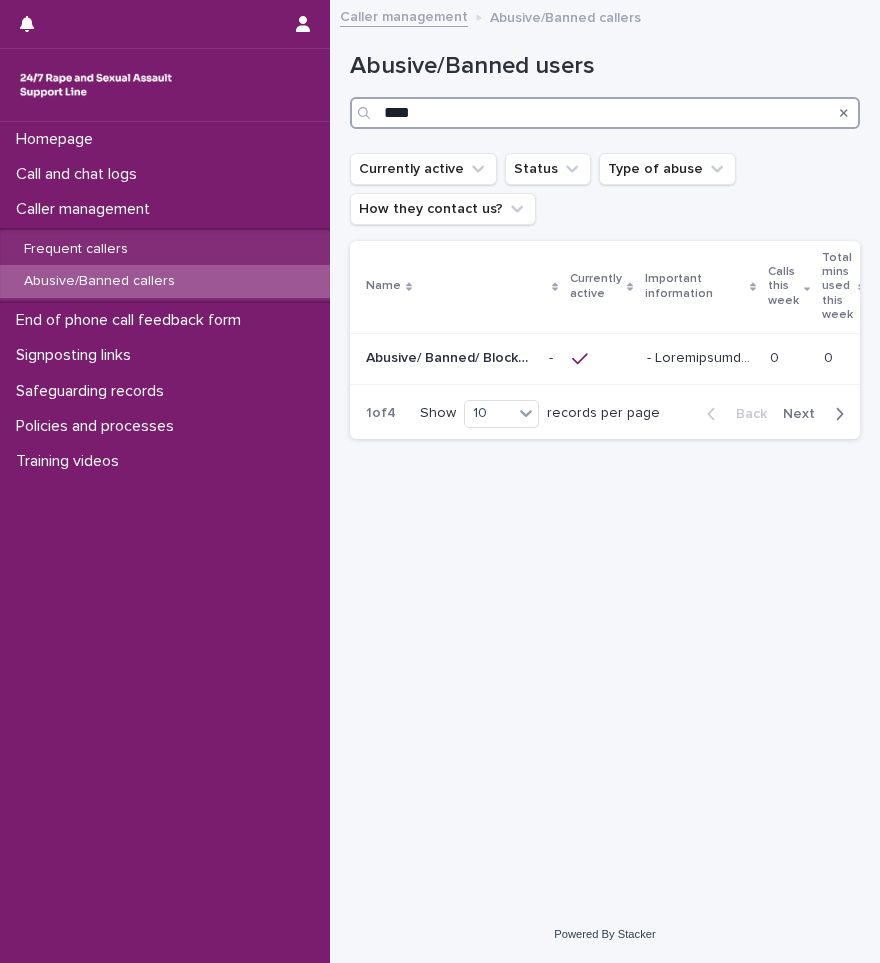 type on "****" 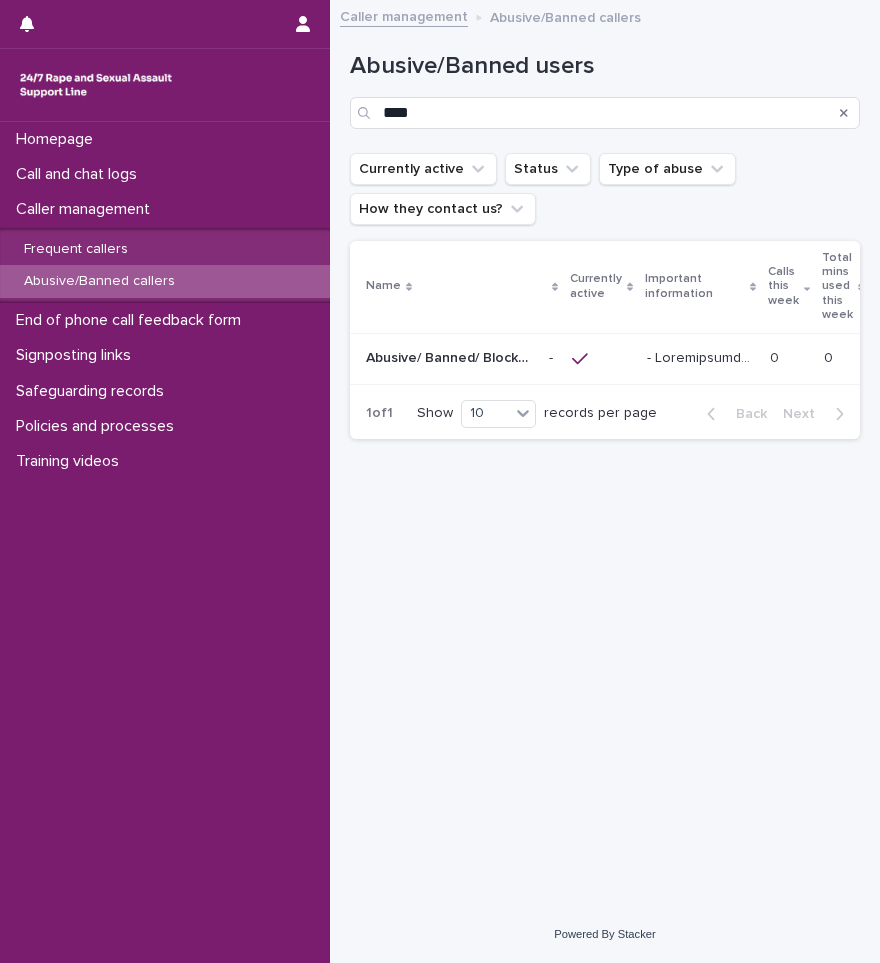 click on "Abusive/ Banned/ Blocked Lorry driver/Vanessa/Stacey/Lisa" at bounding box center (451, 356) 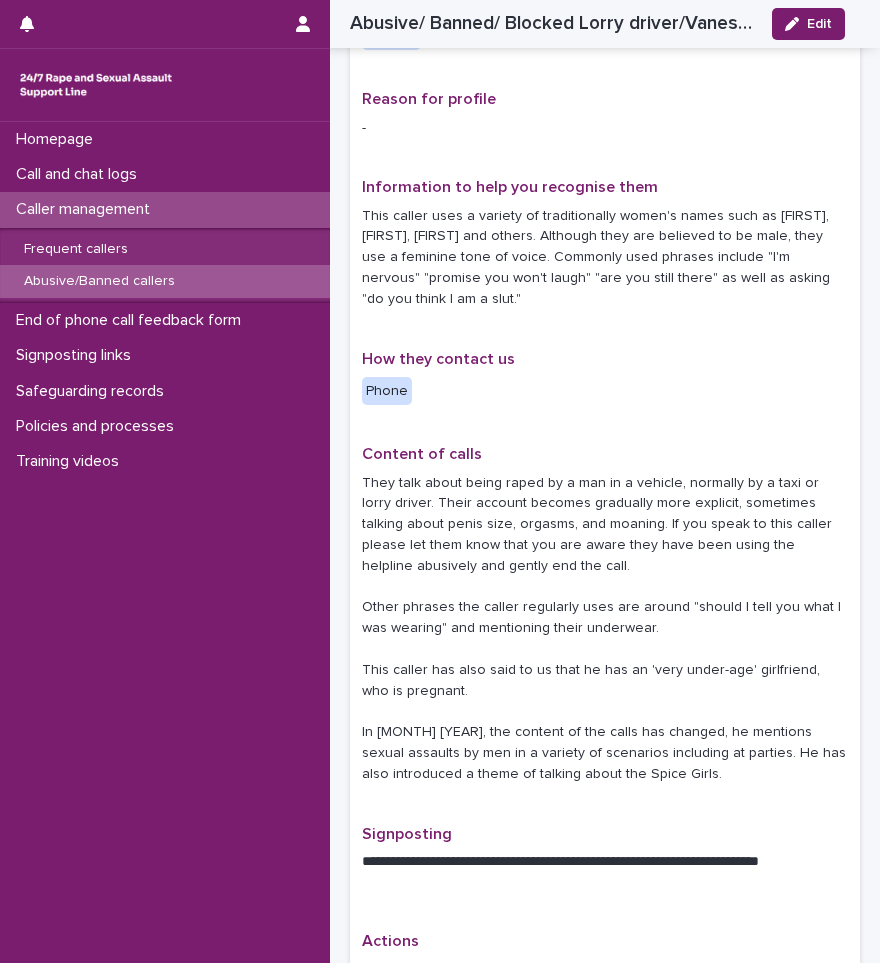 scroll, scrollTop: 400, scrollLeft: 0, axis: vertical 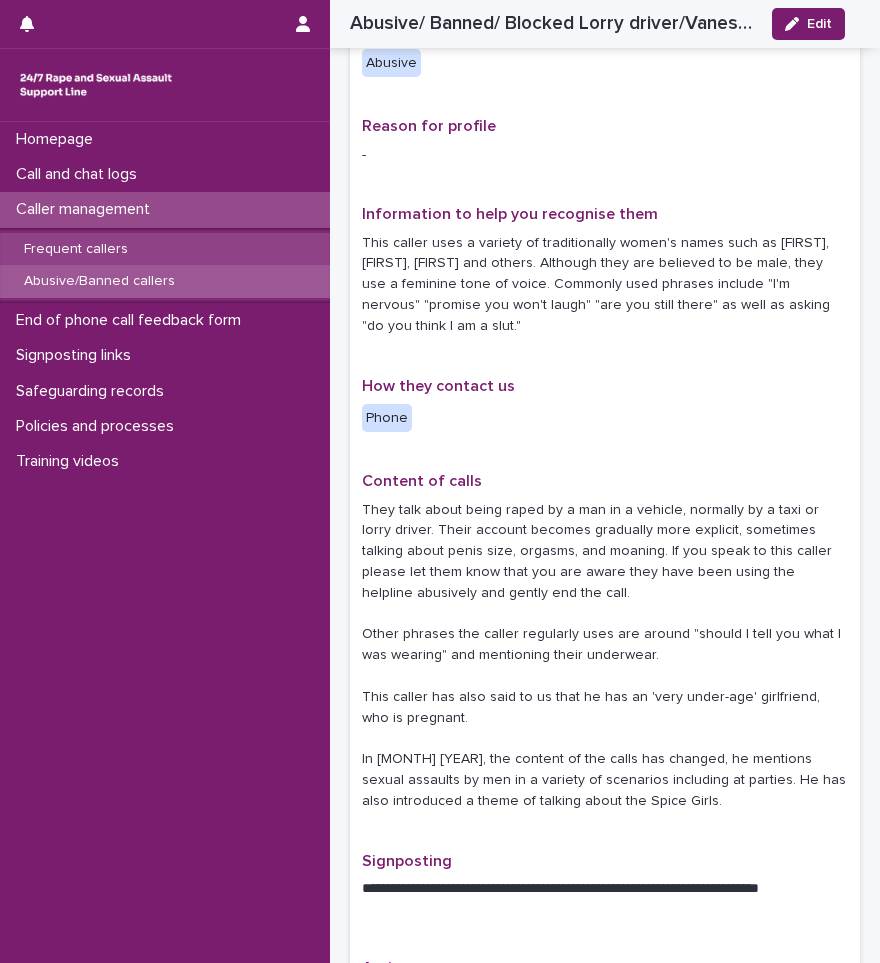 click on "Frequent callers" at bounding box center (76, 249) 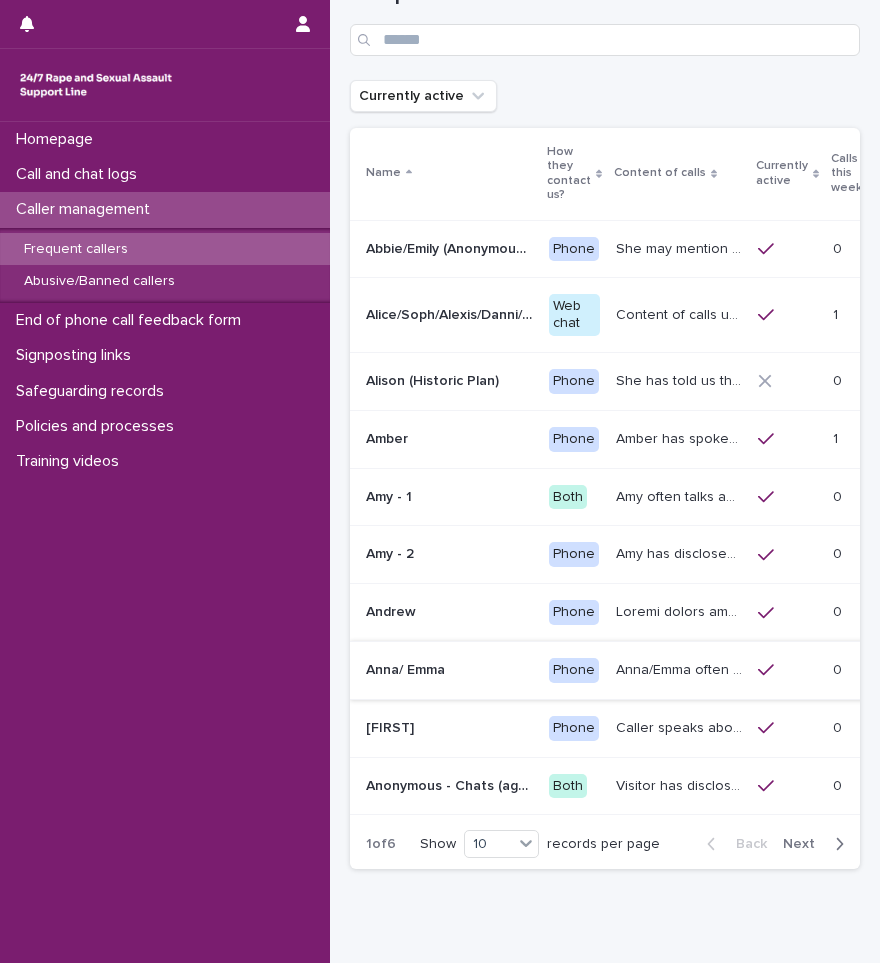 scroll, scrollTop: 0, scrollLeft: 0, axis: both 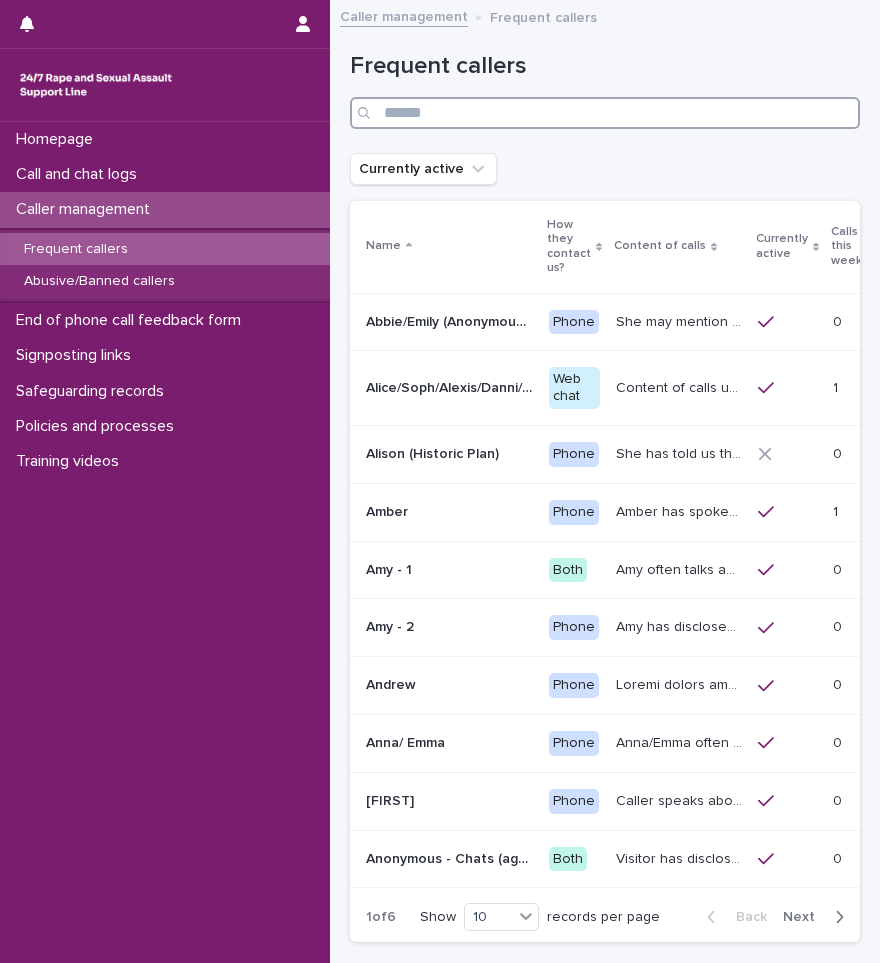 click at bounding box center (605, 113) 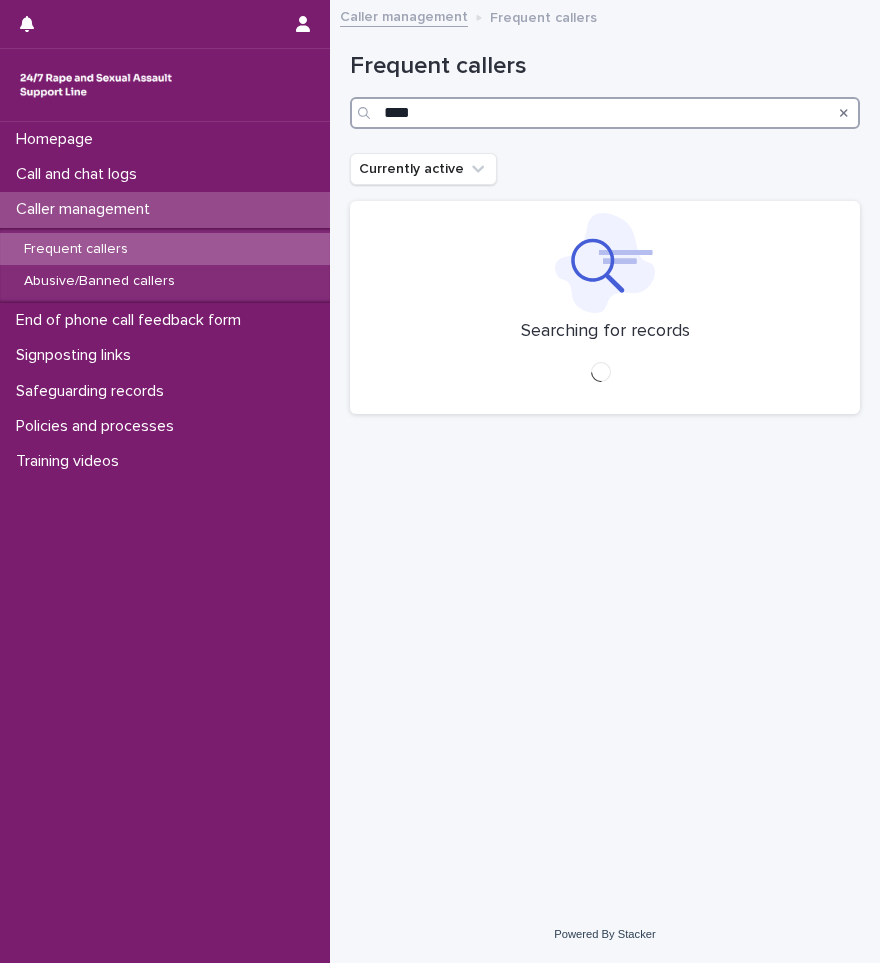 type on "****" 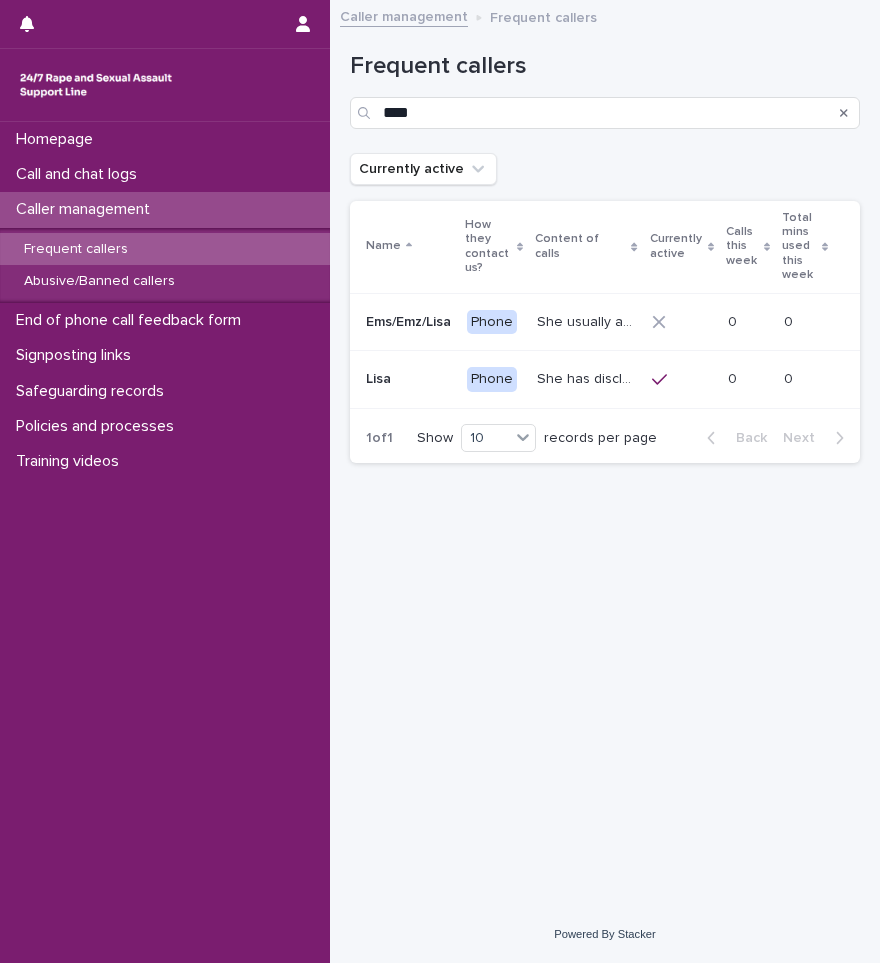 click on "Caller management" at bounding box center (87, 209) 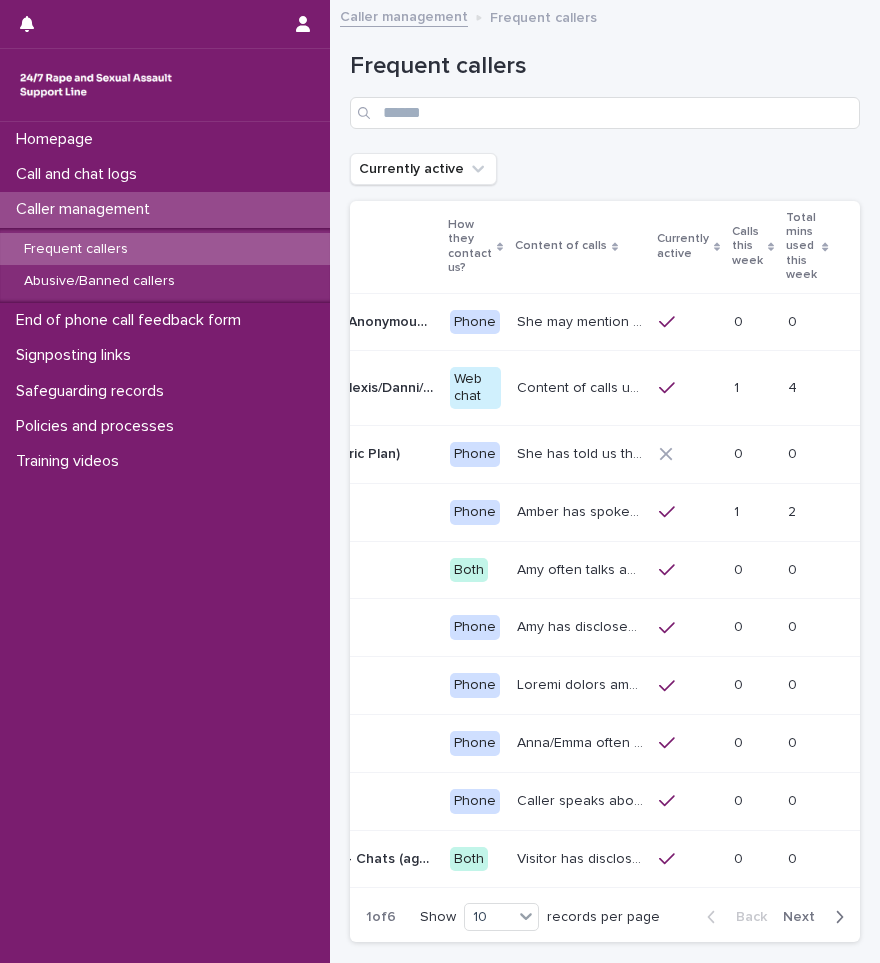 scroll, scrollTop: 0, scrollLeft: 0, axis: both 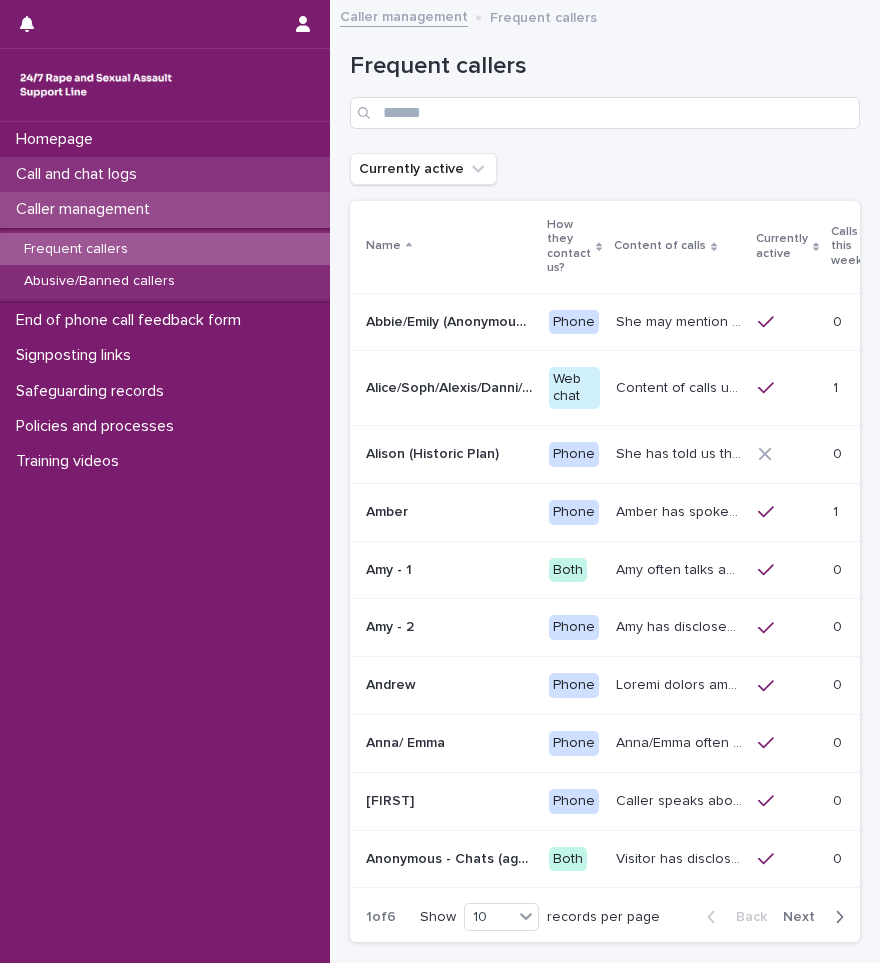 click on "Call and chat logs" at bounding box center [80, 174] 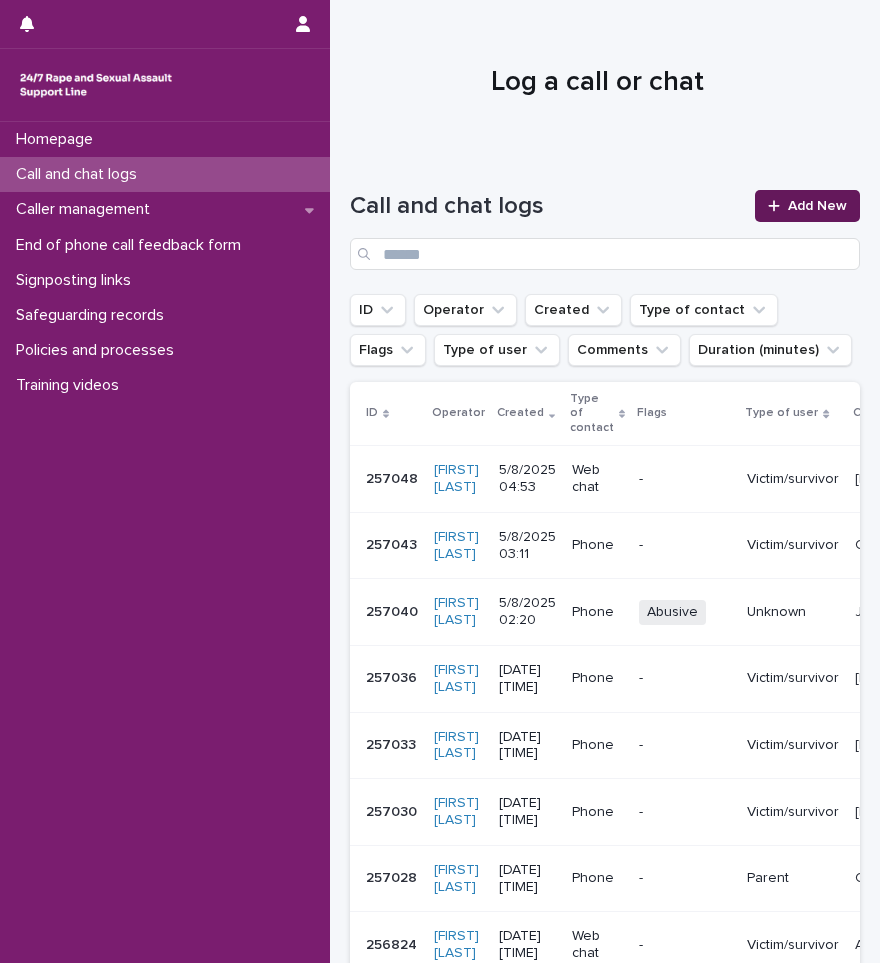 click 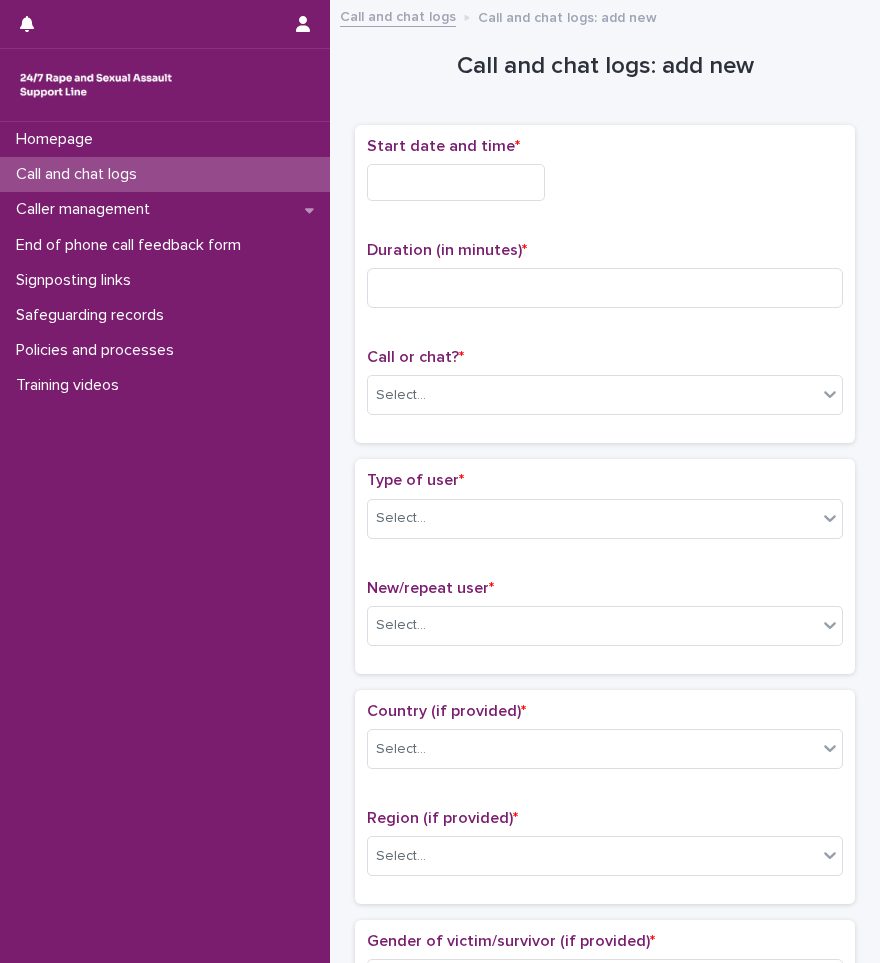 click at bounding box center [456, 182] 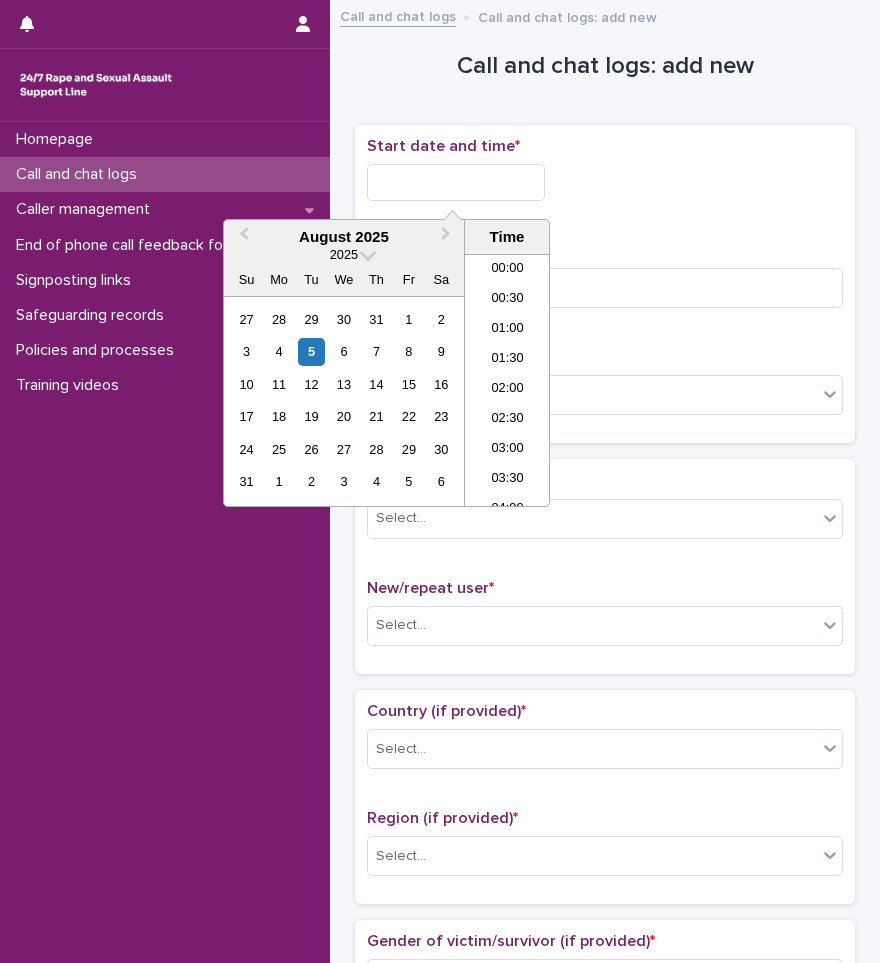 scroll, scrollTop: 220, scrollLeft: 0, axis: vertical 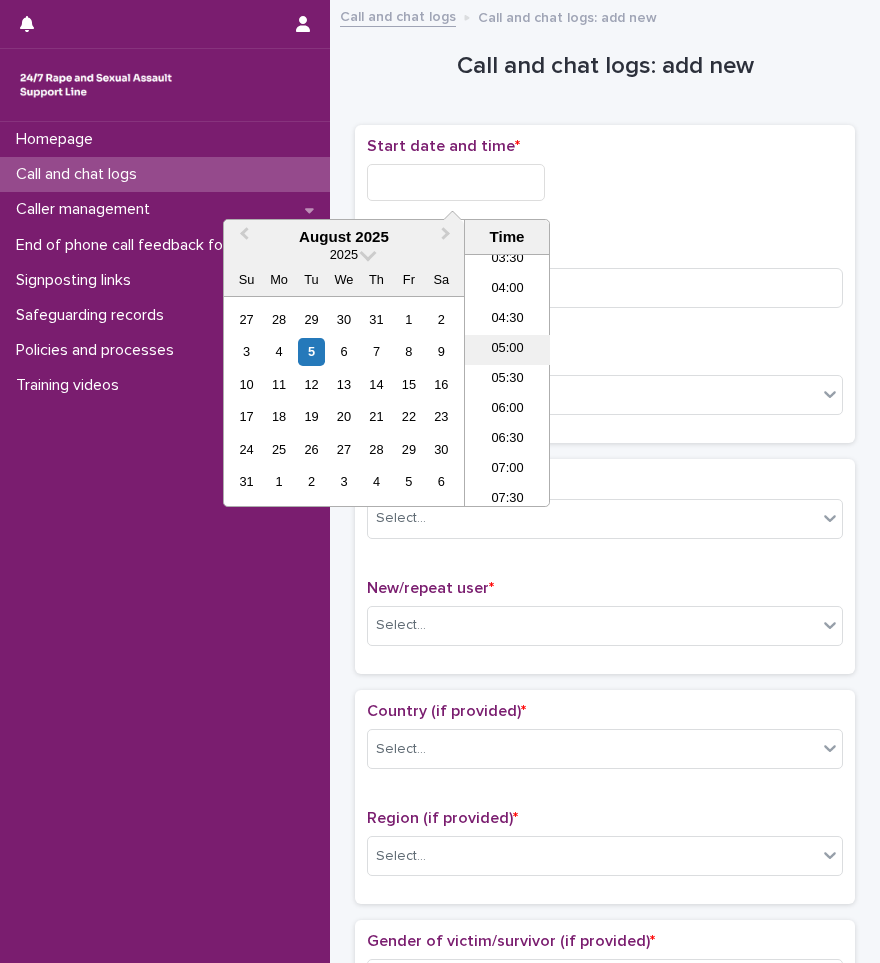 click on "05:00" at bounding box center (507, 350) 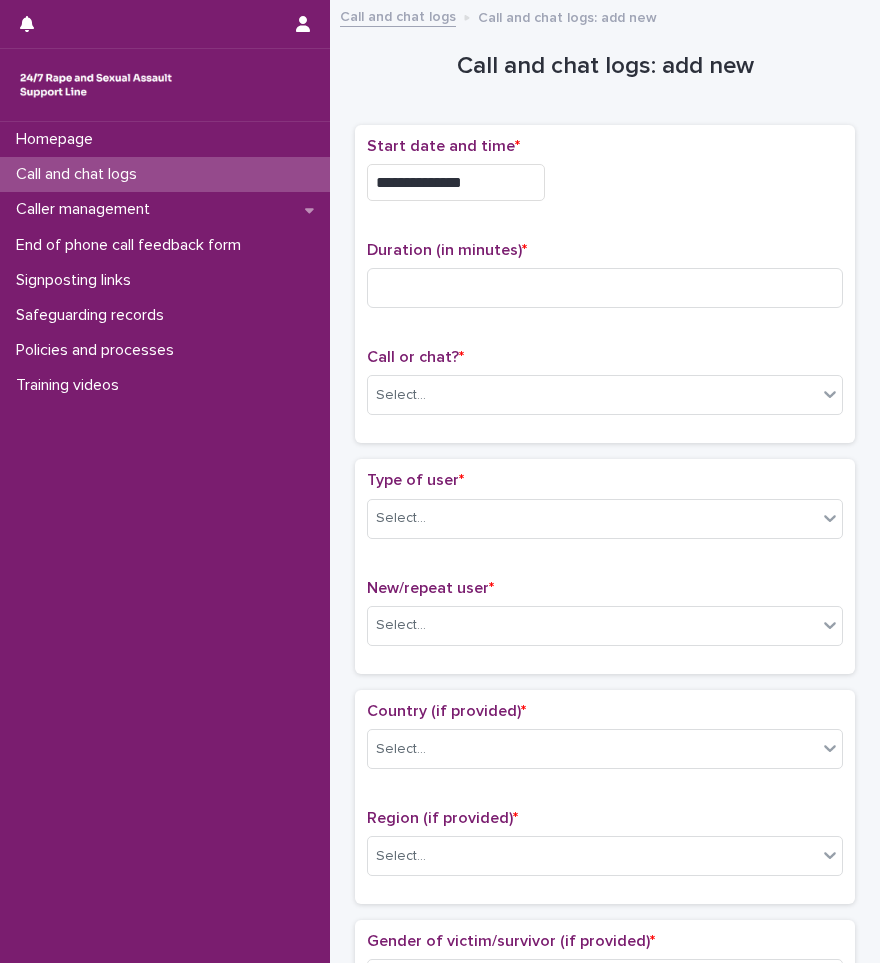 click on "**********" at bounding box center [456, 182] 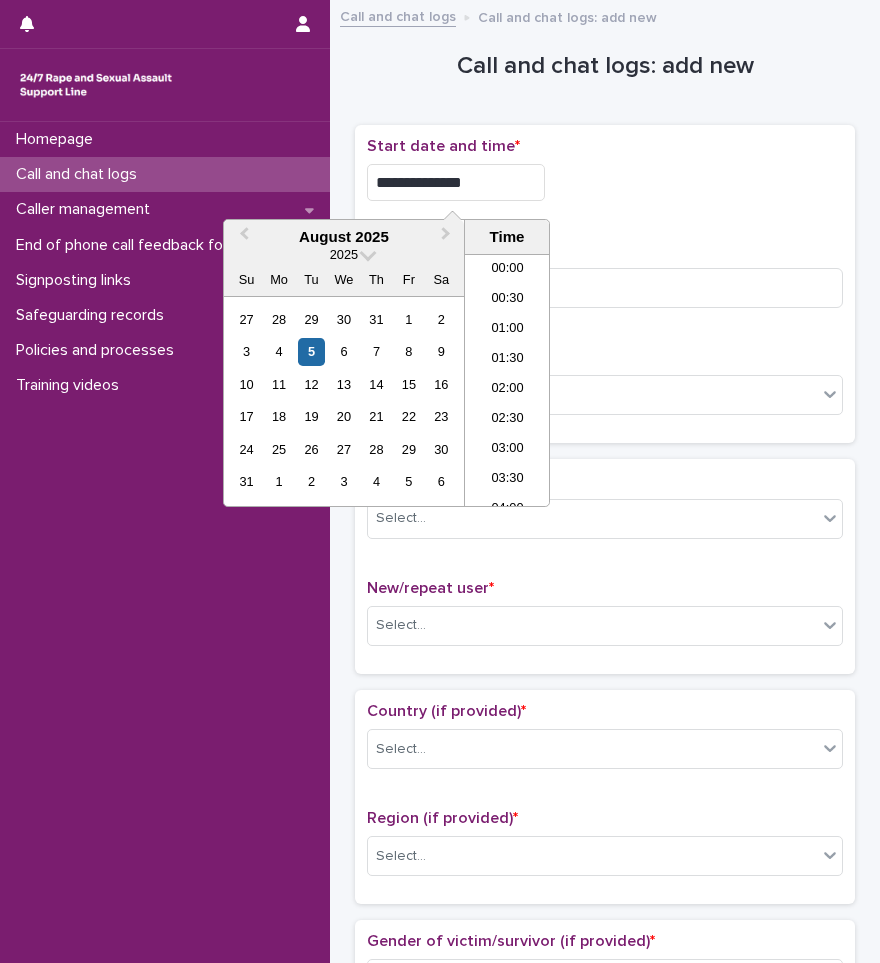 scroll, scrollTop: 190, scrollLeft: 0, axis: vertical 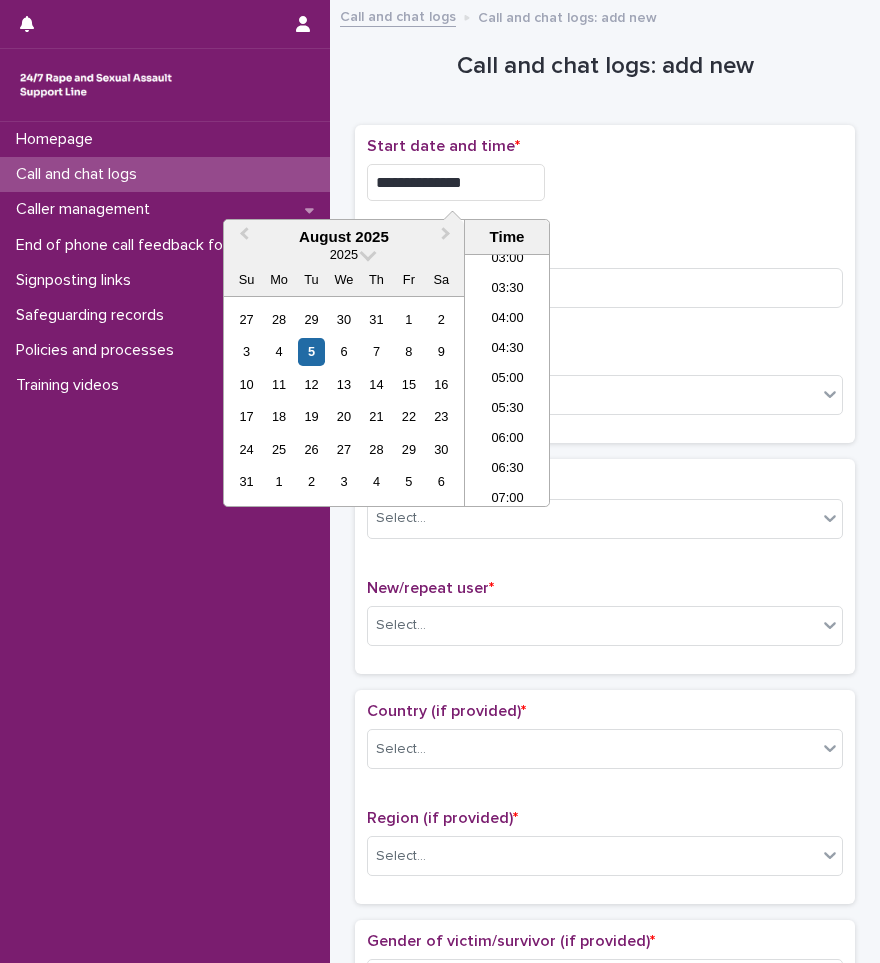 type on "**********" 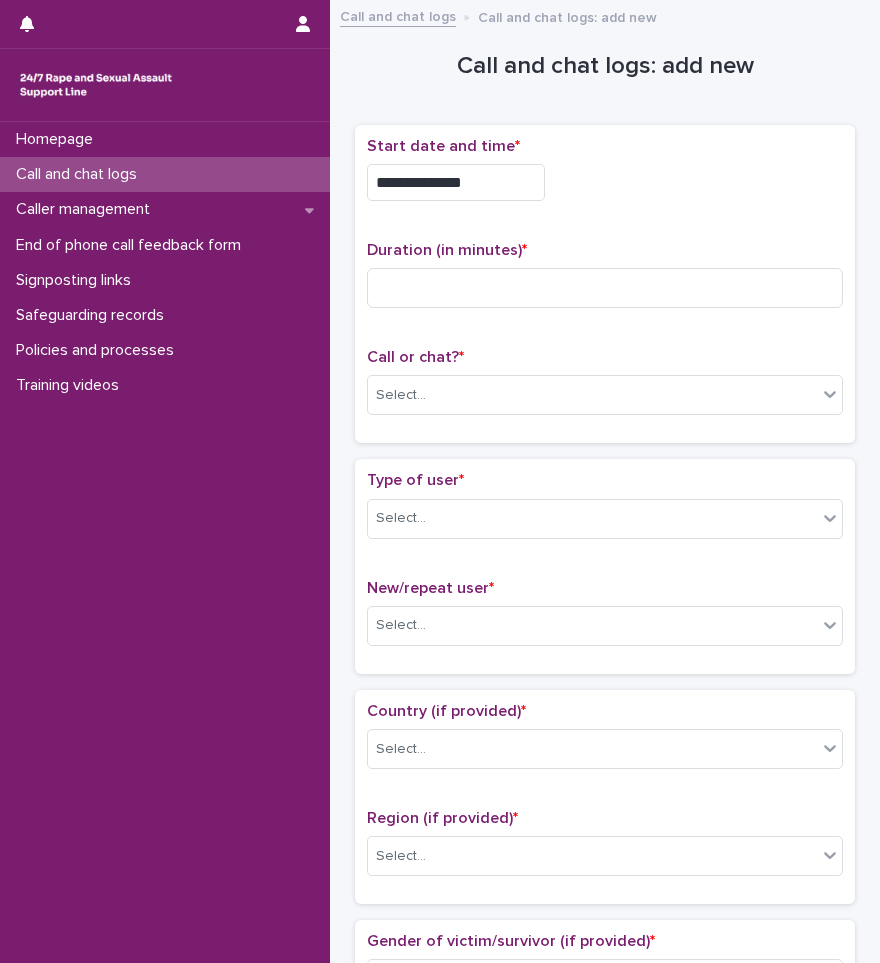 drag, startPoint x: 598, startPoint y: 262, endPoint x: 592, endPoint y: 288, distance: 26.683329 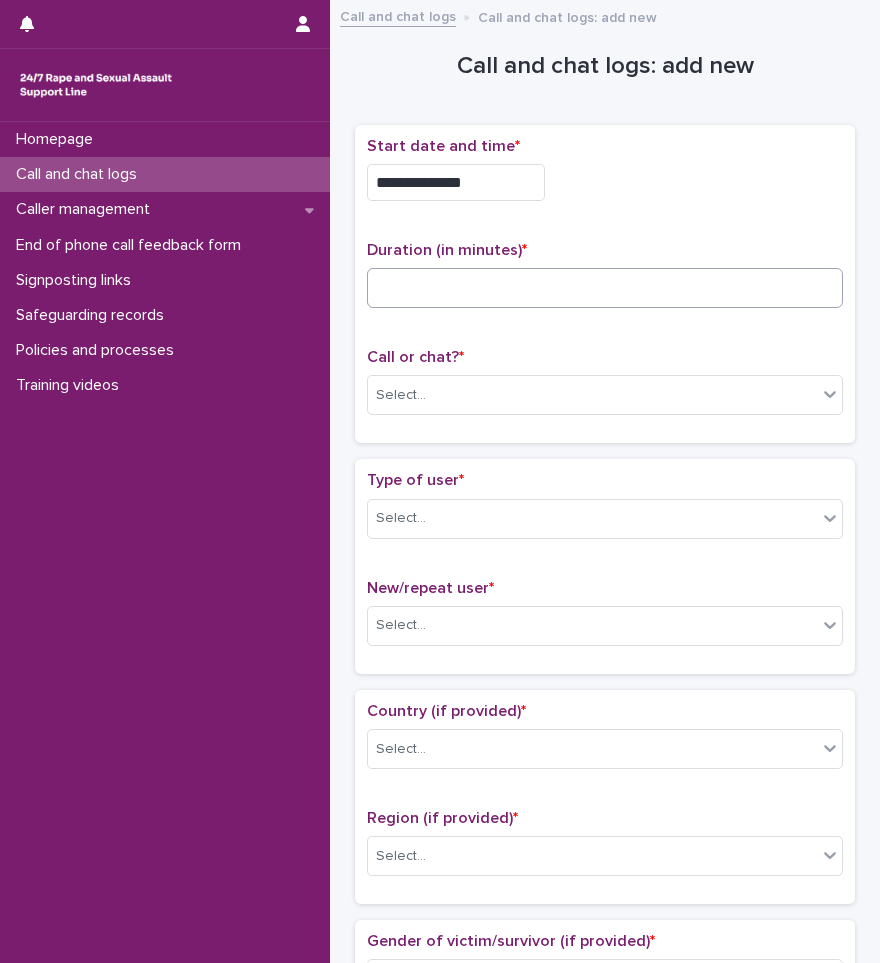 click on "Duration (in minutes) *" at bounding box center [605, 282] 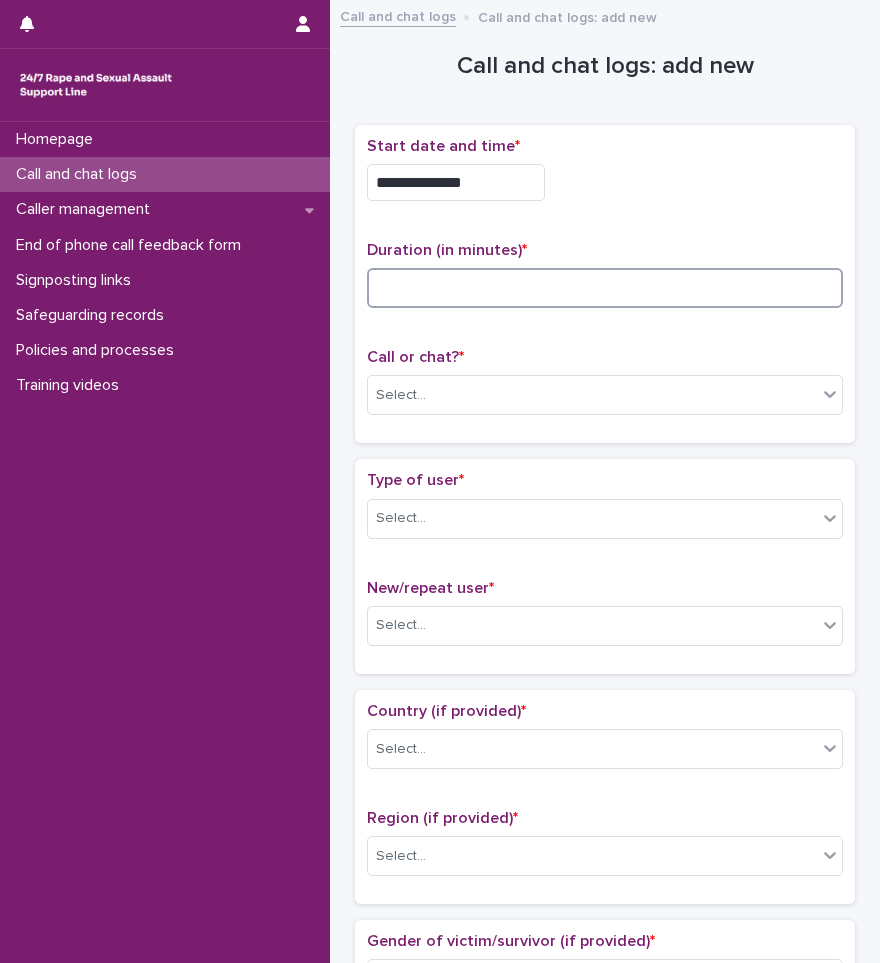 click at bounding box center (605, 288) 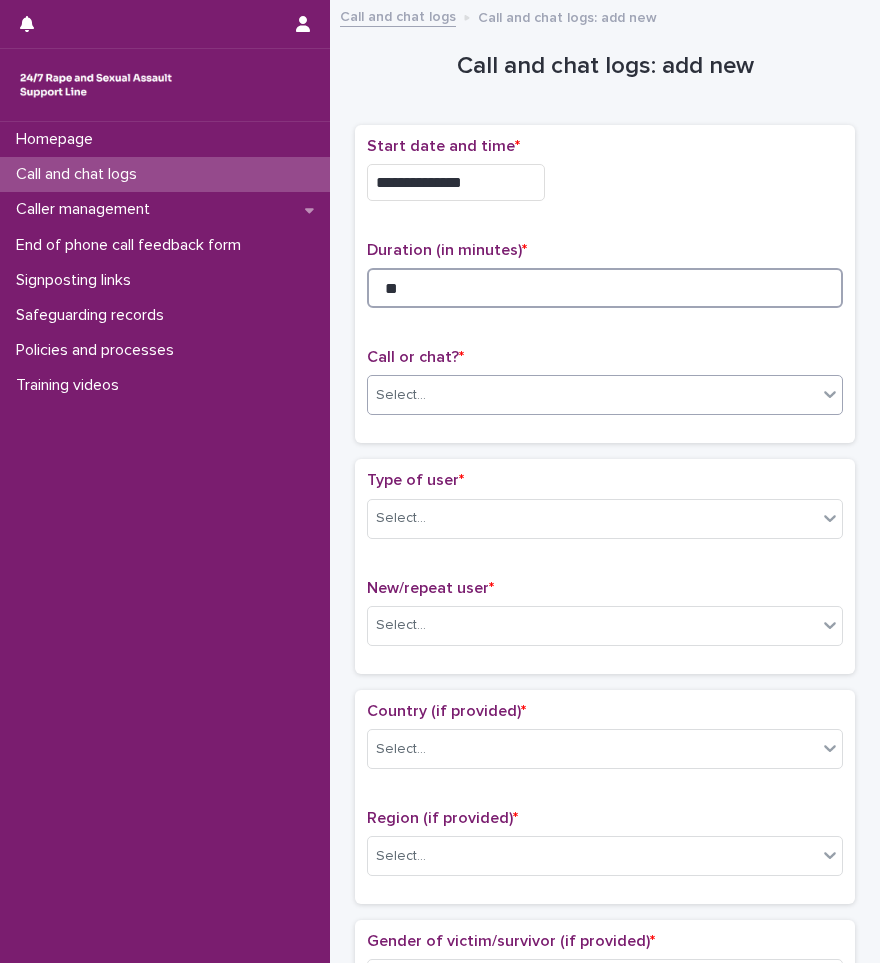 type on "**" 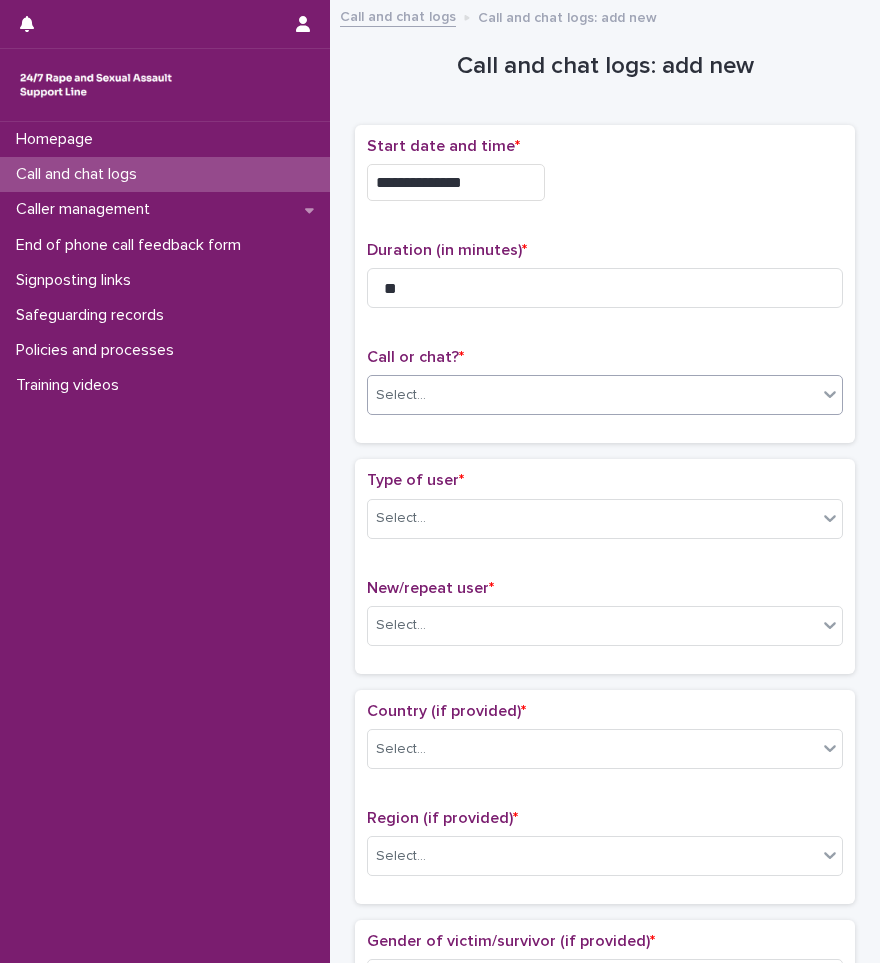 click on "Select..." at bounding box center [592, 395] 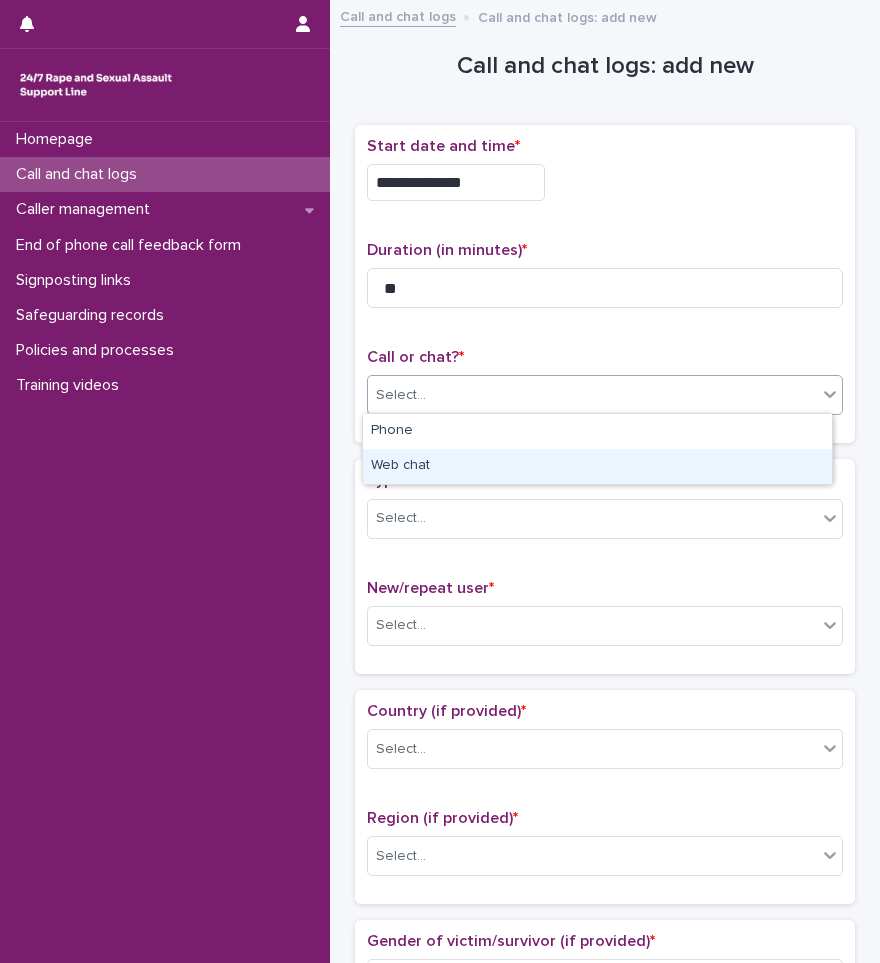 click on "Web chat" at bounding box center [597, 466] 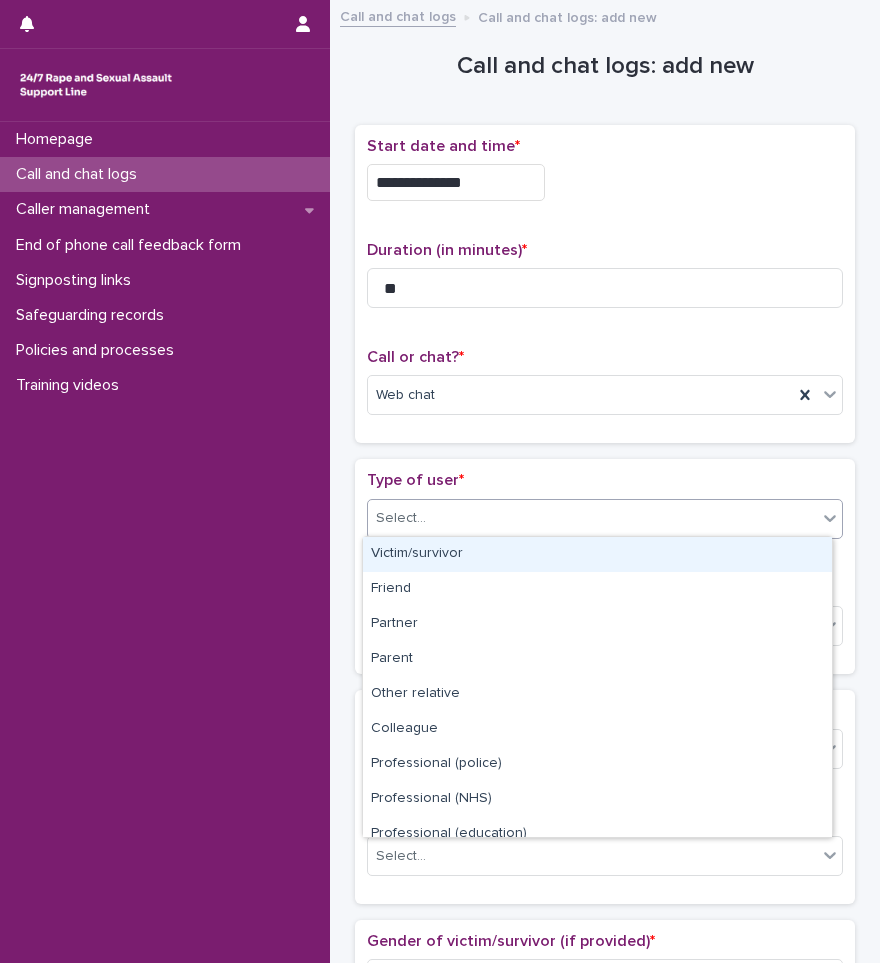 click on "Select..." at bounding box center [592, 518] 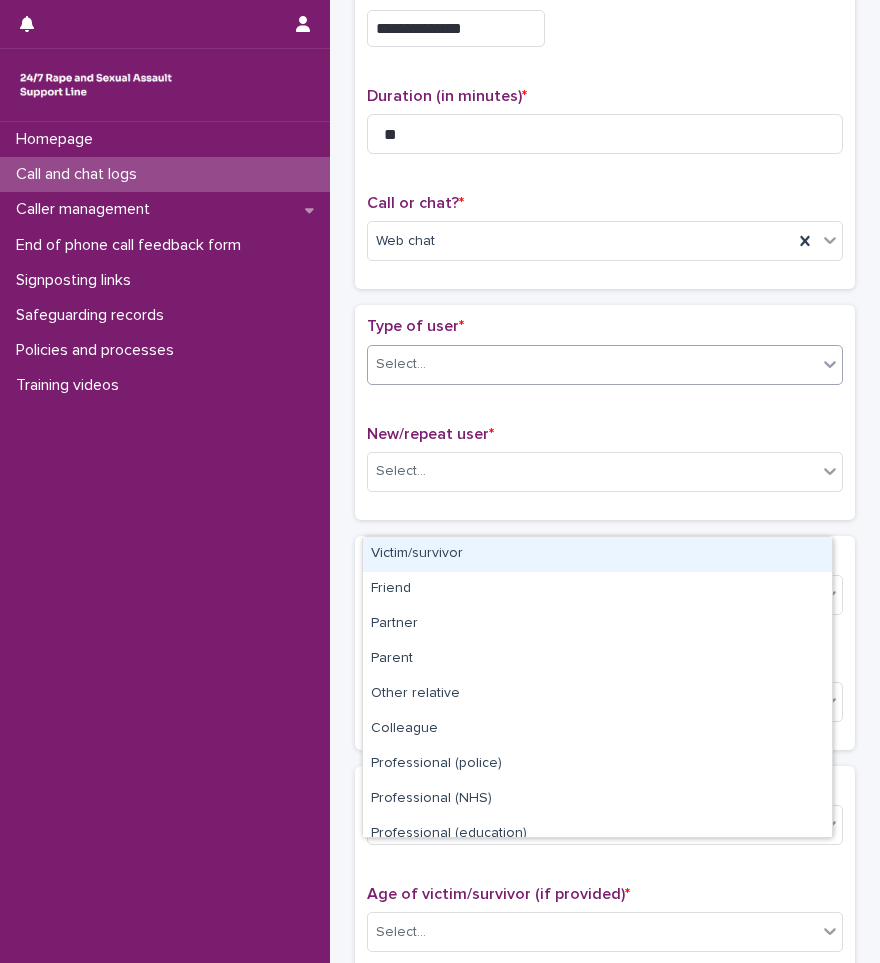 scroll, scrollTop: 200, scrollLeft: 0, axis: vertical 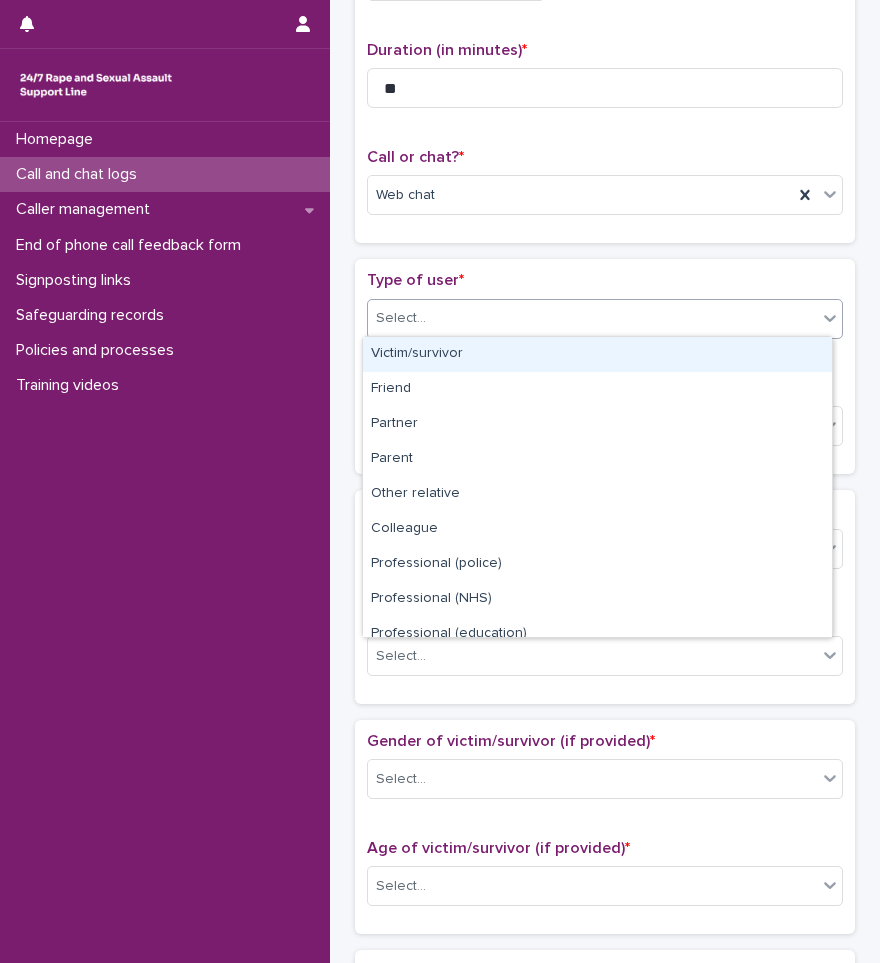 click on "Victim/survivor" at bounding box center (597, 354) 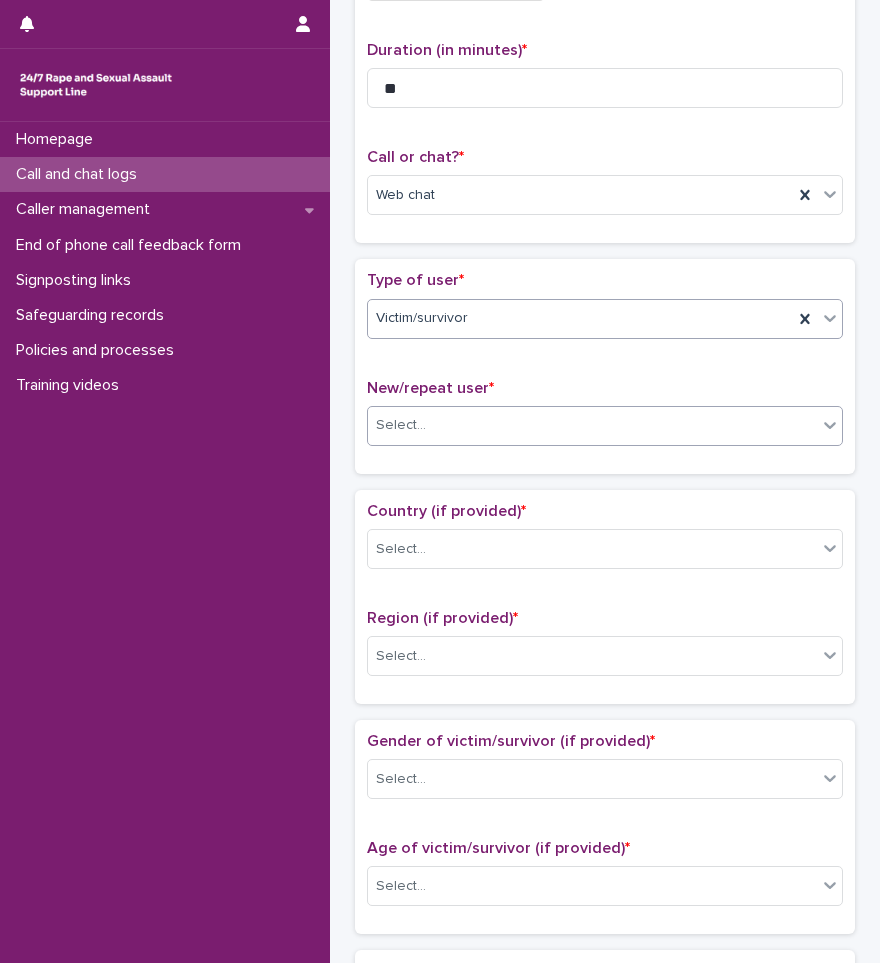 click on "Select..." at bounding box center [605, 426] 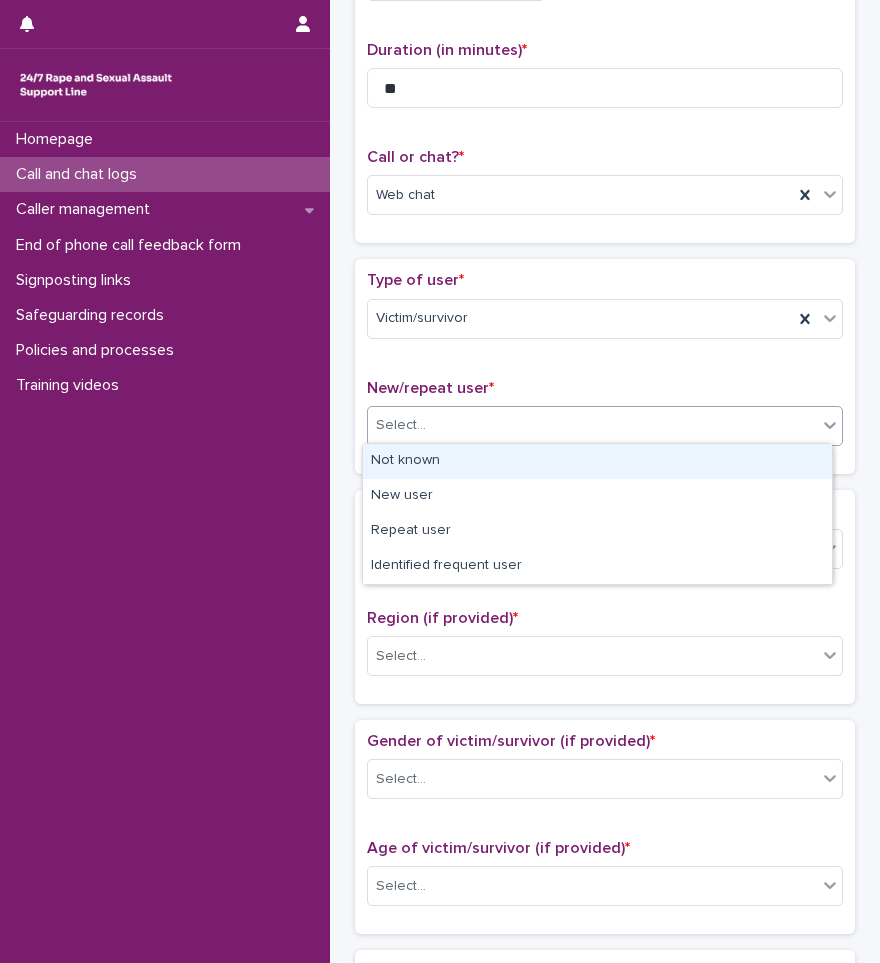 click on "Not known" at bounding box center [597, 461] 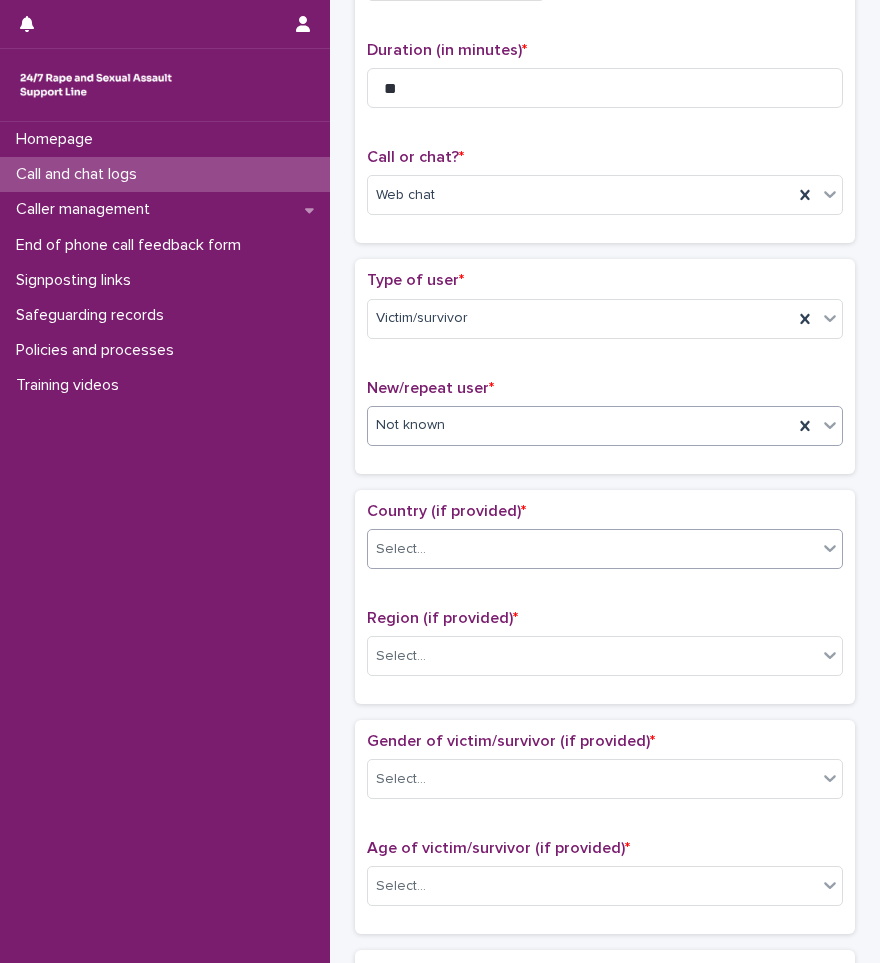 click on "Select..." at bounding box center [592, 549] 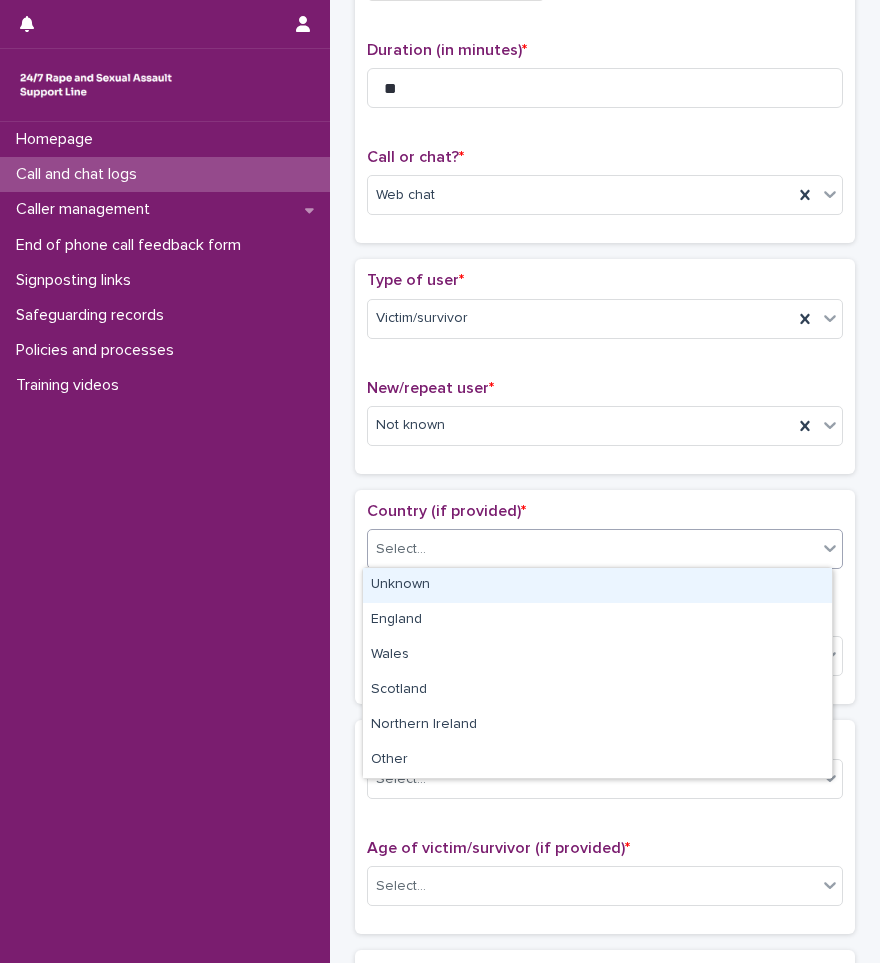 click on "Unknown" at bounding box center (597, 585) 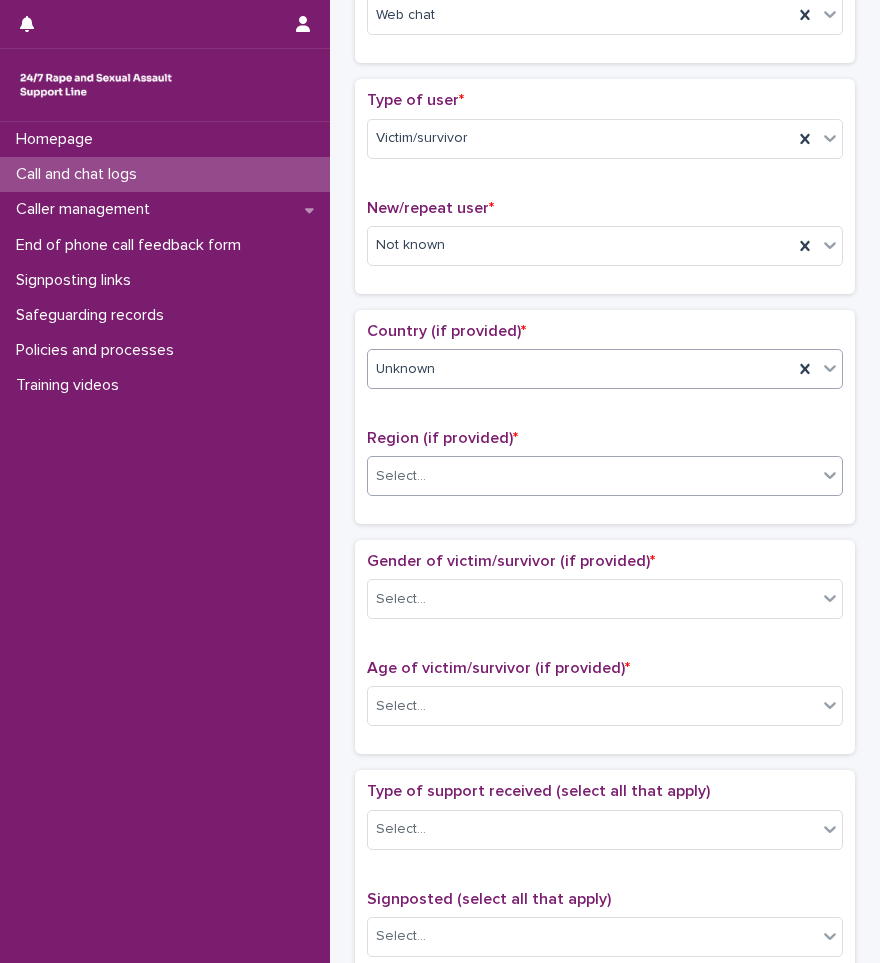scroll, scrollTop: 400, scrollLeft: 0, axis: vertical 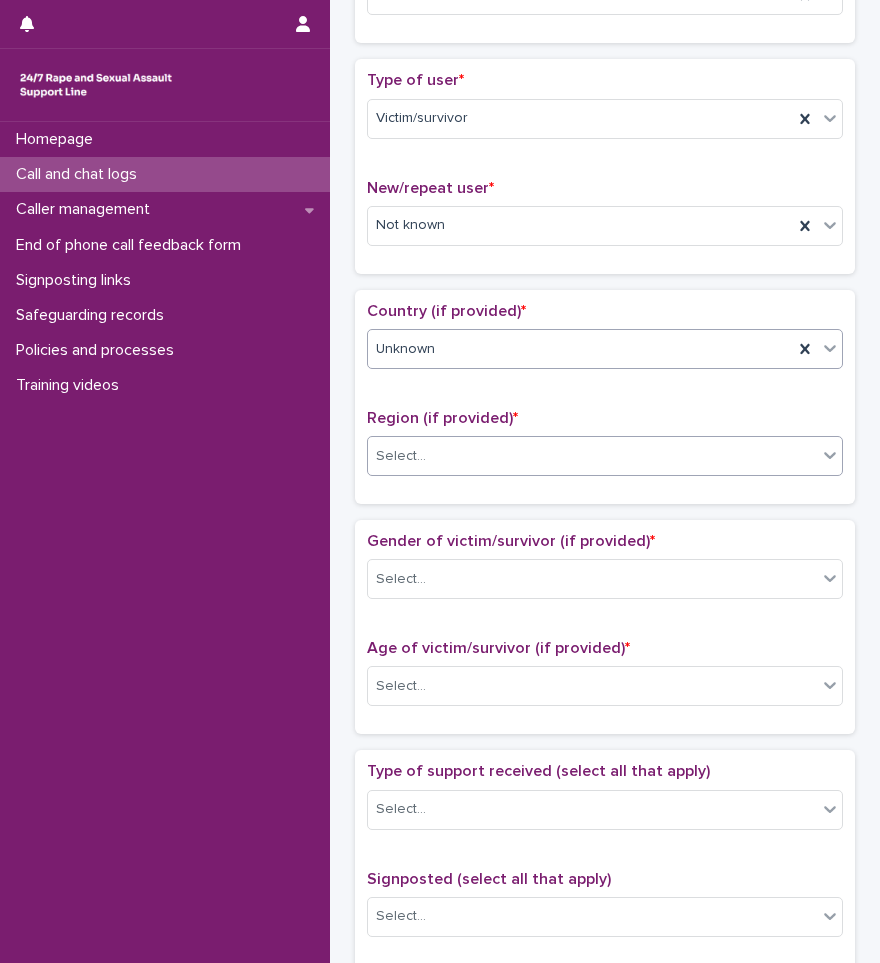 click at bounding box center (429, 455) 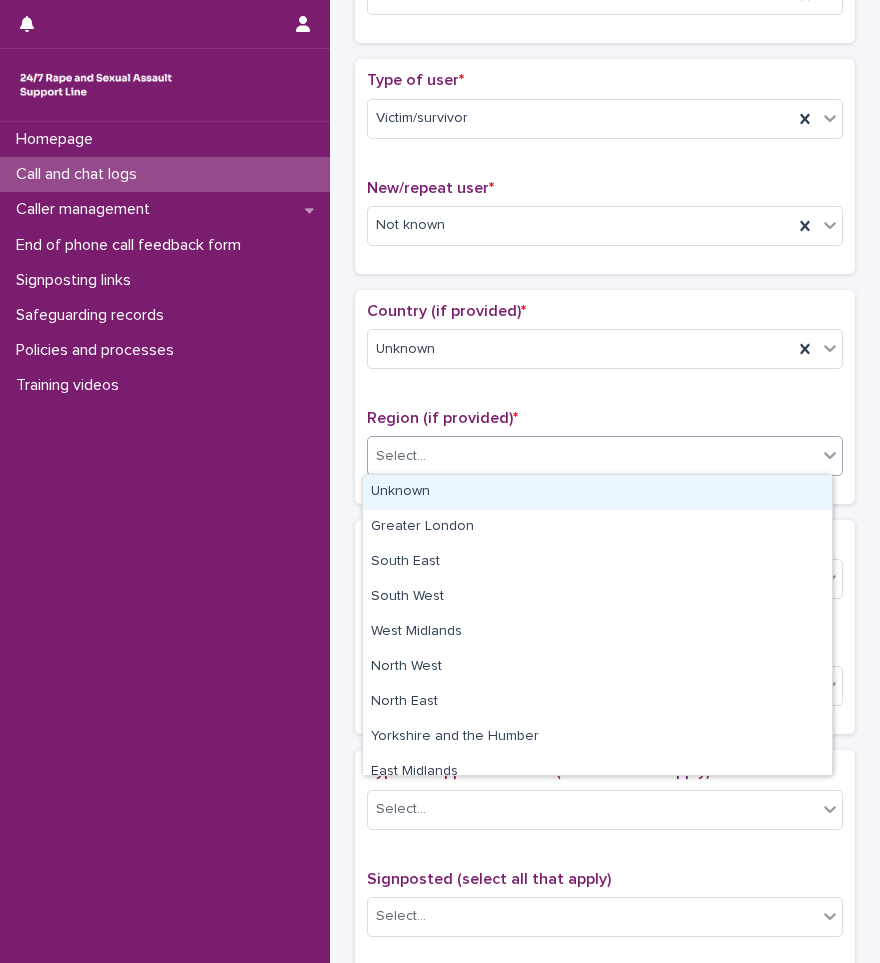 click on "Unknown" at bounding box center (597, 492) 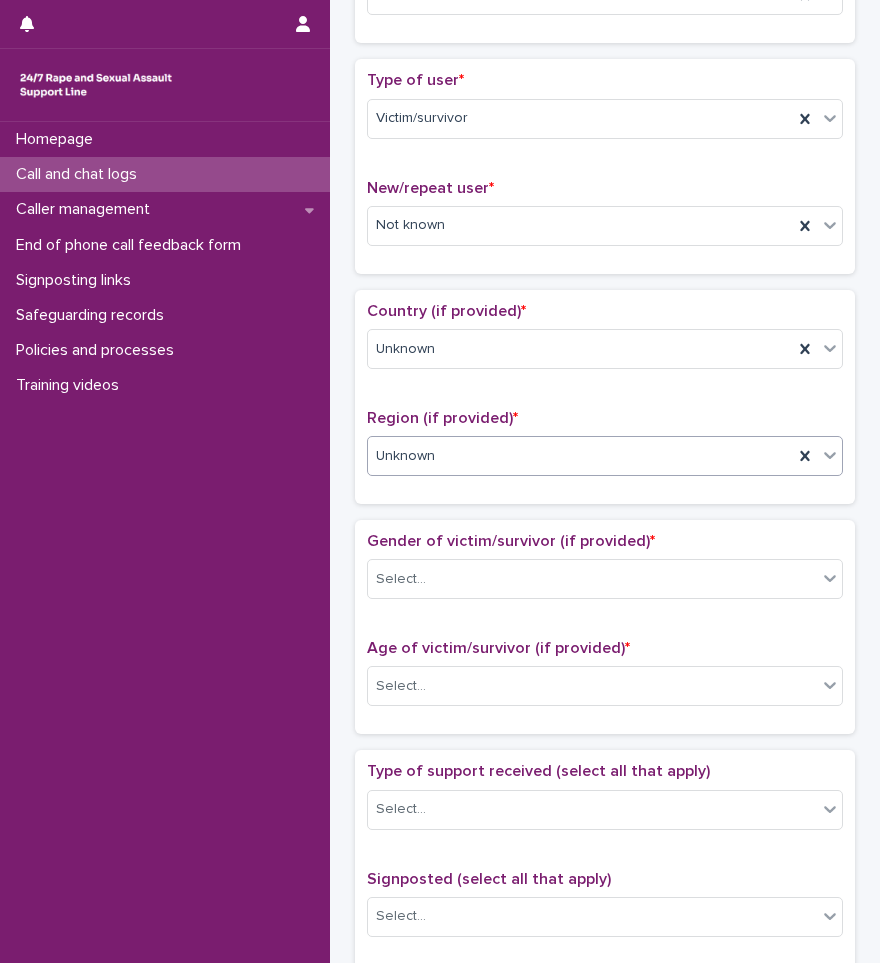 scroll, scrollTop: 600, scrollLeft: 0, axis: vertical 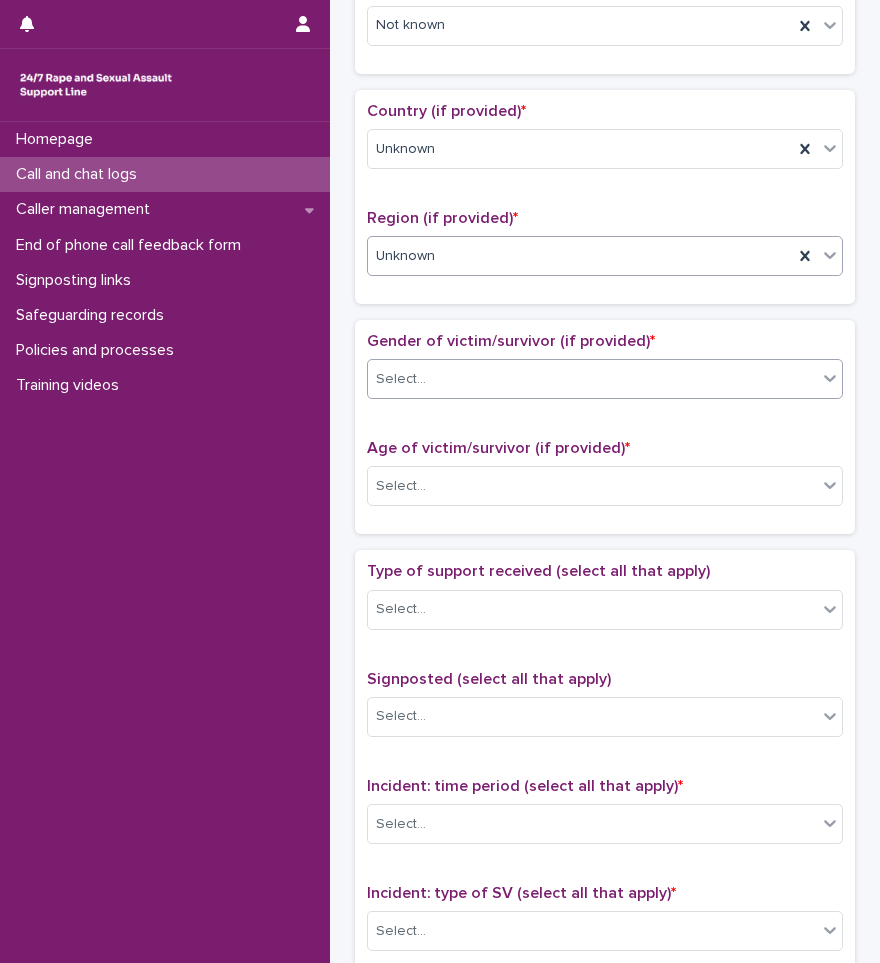 click on "Select..." at bounding box center [592, 379] 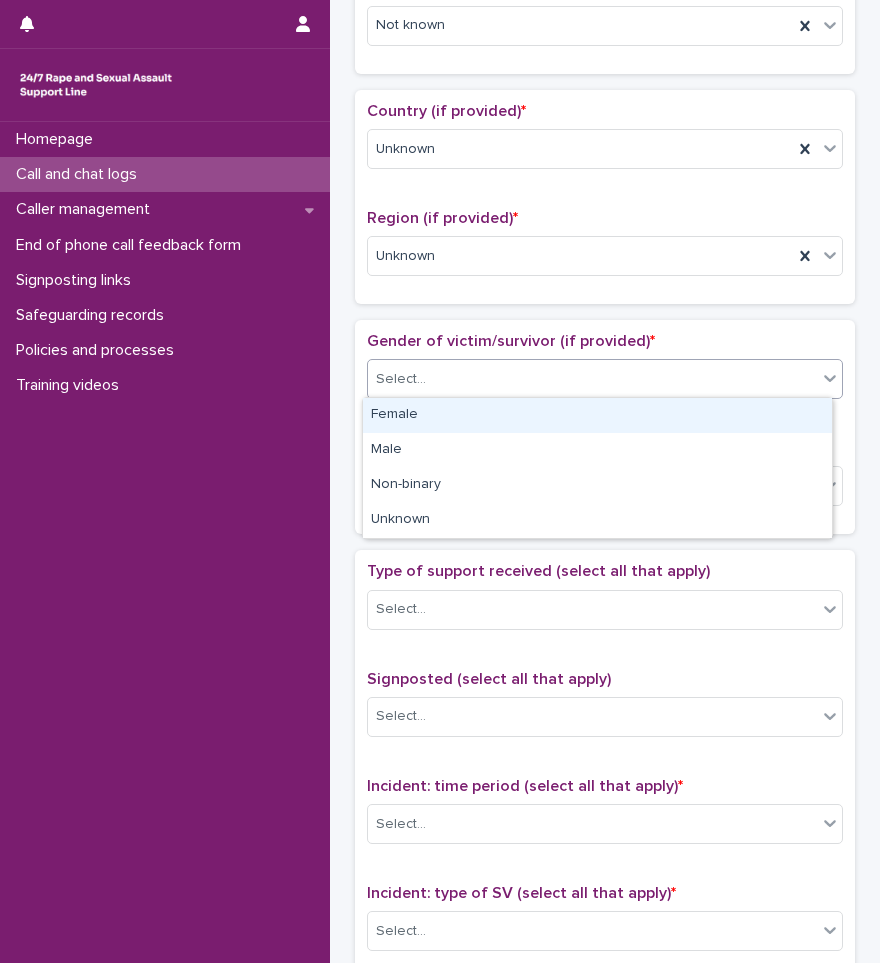 click on "Female" at bounding box center [597, 415] 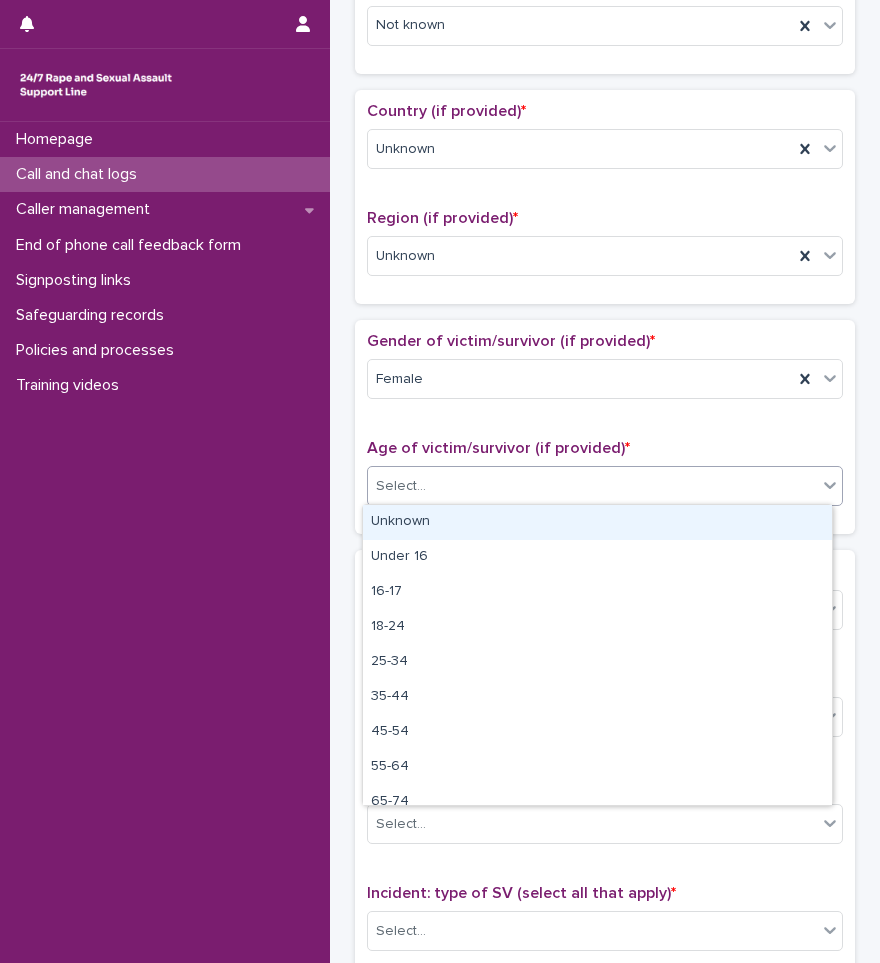 click on "Select..." at bounding box center (592, 486) 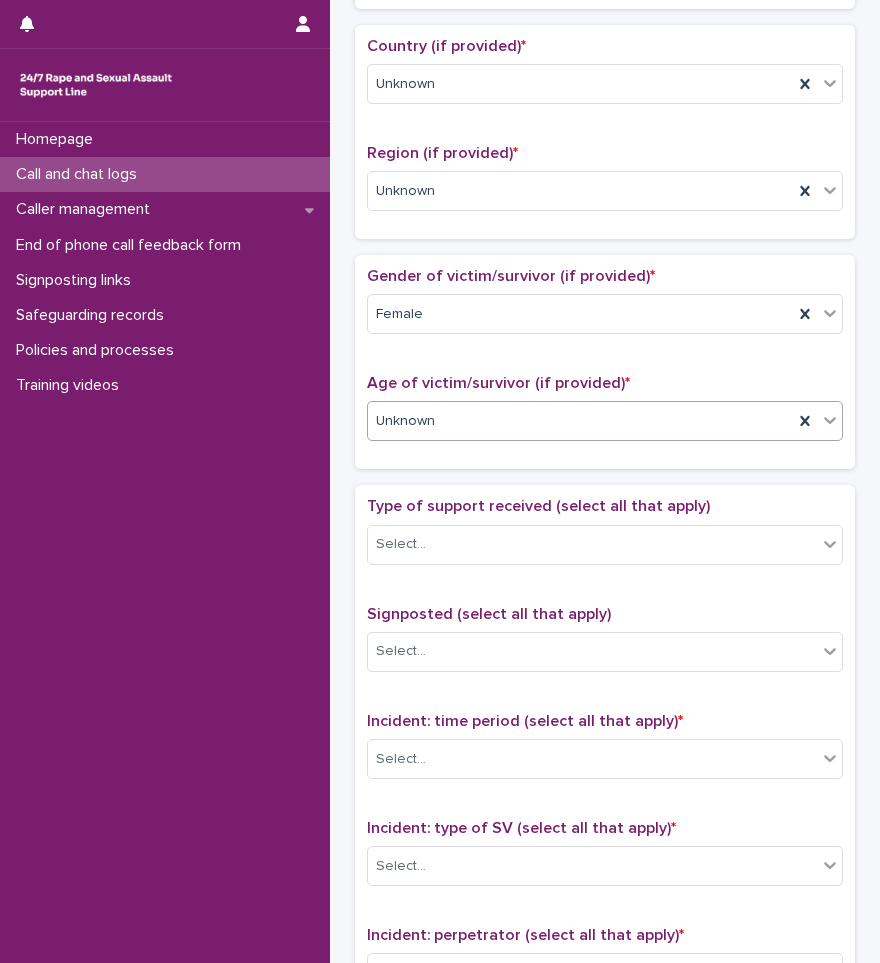 scroll, scrollTop: 800, scrollLeft: 0, axis: vertical 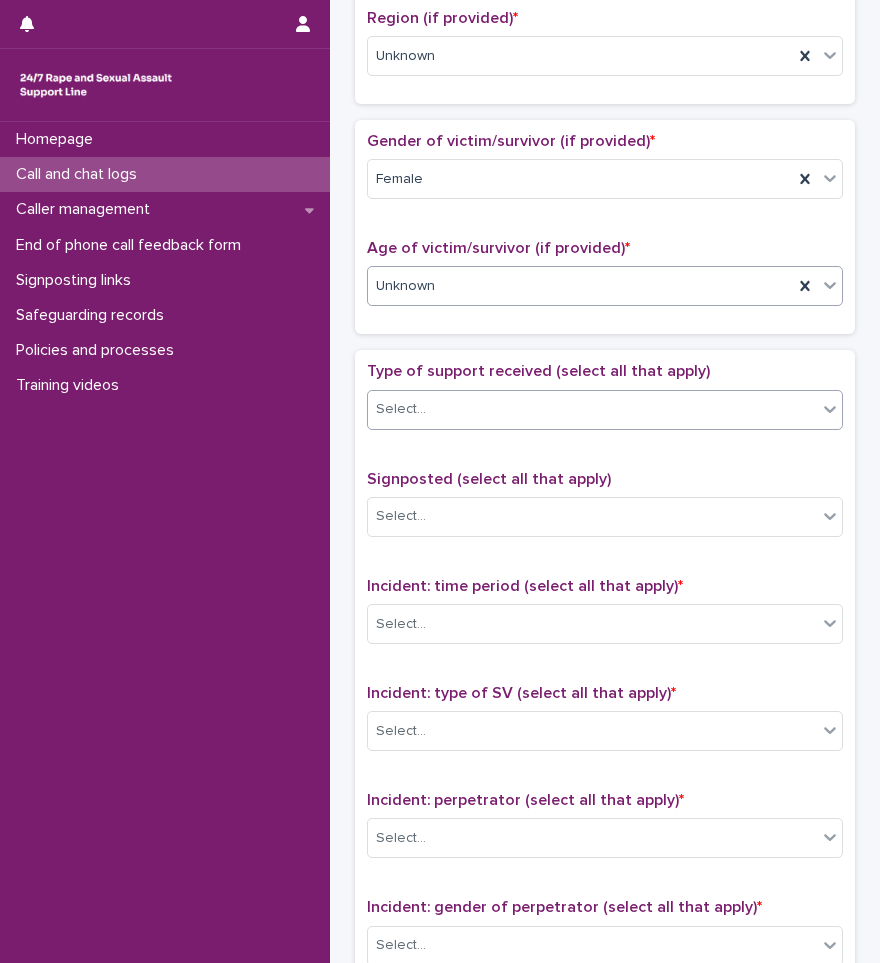 click on "Select..." at bounding box center (592, 409) 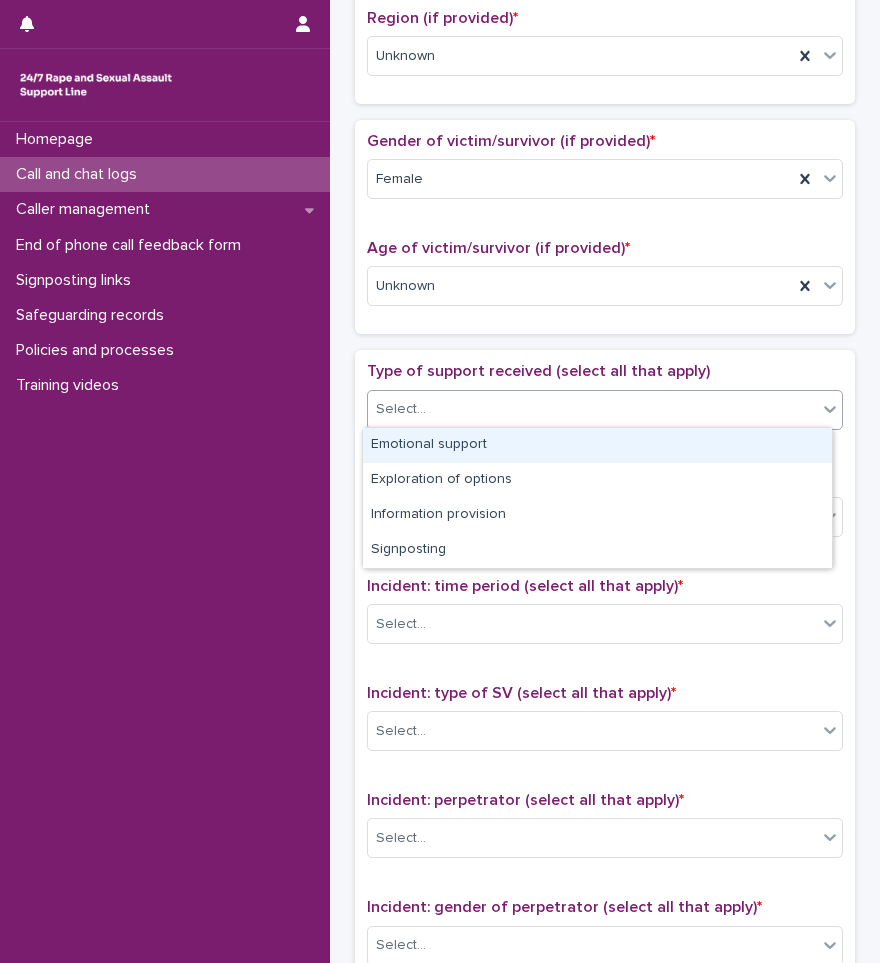 click on "Emotional support" at bounding box center [597, 445] 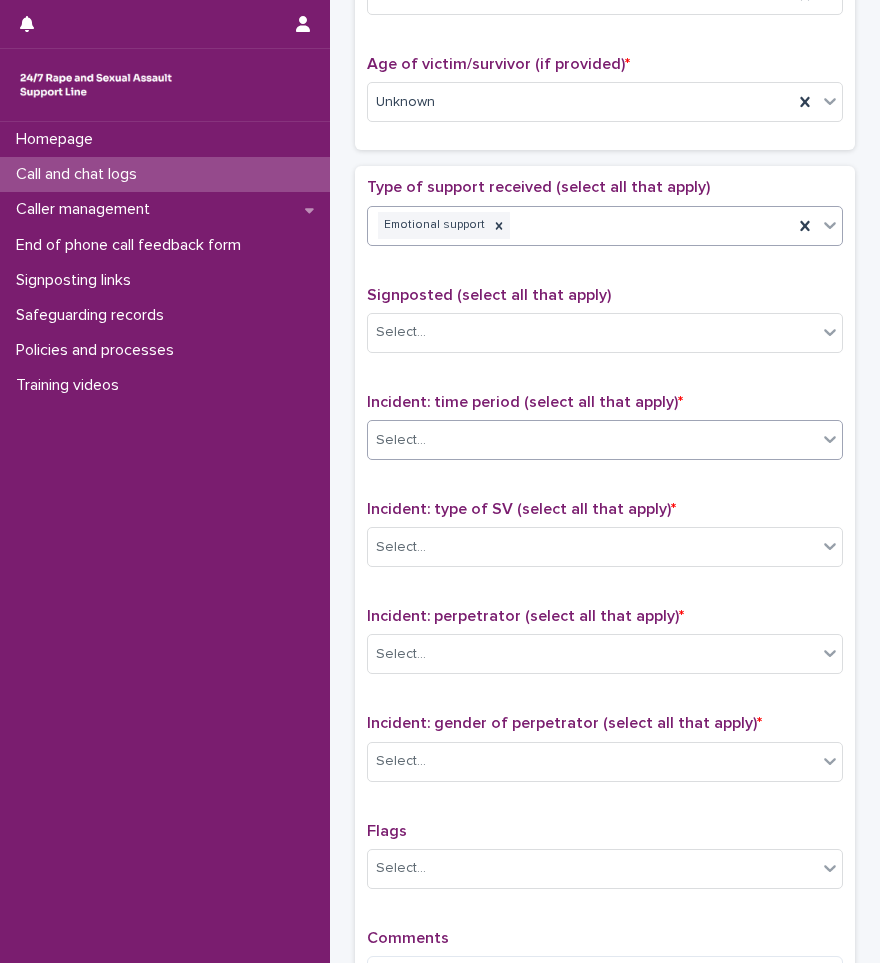 scroll, scrollTop: 1000, scrollLeft: 0, axis: vertical 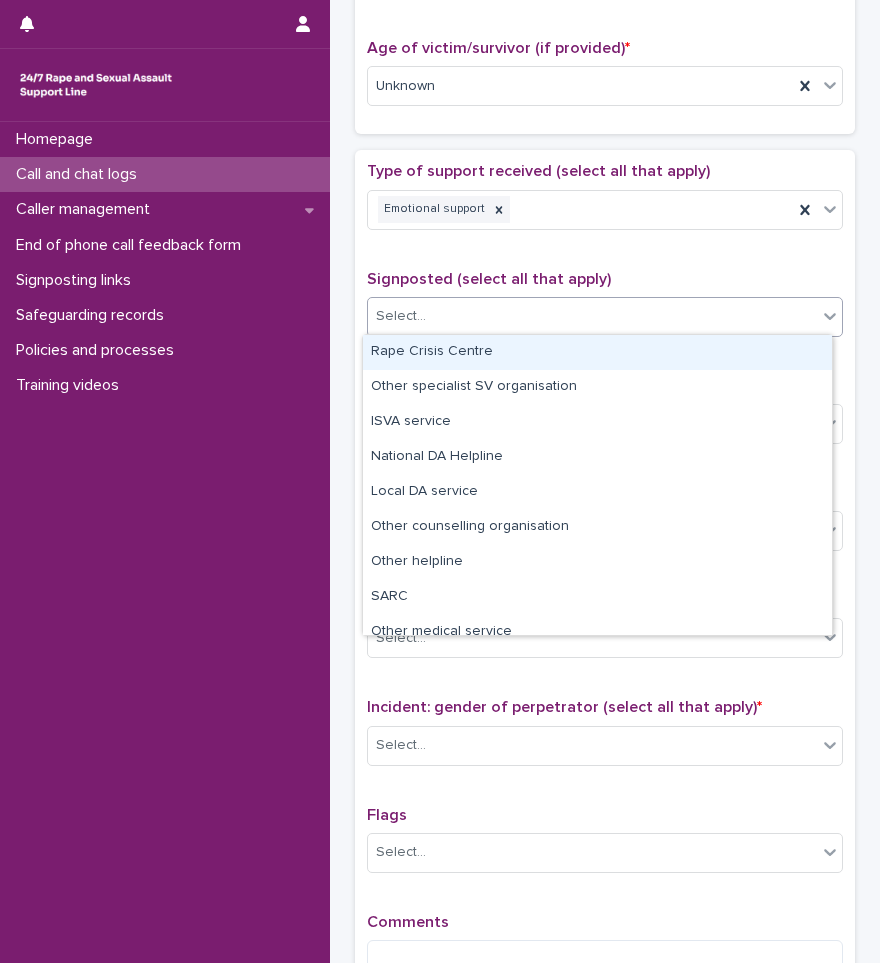 click on "Select..." at bounding box center (605, 317) 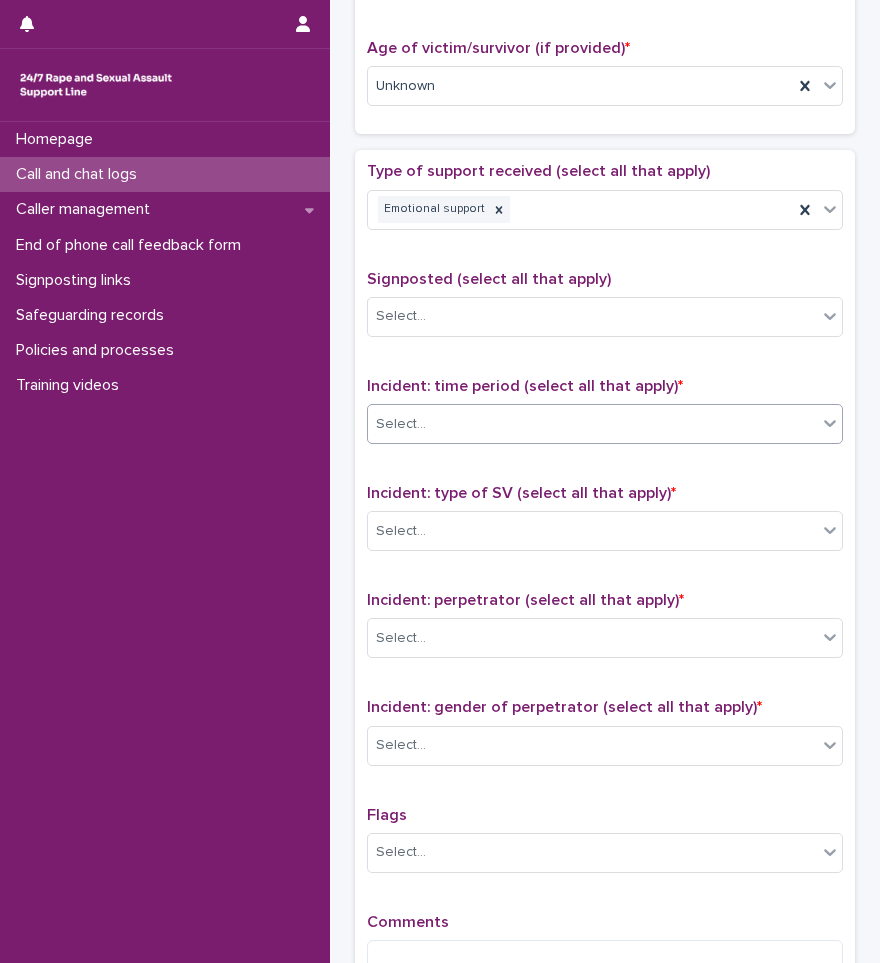 click on "Select..." at bounding box center [592, 424] 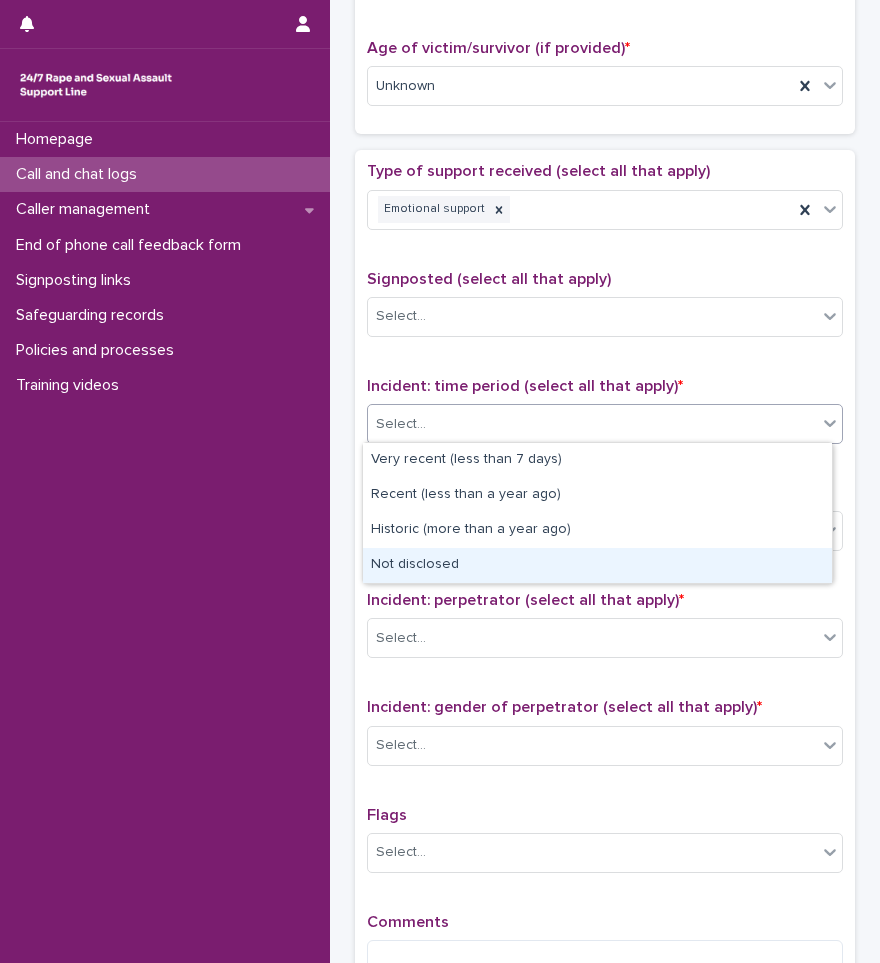 click on "Not disclosed" at bounding box center [597, 565] 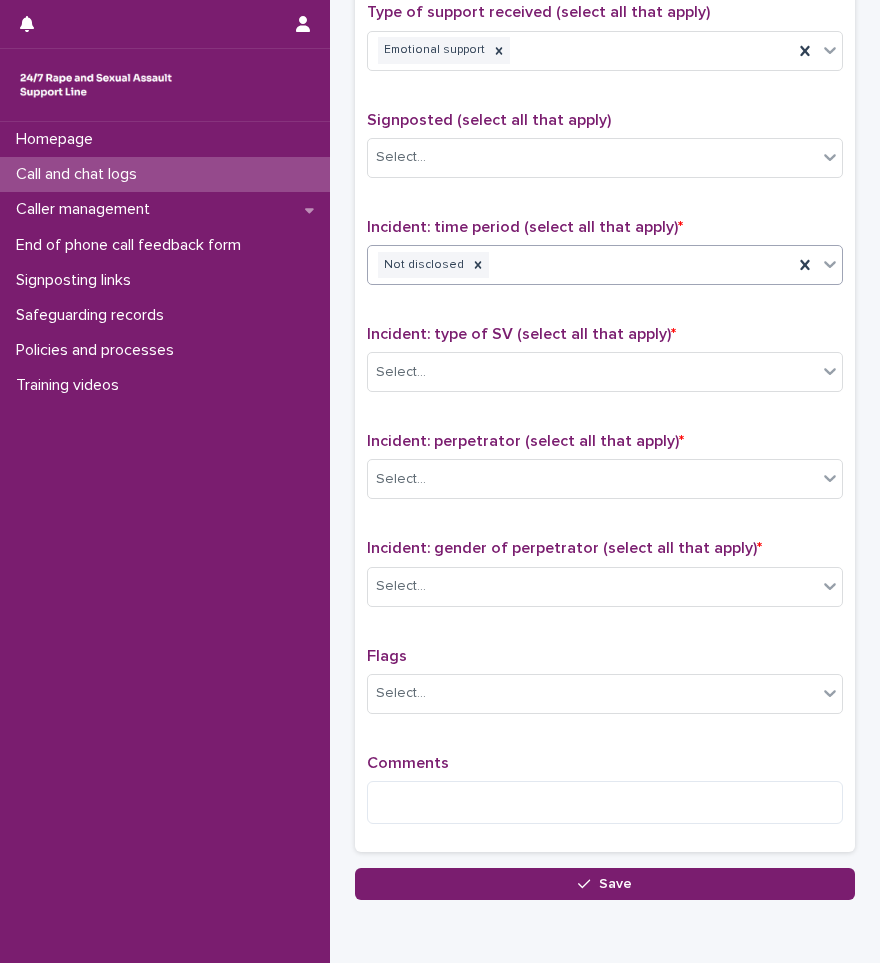 scroll, scrollTop: 1200, scrollLeft: 0, axis: vertical 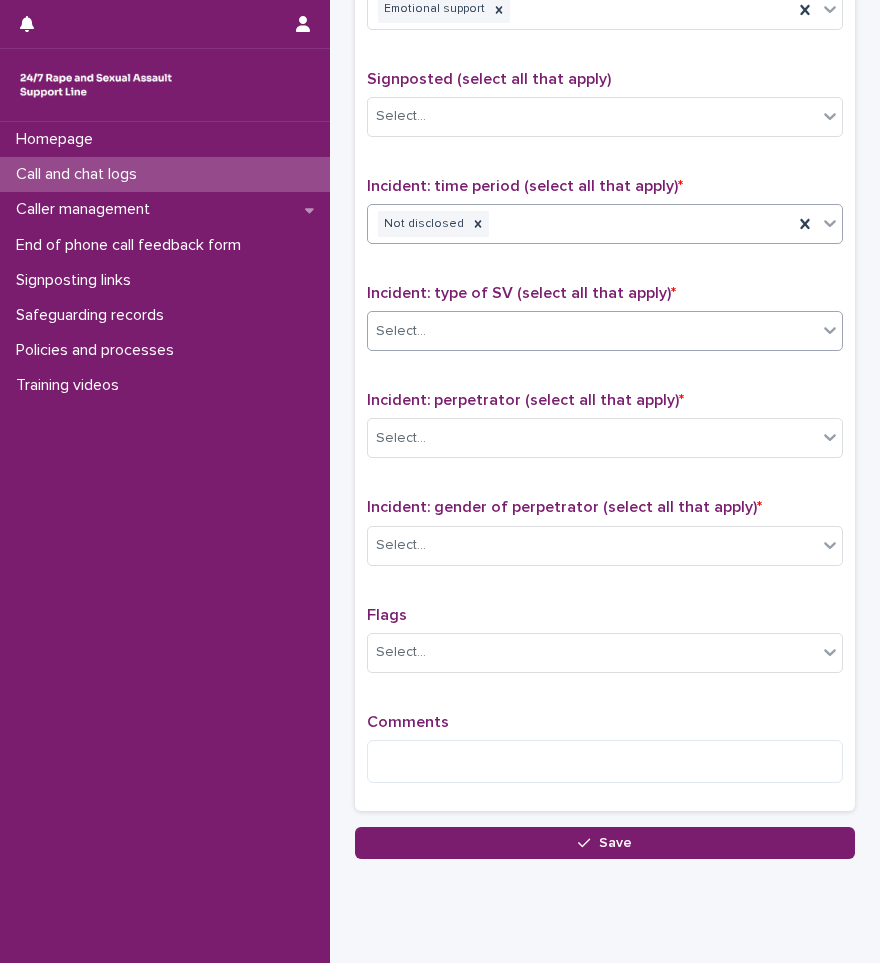 click at bounding box center [429, 331] 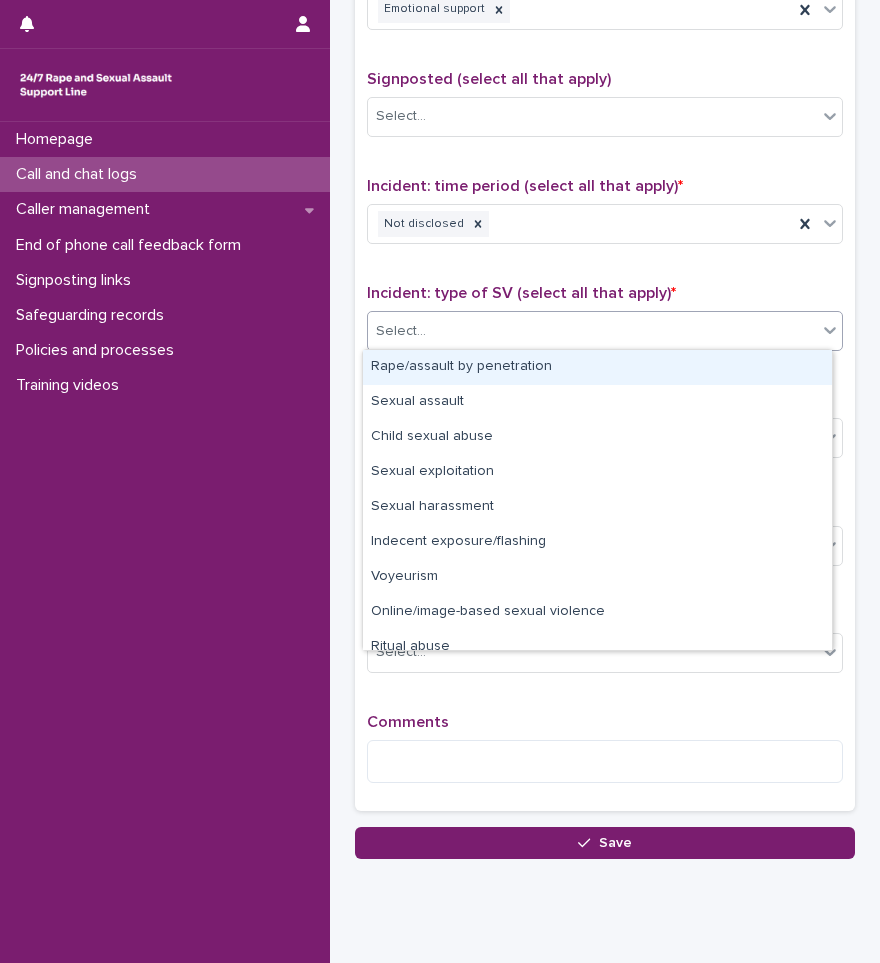 click on "Rape/assault by penetration" at bounding box center (597, 367) 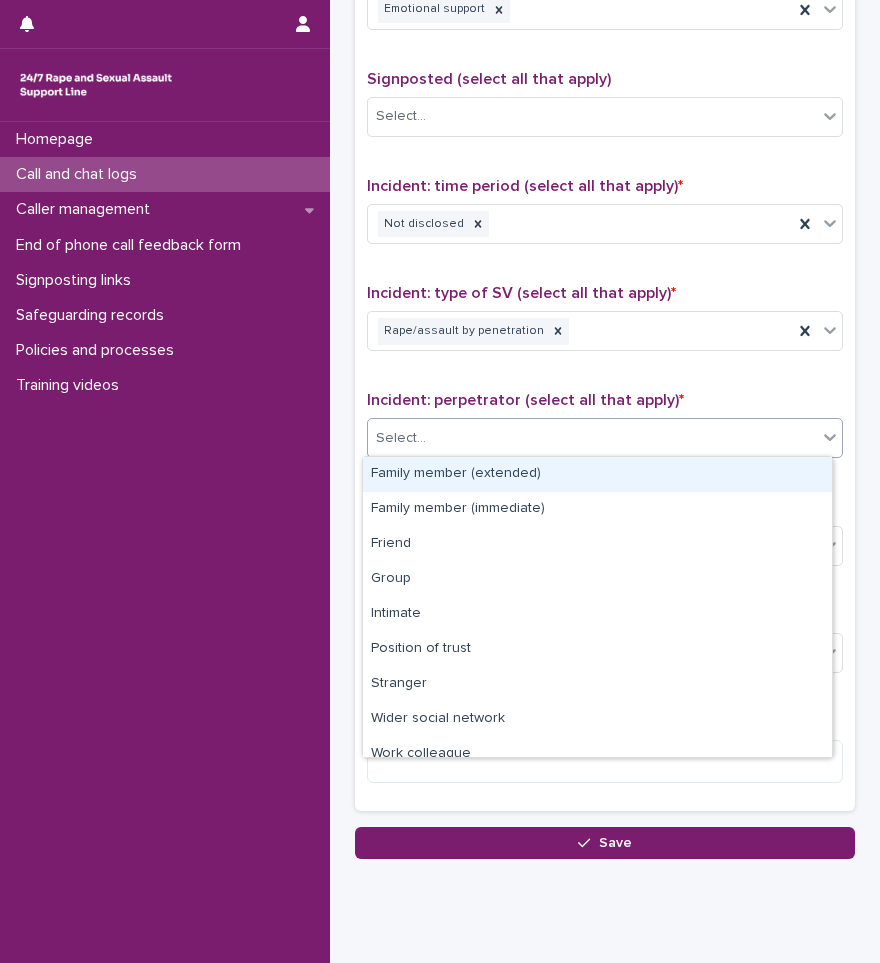 click on "Select..." at bounding box center (592, 438) 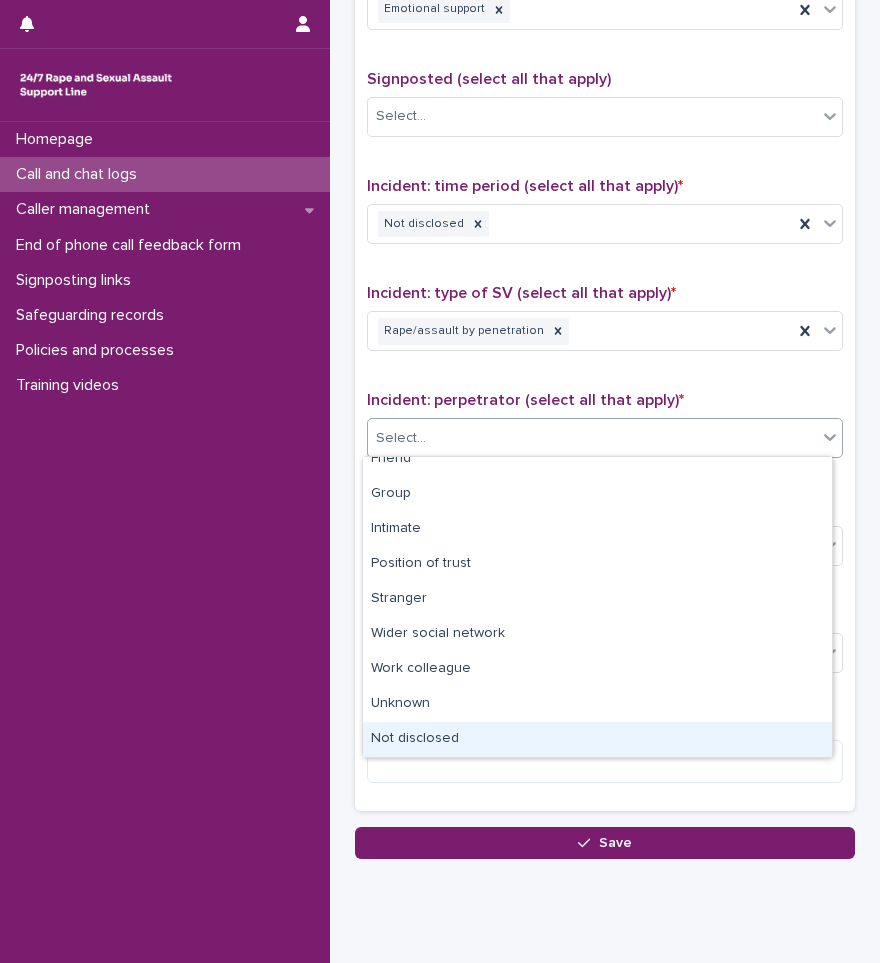 click on "Not disclosed" at bounding box center [597, 739] 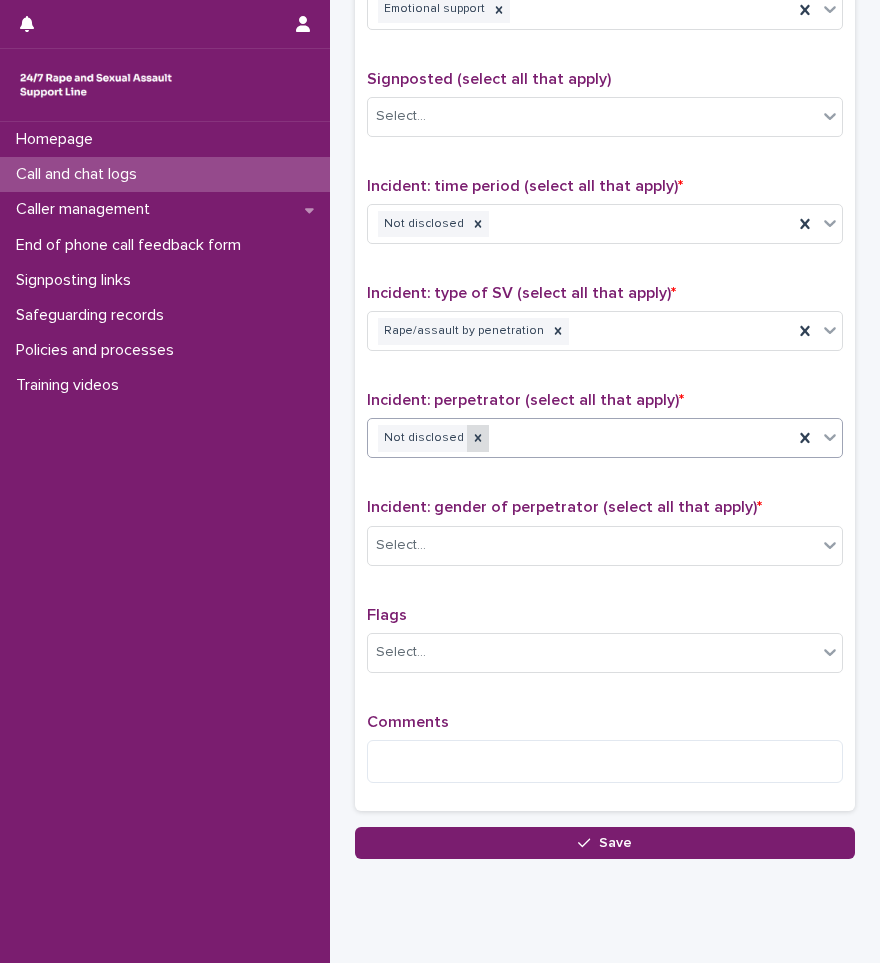 click at bounding box center [478, 438] 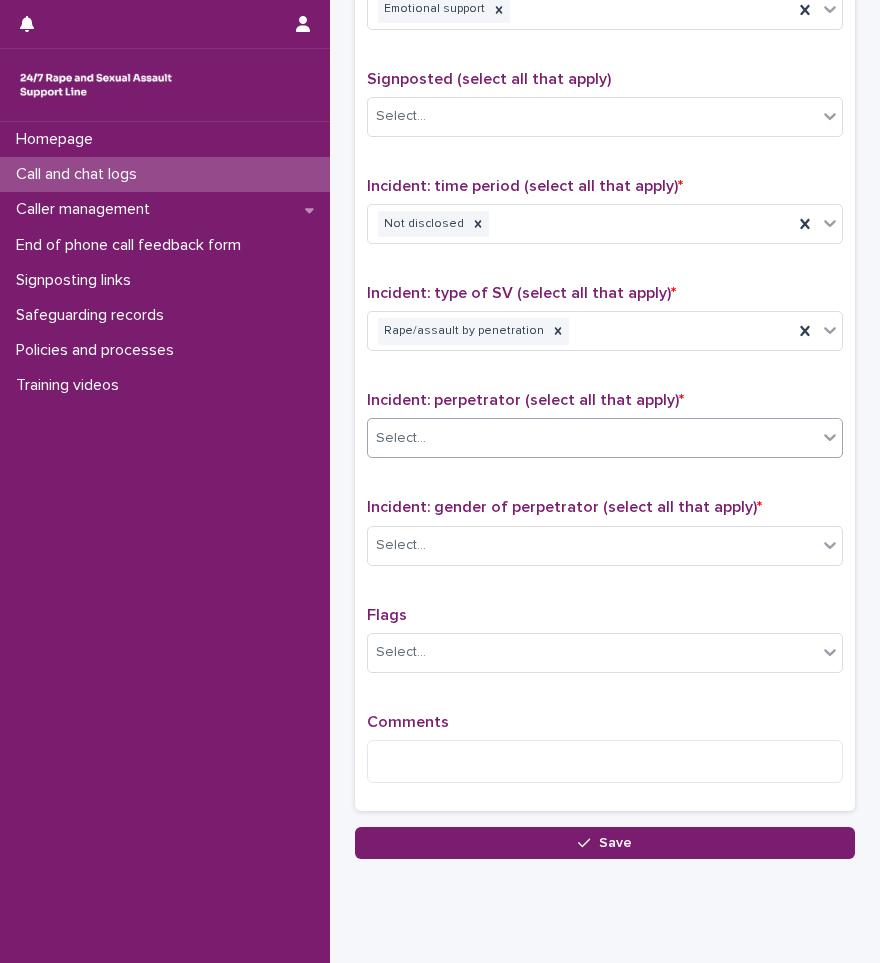 click on "Select..." at bounding box center (592, 438) 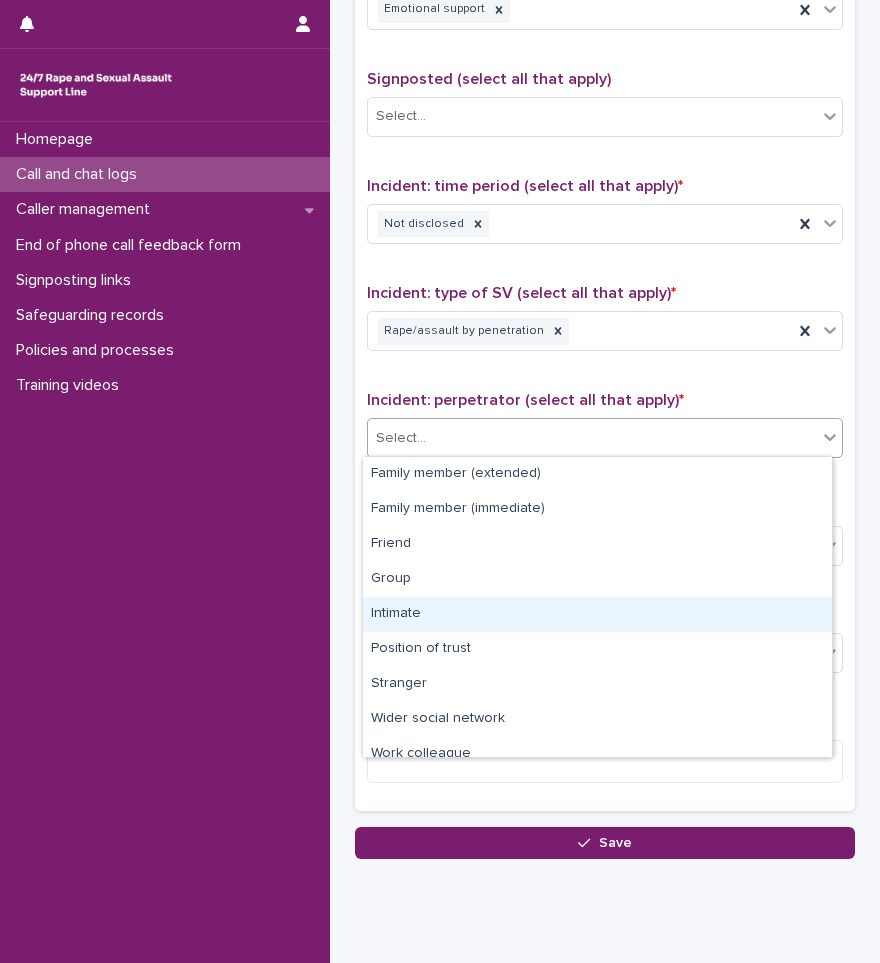 click on "Intimate" at bounding box center [597, 614] 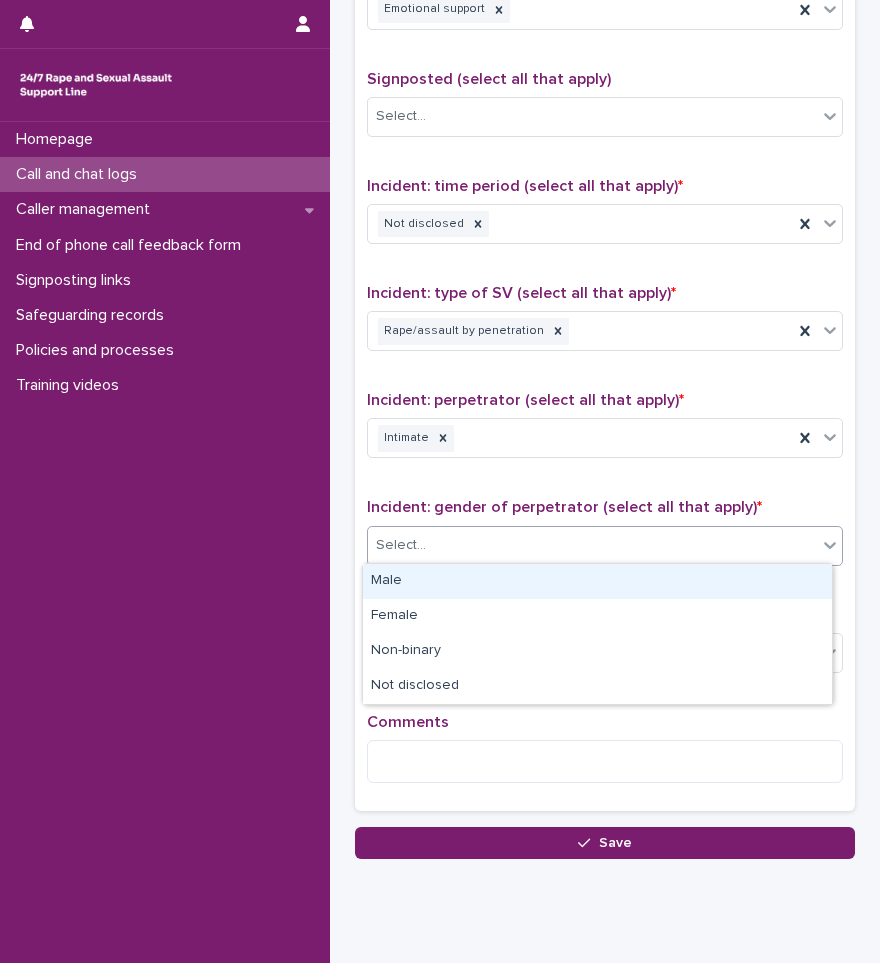 click on "Select..." at bounding box center (592, 545) 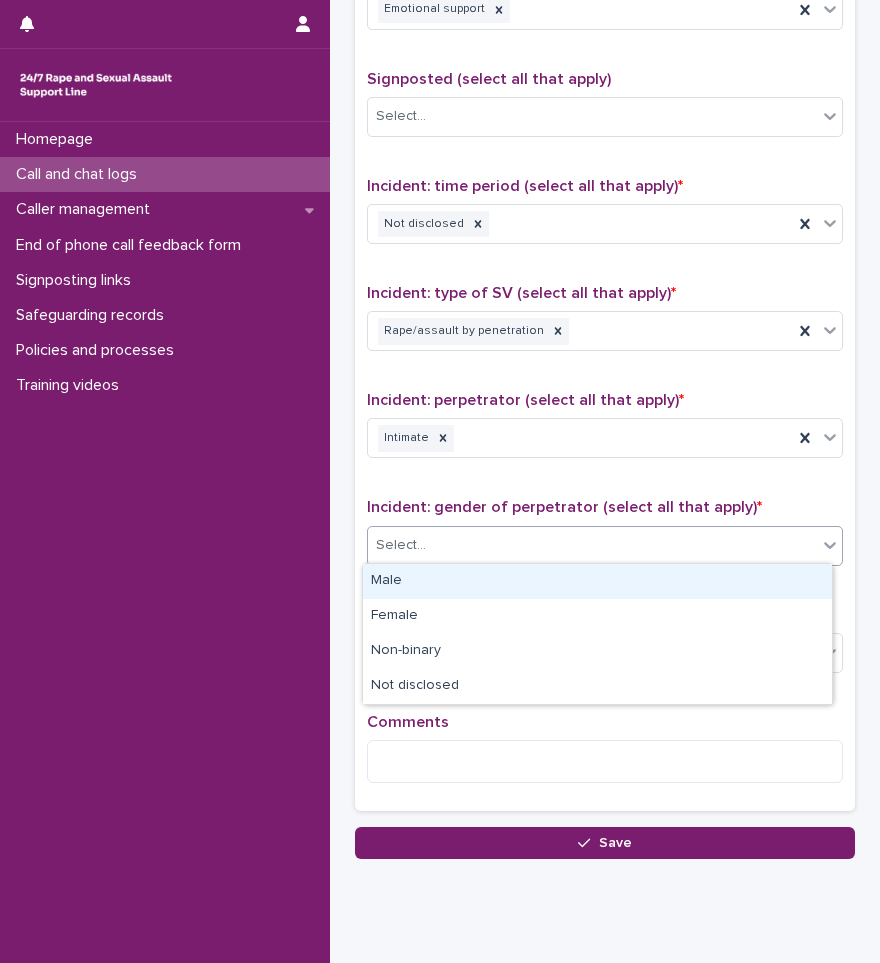 click on "Male" at bounding box center [597, 581] 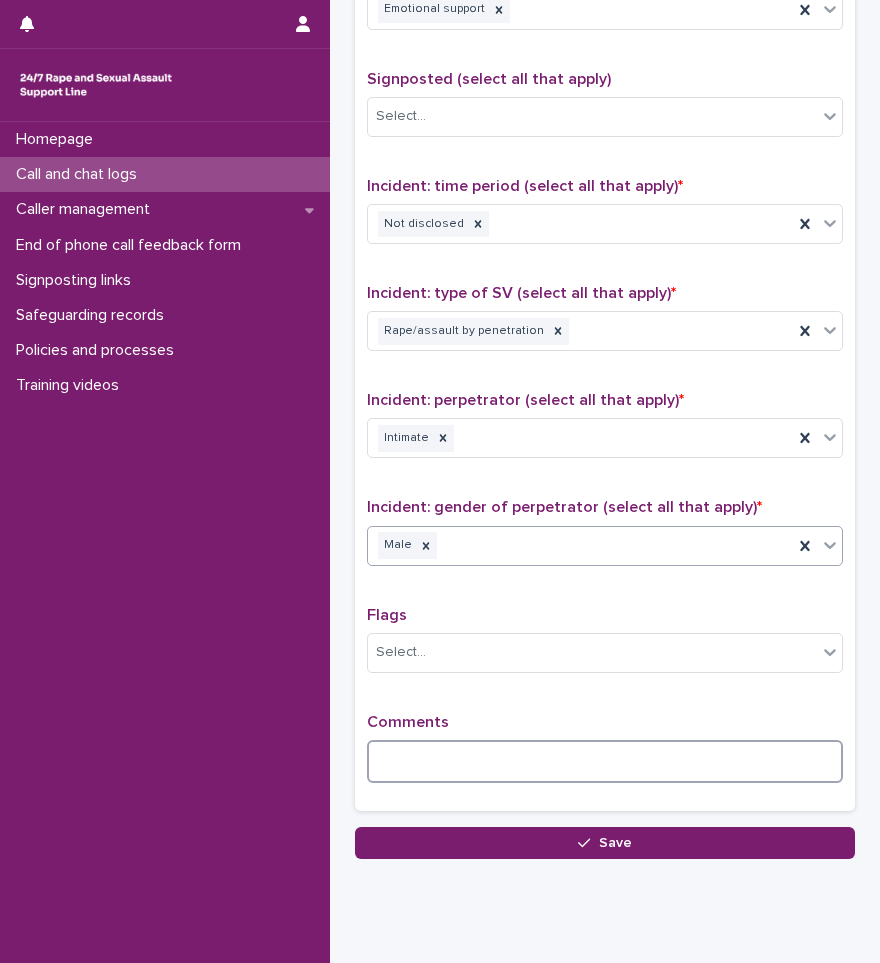 click at bounding box center (605, 761) 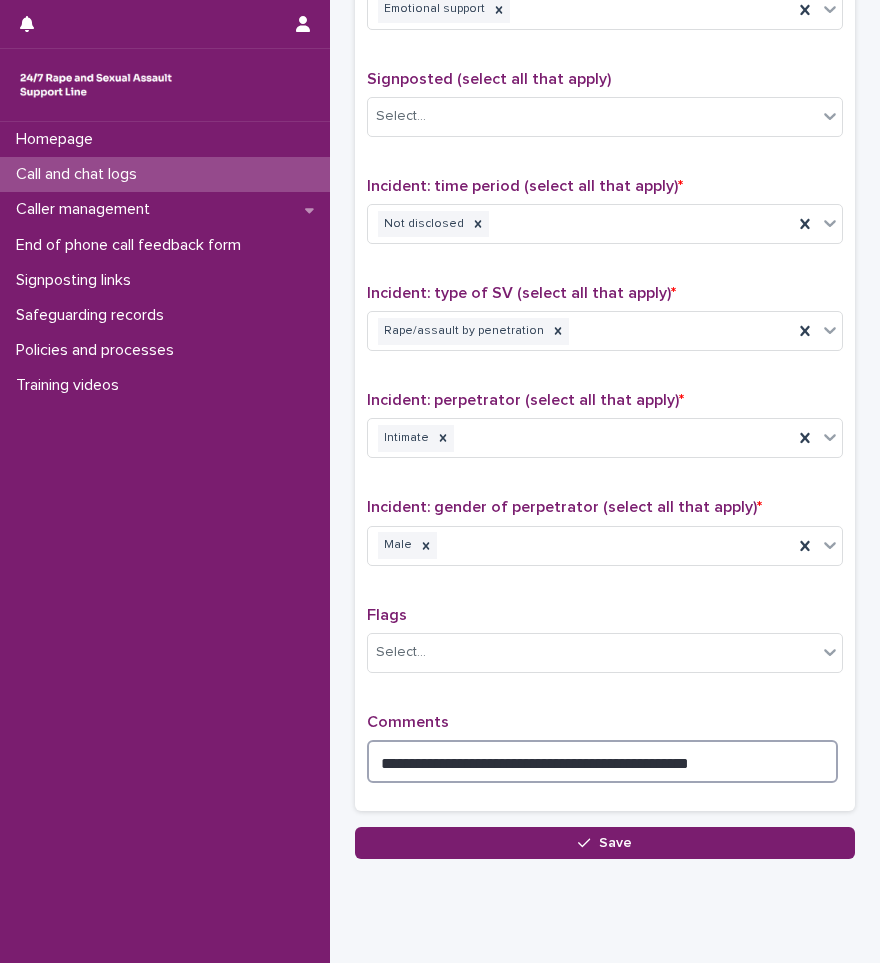 click on "**********" at bounding box center [602, 761] 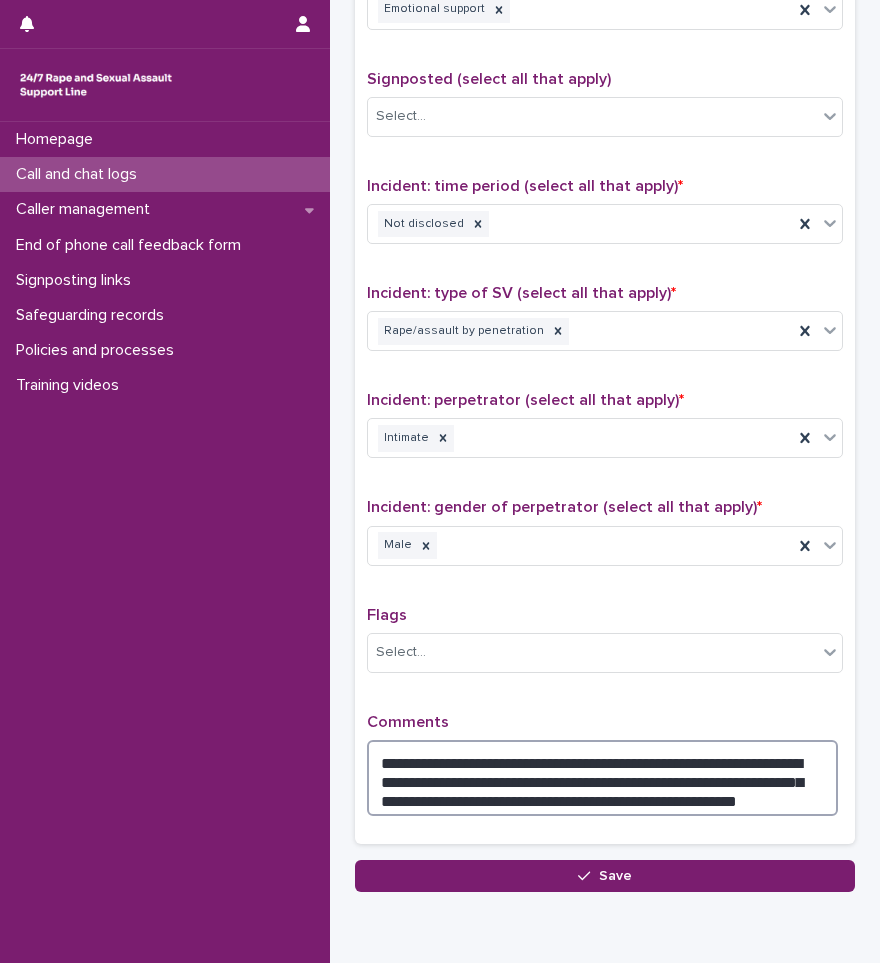 click on "**********" at bounding box center [602, 778] 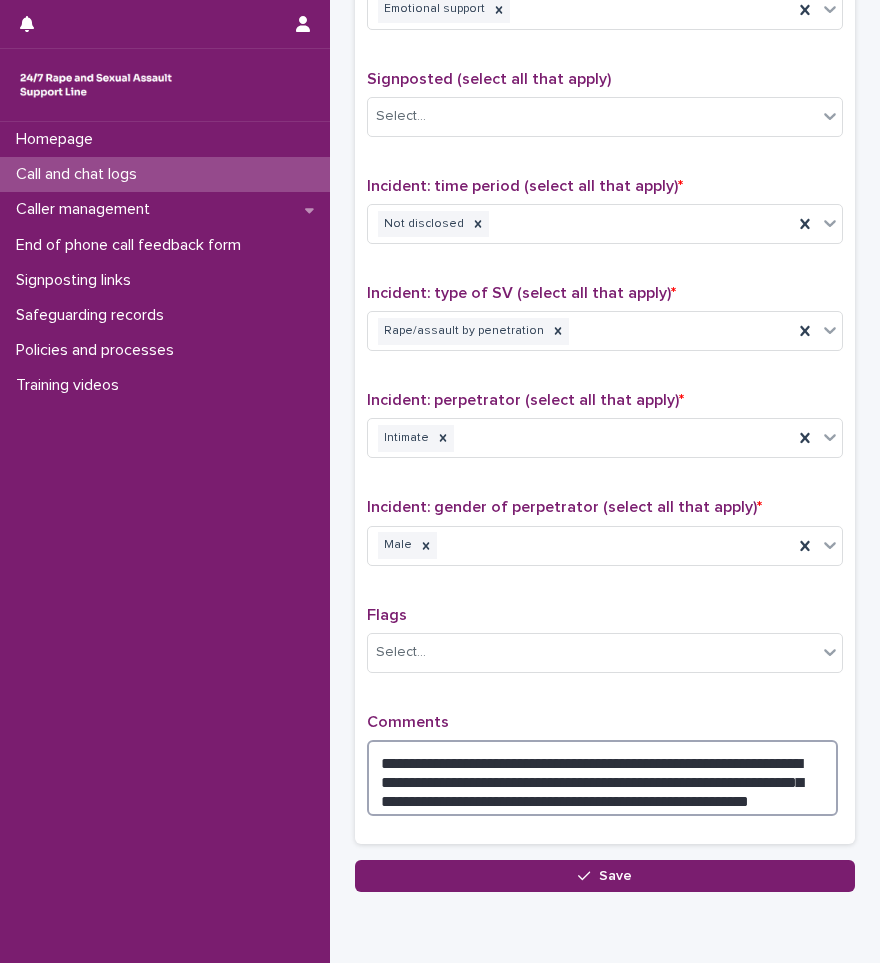 drag, startPoint x: 803, startPoint y: 799, endPoint x: 580, endPoint y: 796, distance: 223.02017 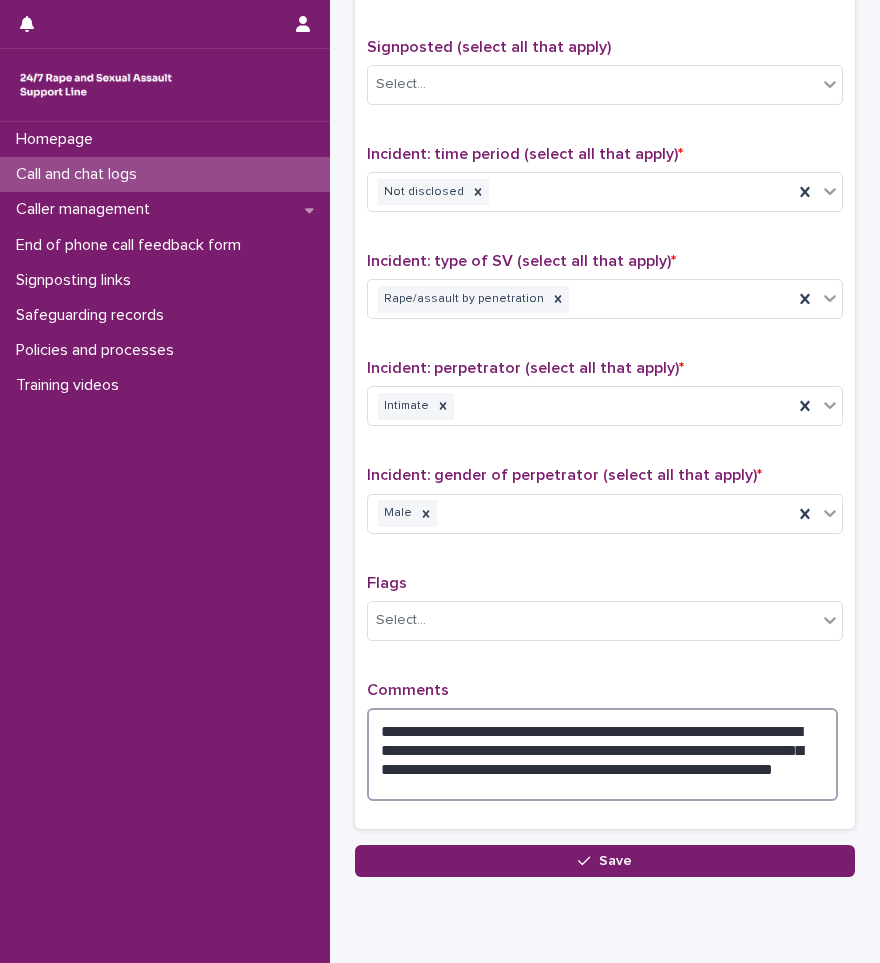scroll, scrollTop: 1300, scrollLeft: 0, axis: vertical 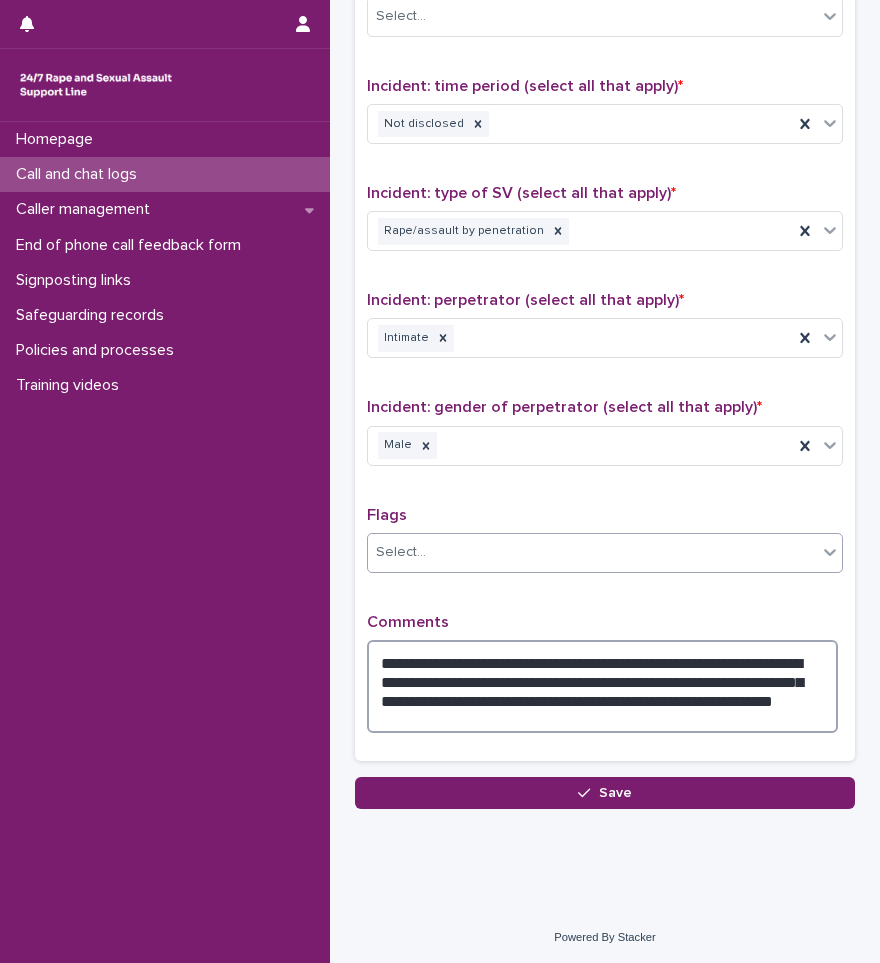 type on "**********" 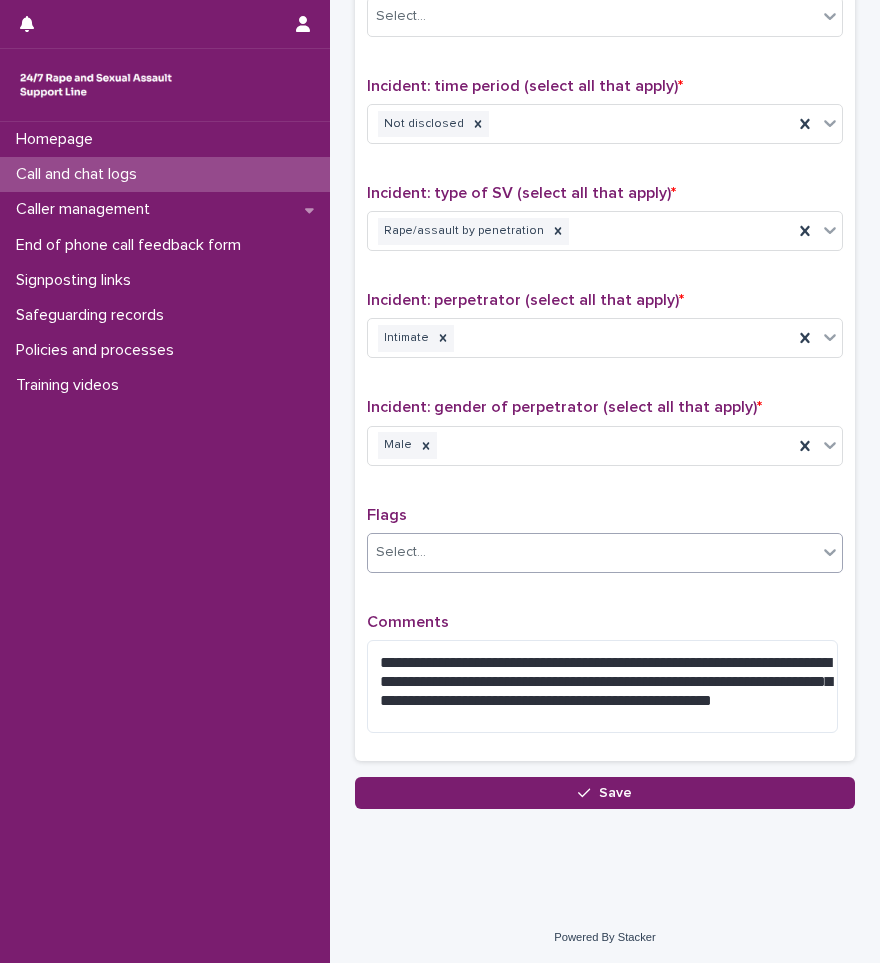 drag, startPoint x: 616, startPoint y: 545, endPoint x: 602, endPoint y: 543, distance: 14.142136 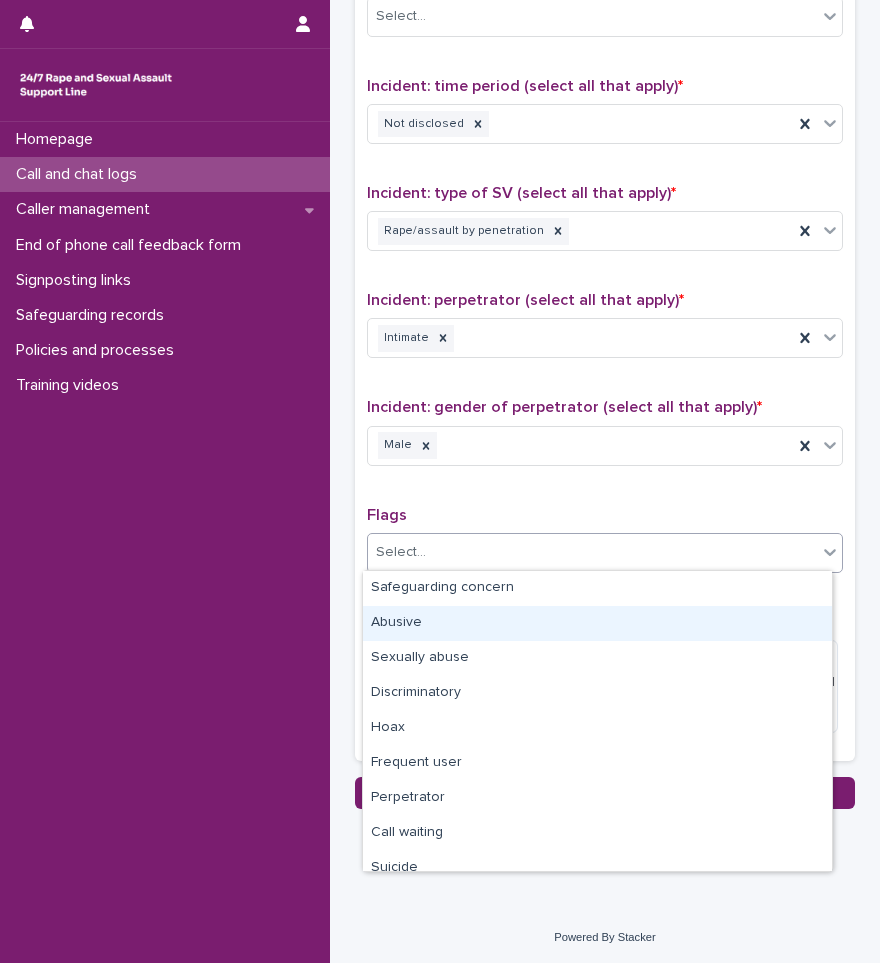 click on "Abusive" at bounding box center (597, 623) 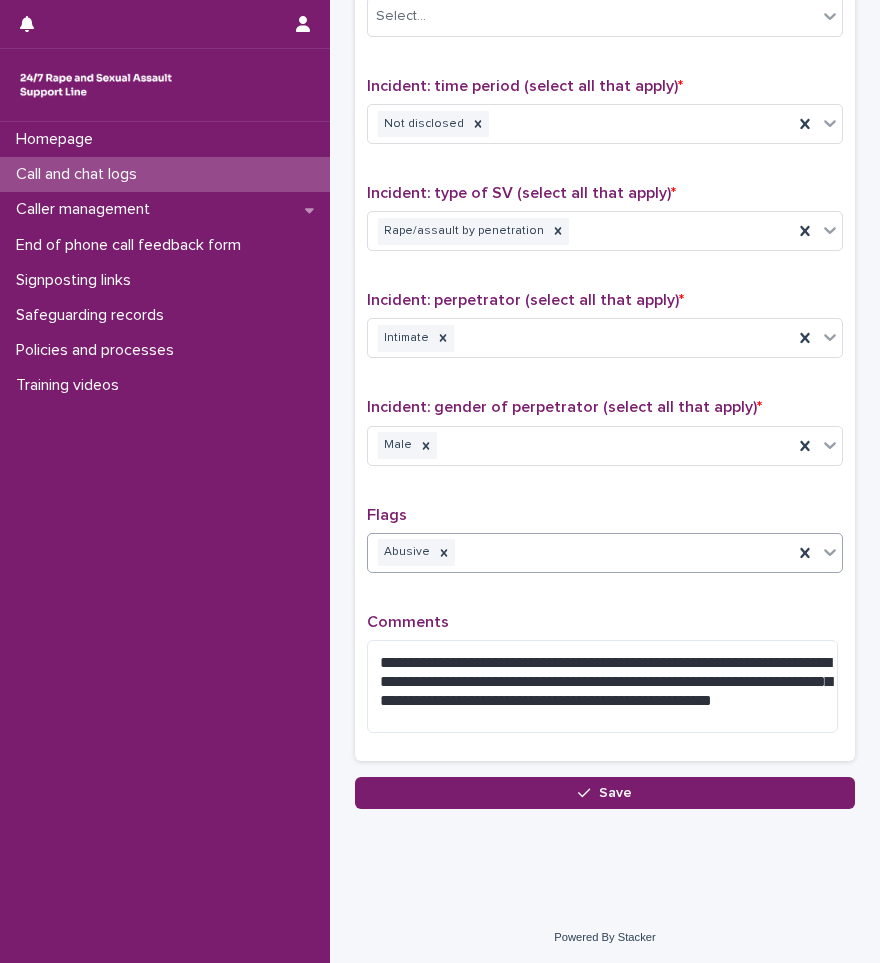 click on "Abusive" at bounding box center [580, 552] 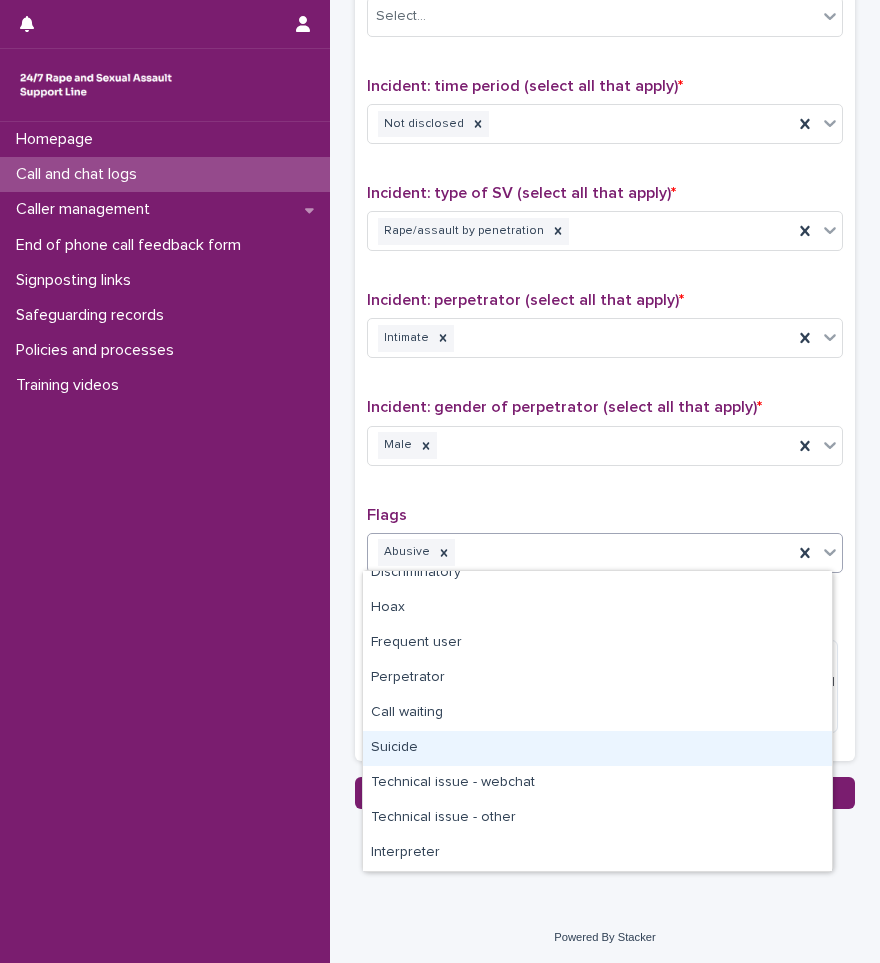 scroll, scrollTop: 0, scrollLeft: 0, axis: both 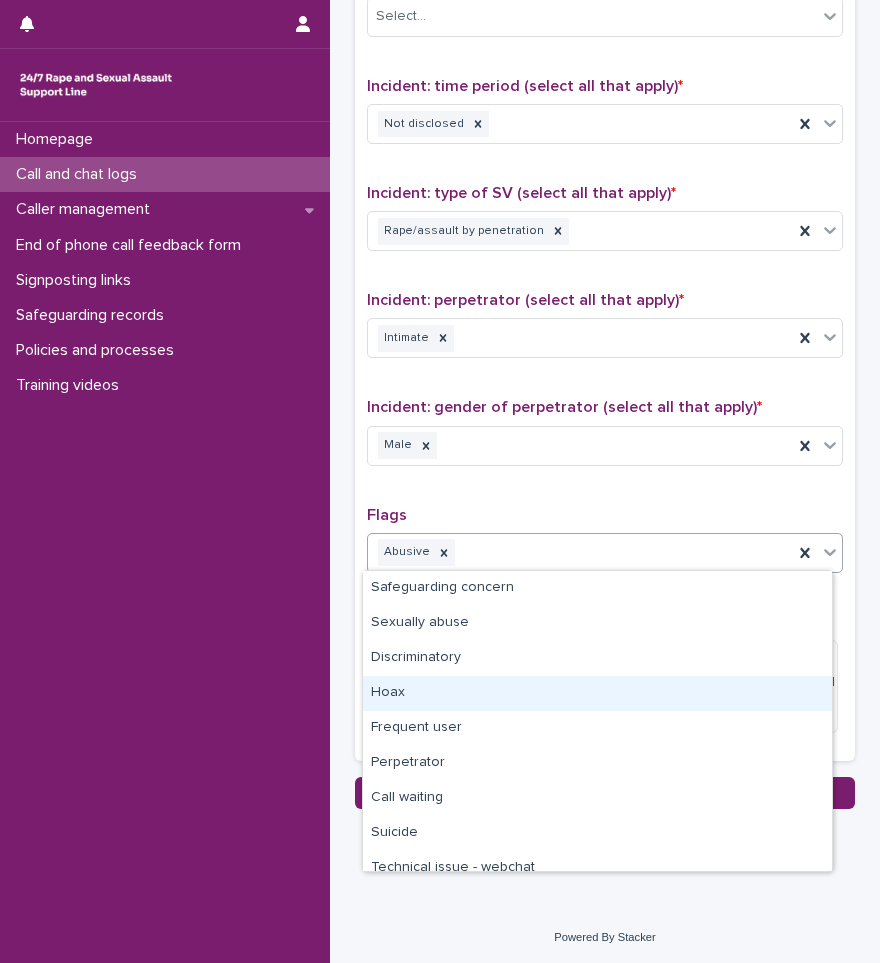 click on "Hoax" at bounding box center (597, 693) 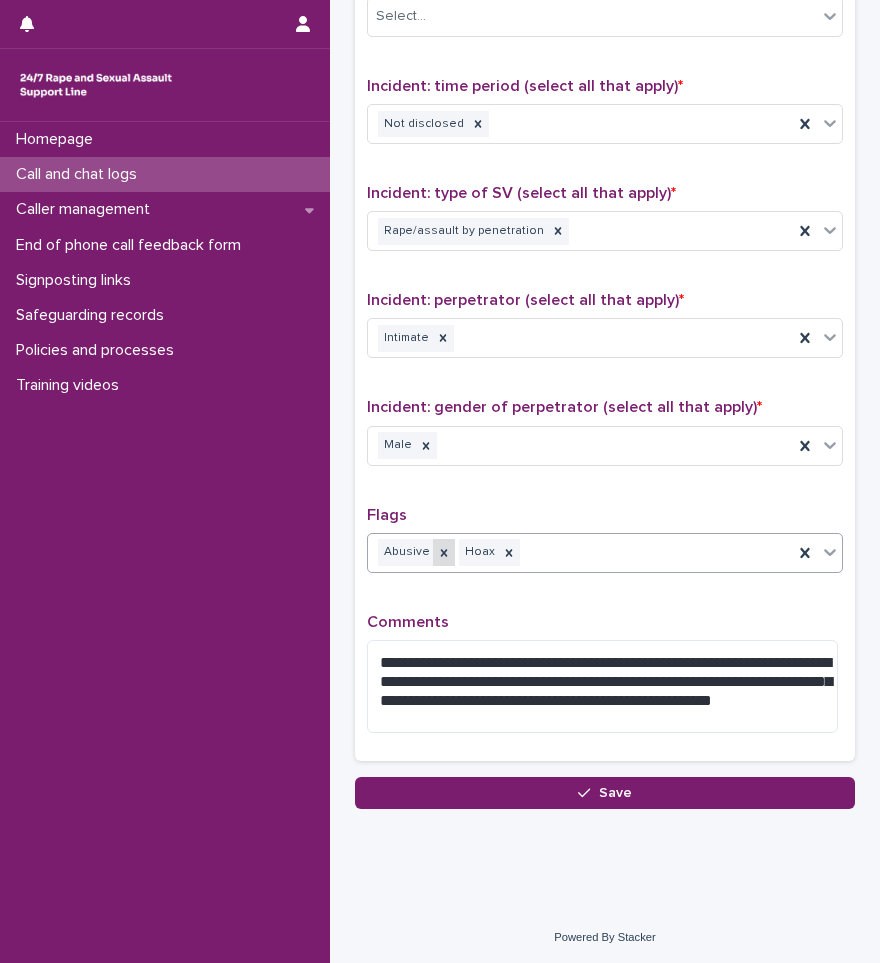click 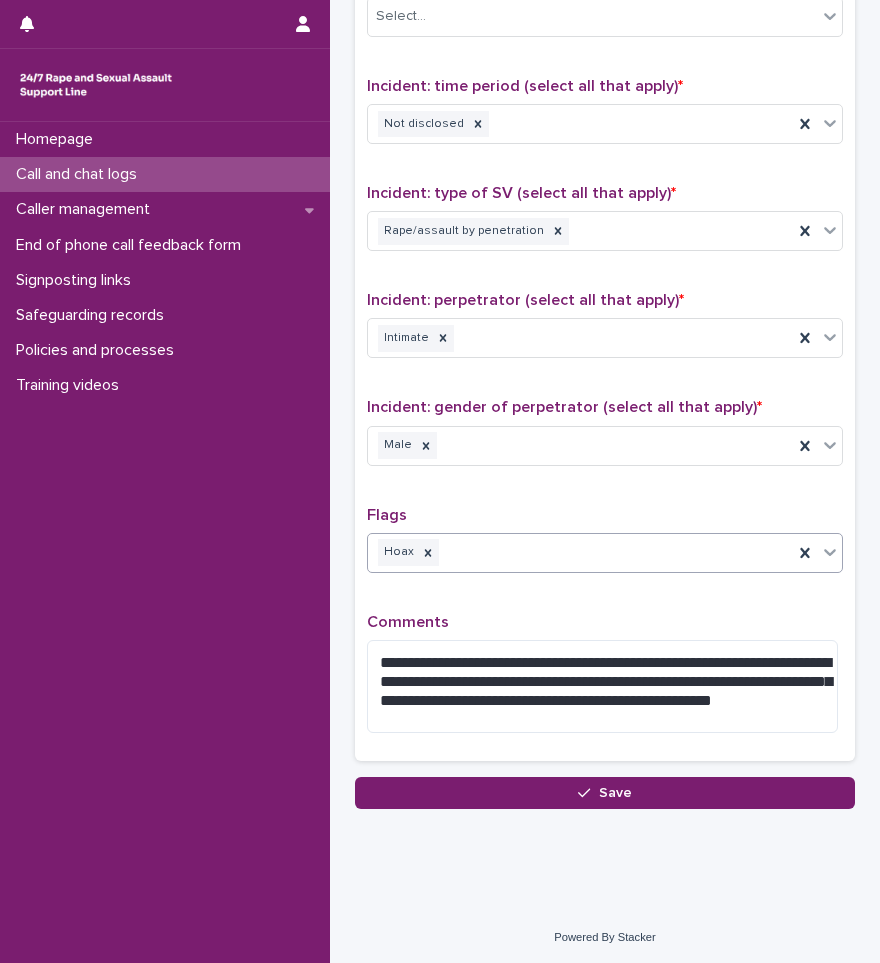 click on "Hoax" at bounding box center (580, 552) 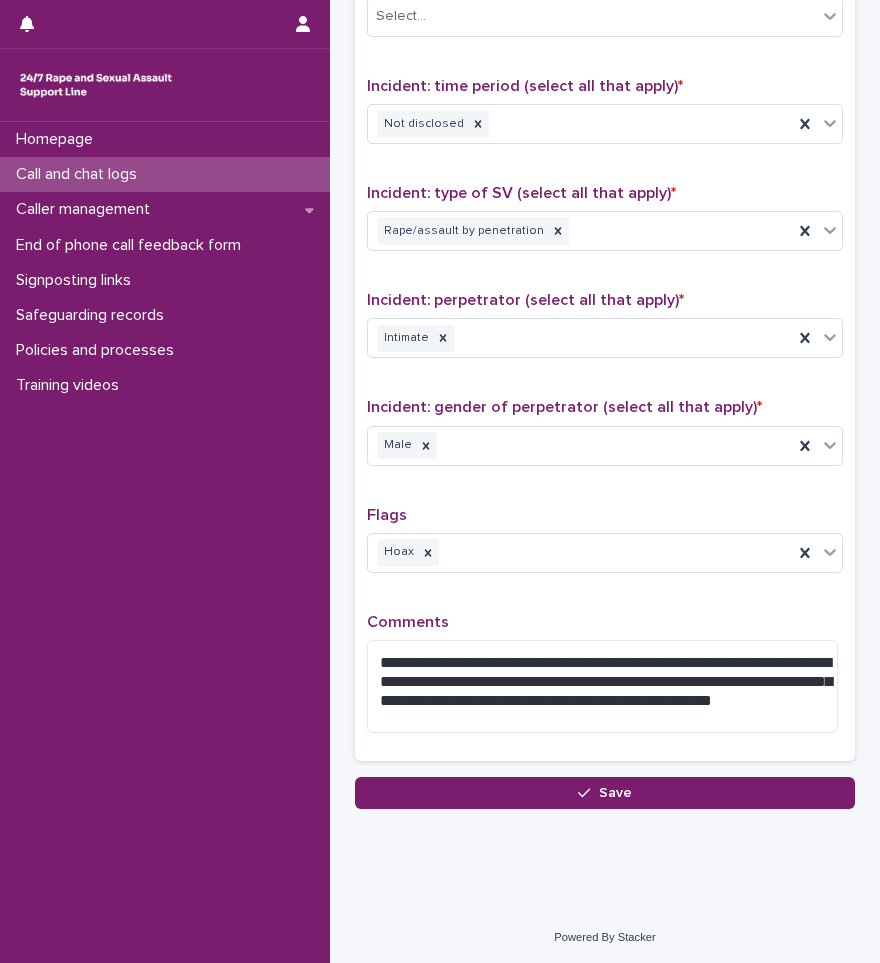 click on "**********" at bounding box center [605, 305] 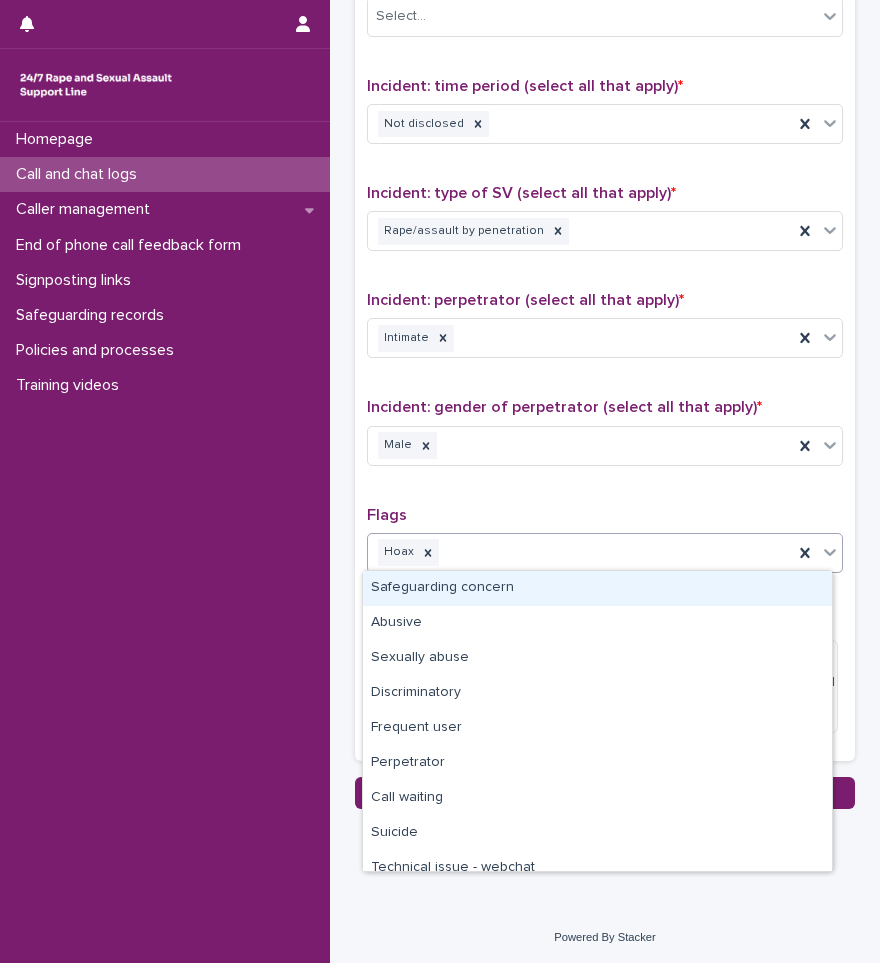 click on "Hoax" at bounding box center [580, 552] 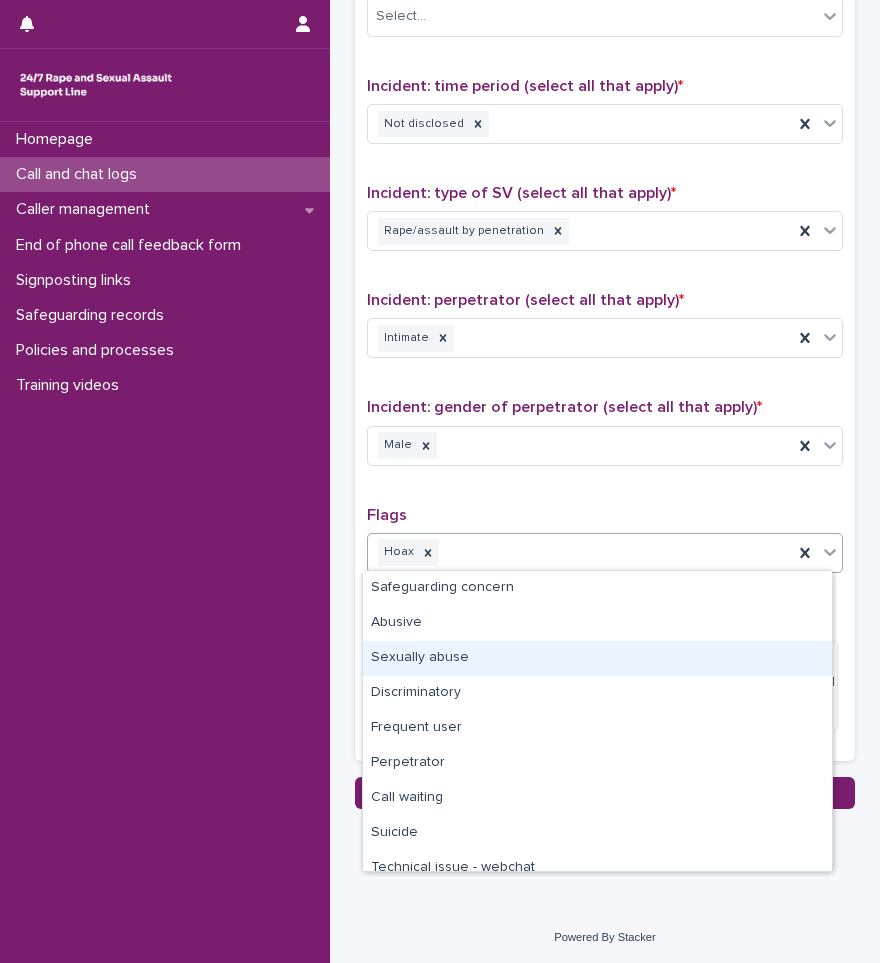 drag, startPoint x: 515, startPoint y: 638, endPoint x: 511, endPoint y: 651, distance: 13.601471 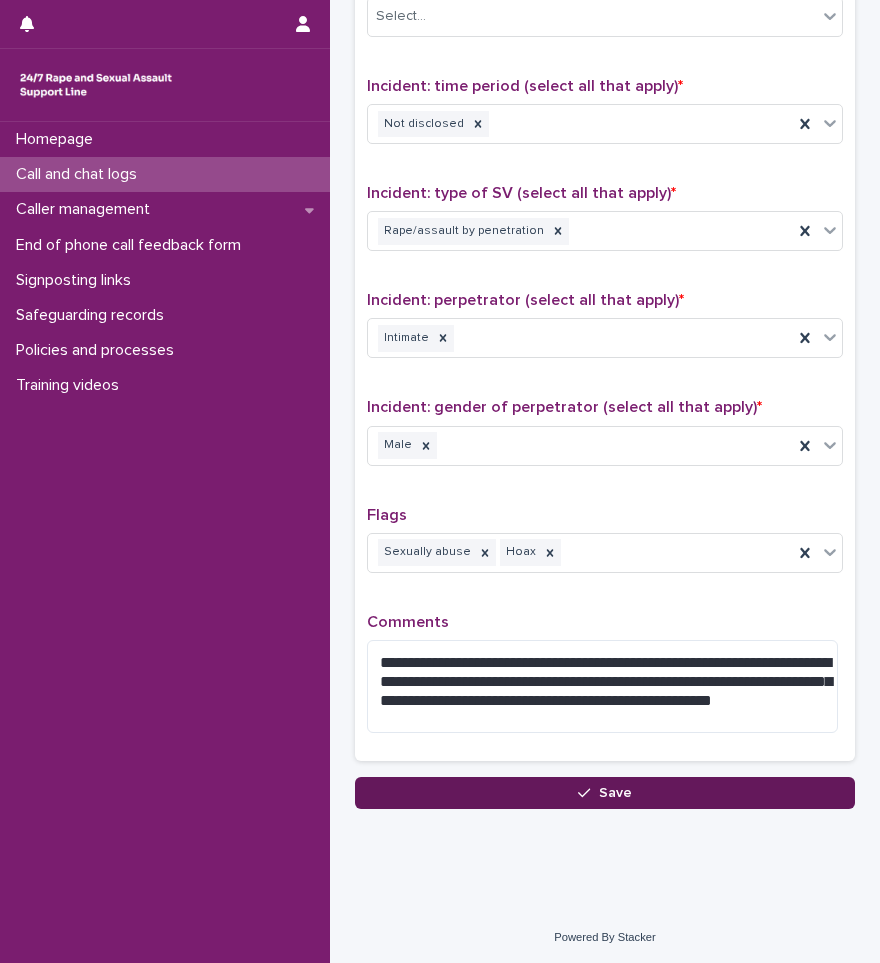 click on "Save" at bounding box center [615, 793] 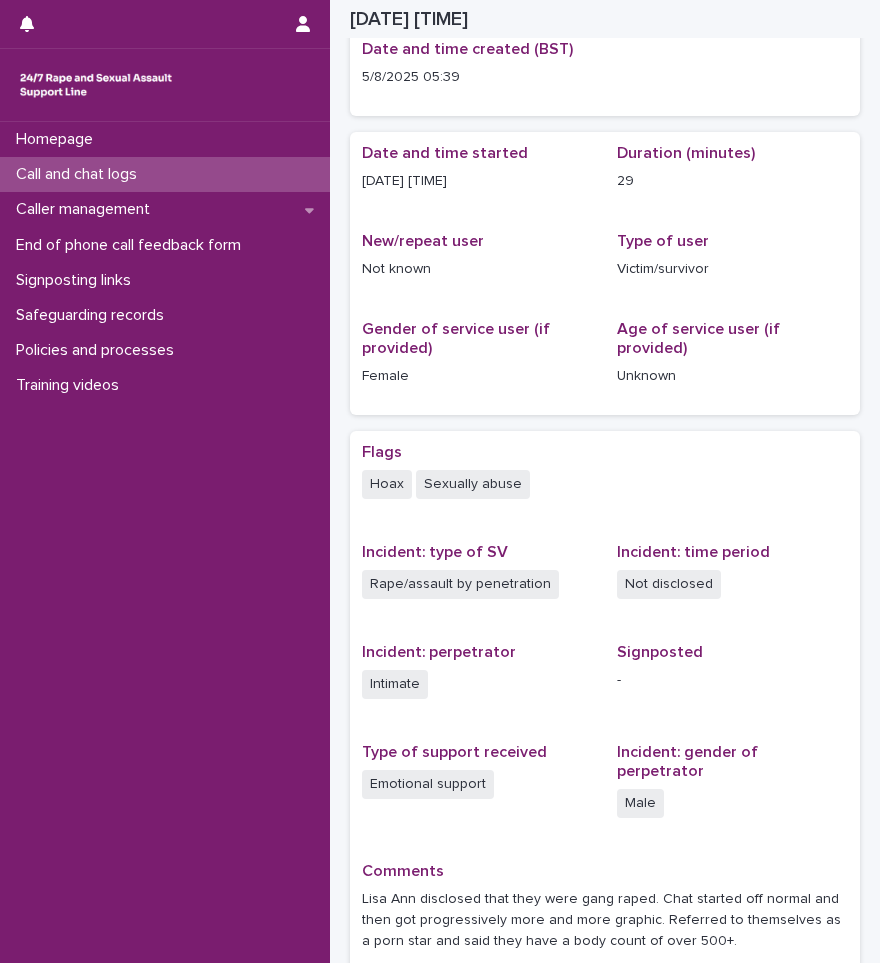 scroll, scrollTop: 0, scrollLeft: 0, axis: both 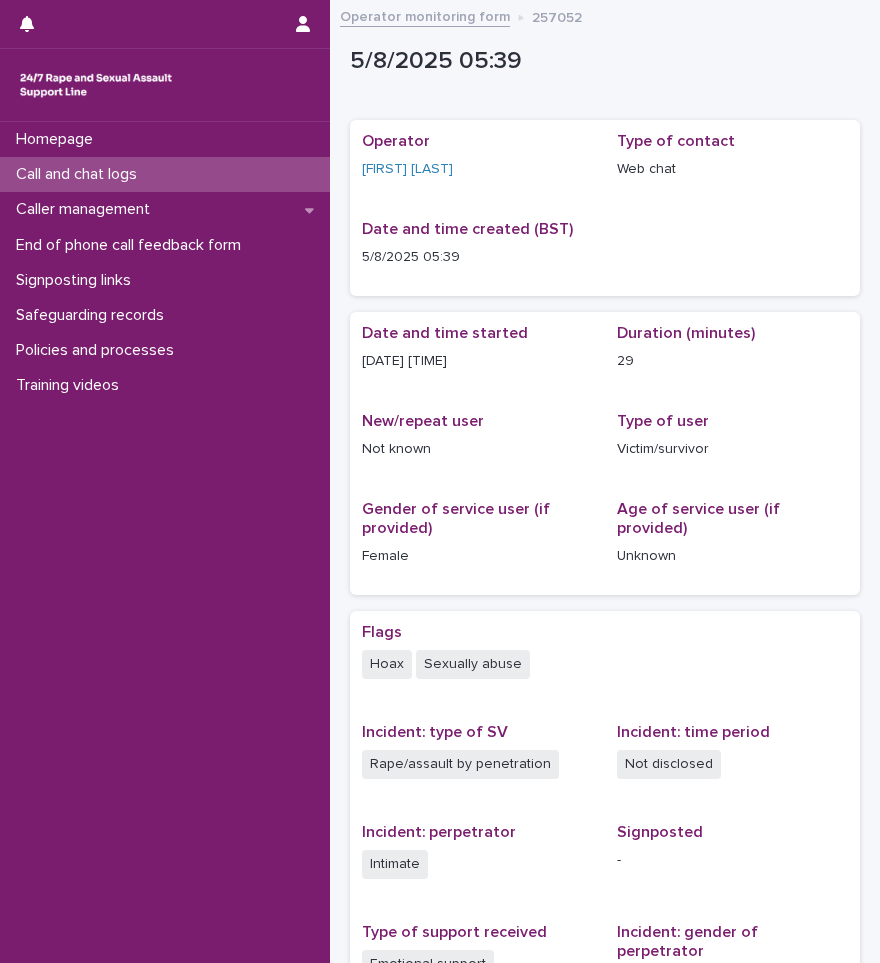 click on "Call and chat logs" at bounding box center [80, 174] 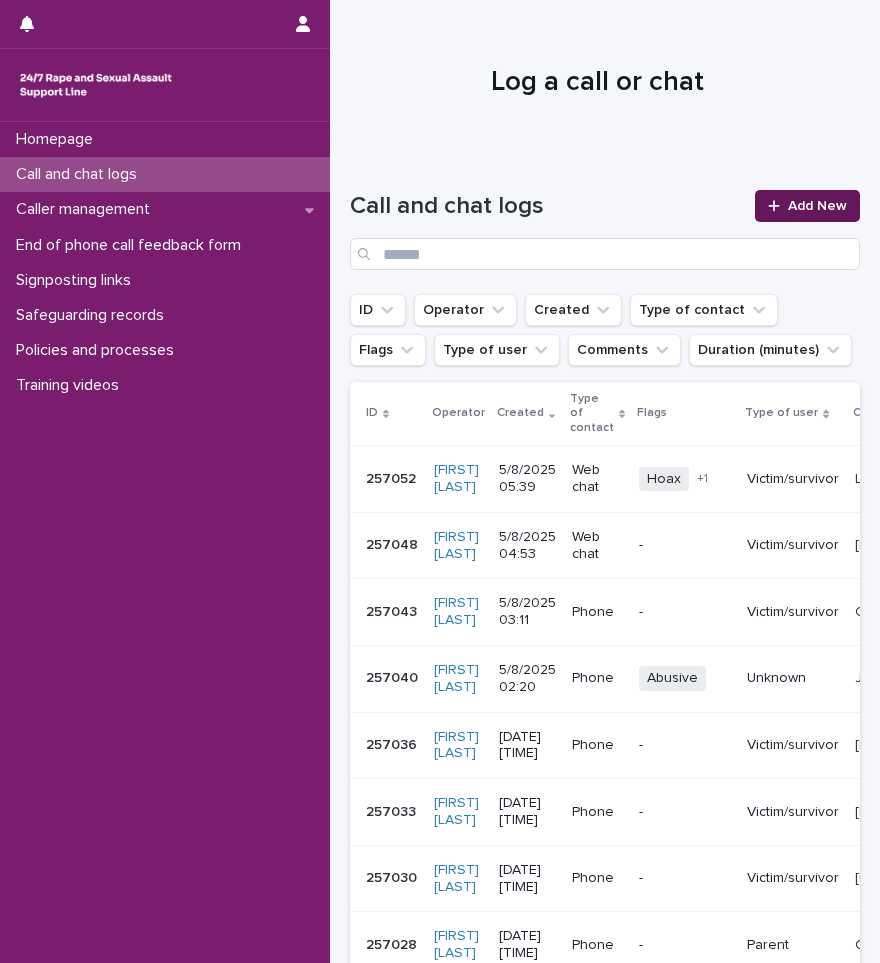 click on "Add New" at bounding box center (807, 206) 